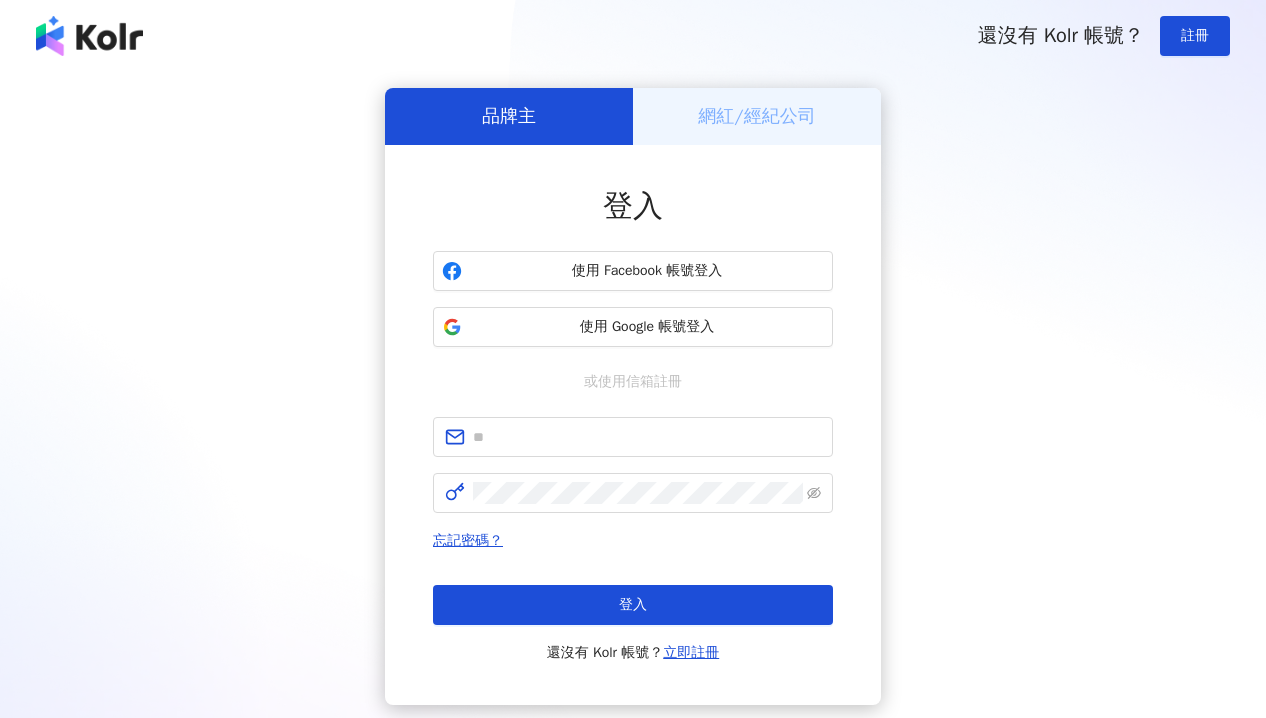 scroll, scrollTop: 0, scrollLeft: 0, axis: both 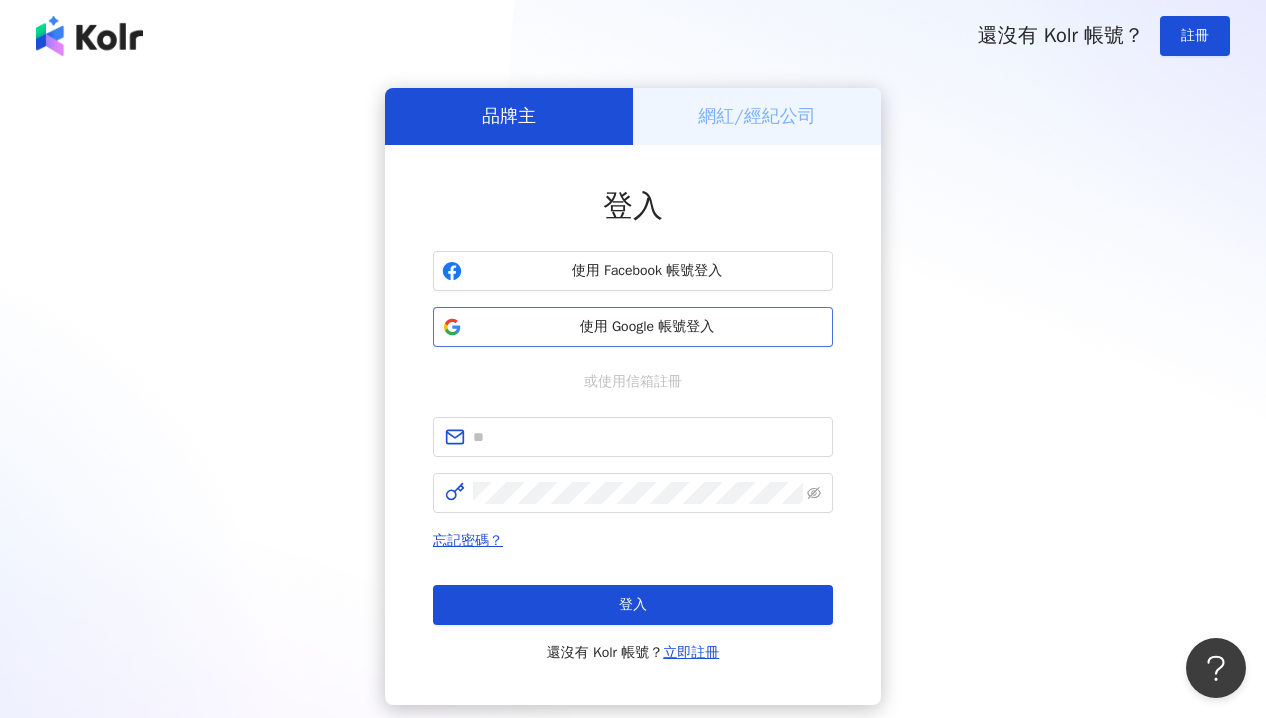 click on "使用 Google 帳號登入" at bounding box center (647, 327) 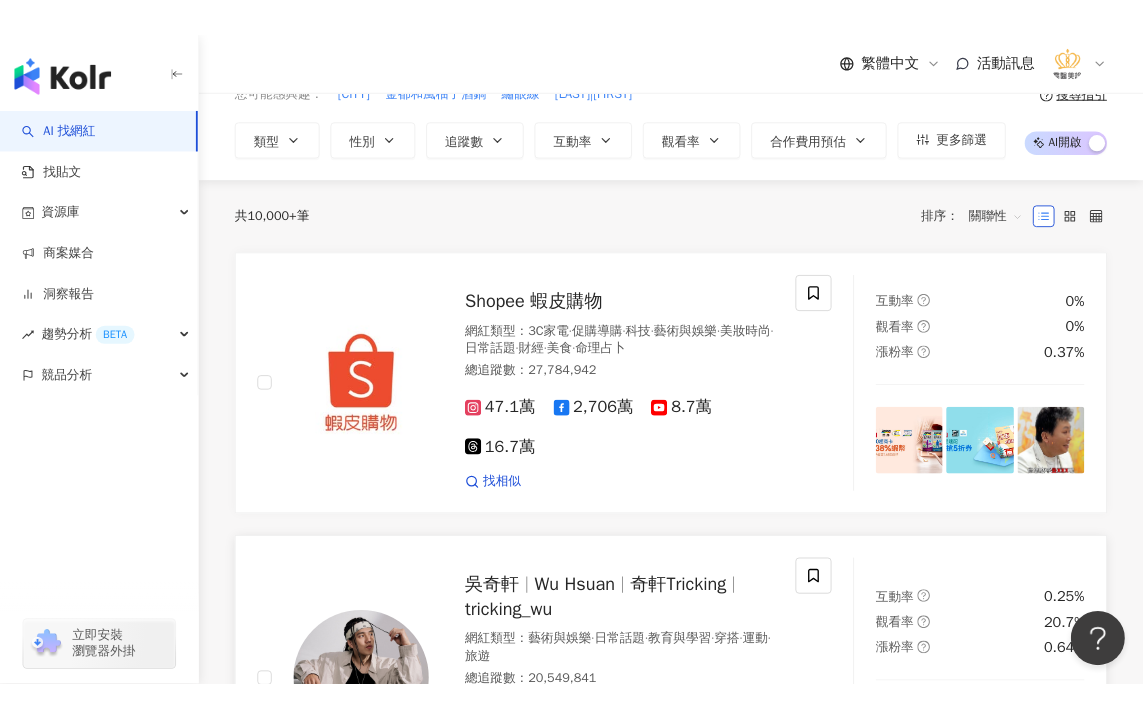 scroll, scrollTop: 200, scrollLeft: 0, axis: vertical 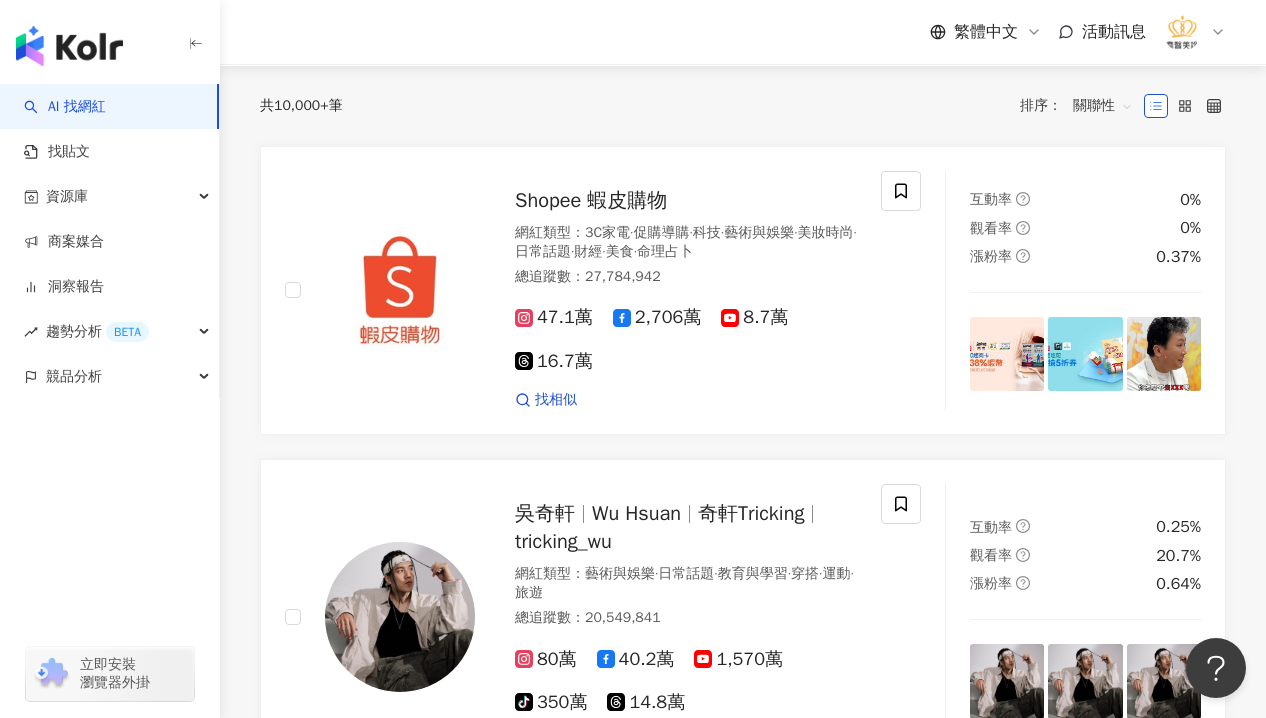 drag, startPoint x: 242, startPoint y: 548, endPoint x: 257, endPoint y: 615, distance: 68.65858 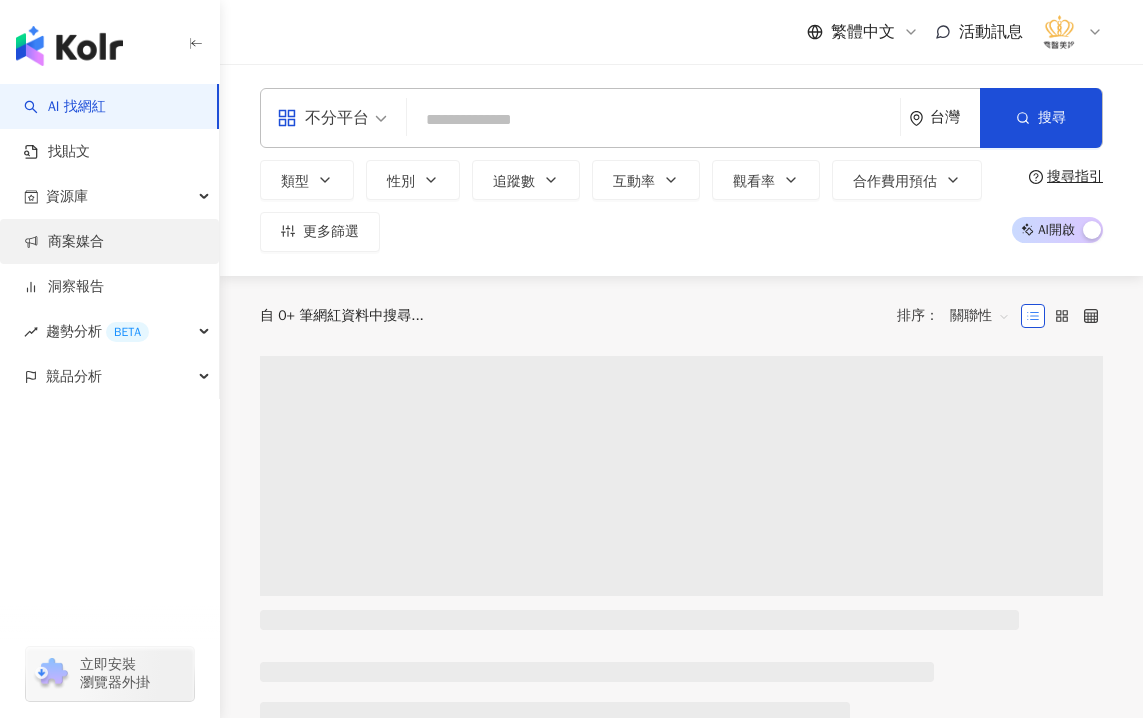 scroll, scrollTop: 0, scrollLeft: 0, axis: both 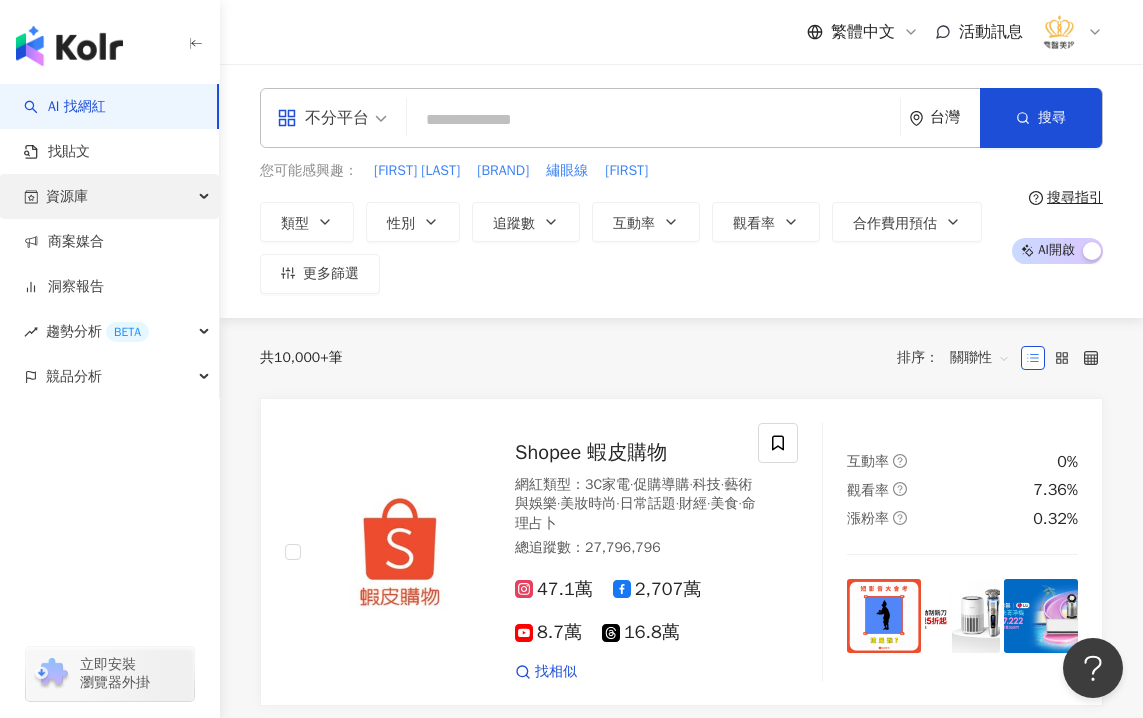 click on "資源庫" at bounding box center [109, 196] 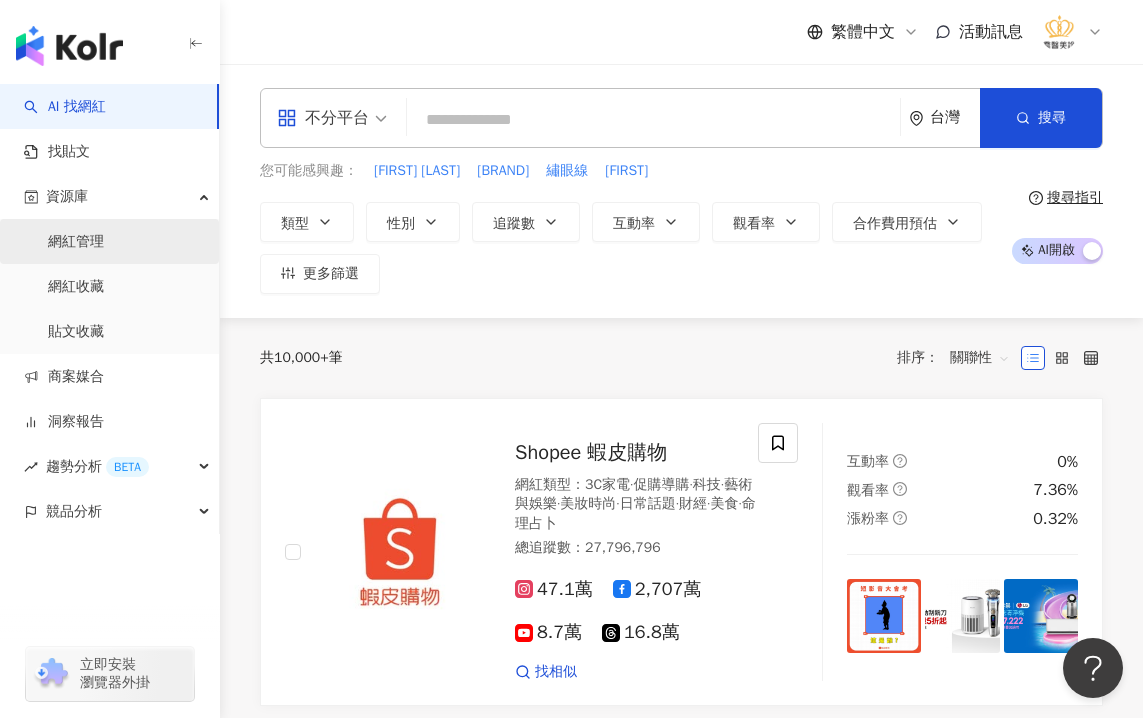 click on "網紅管理" at bounding box center (76, 242) 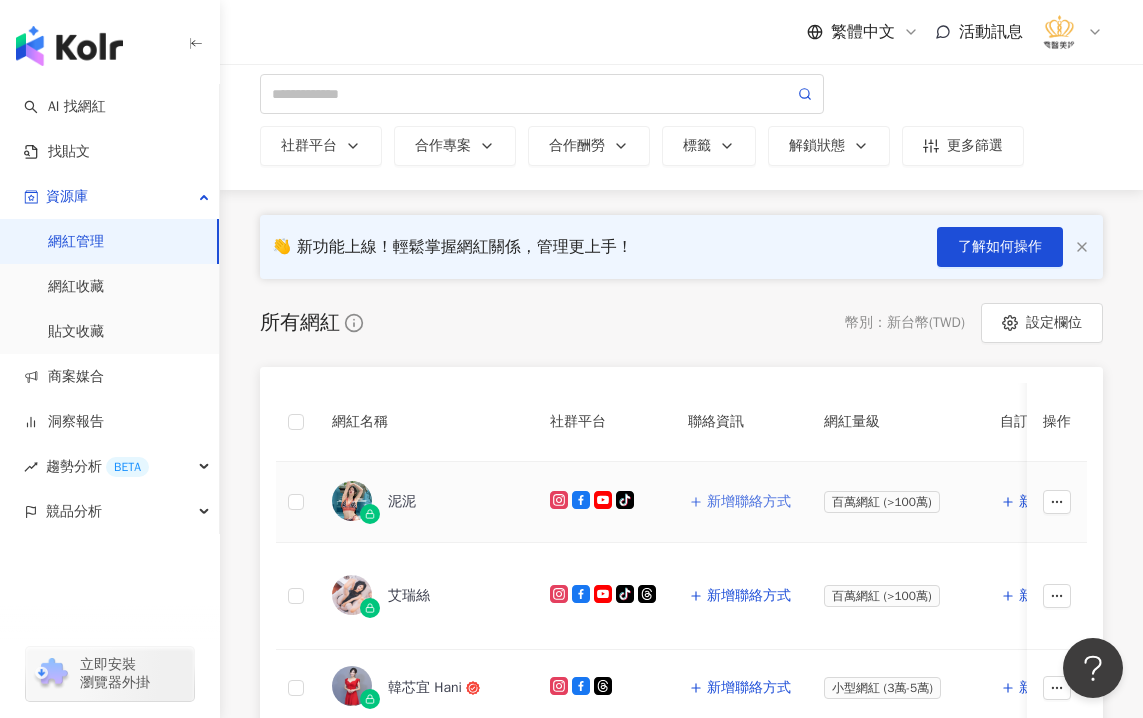 scroll, scrollTop: 300, scrollLeft: 0, axis: vertical 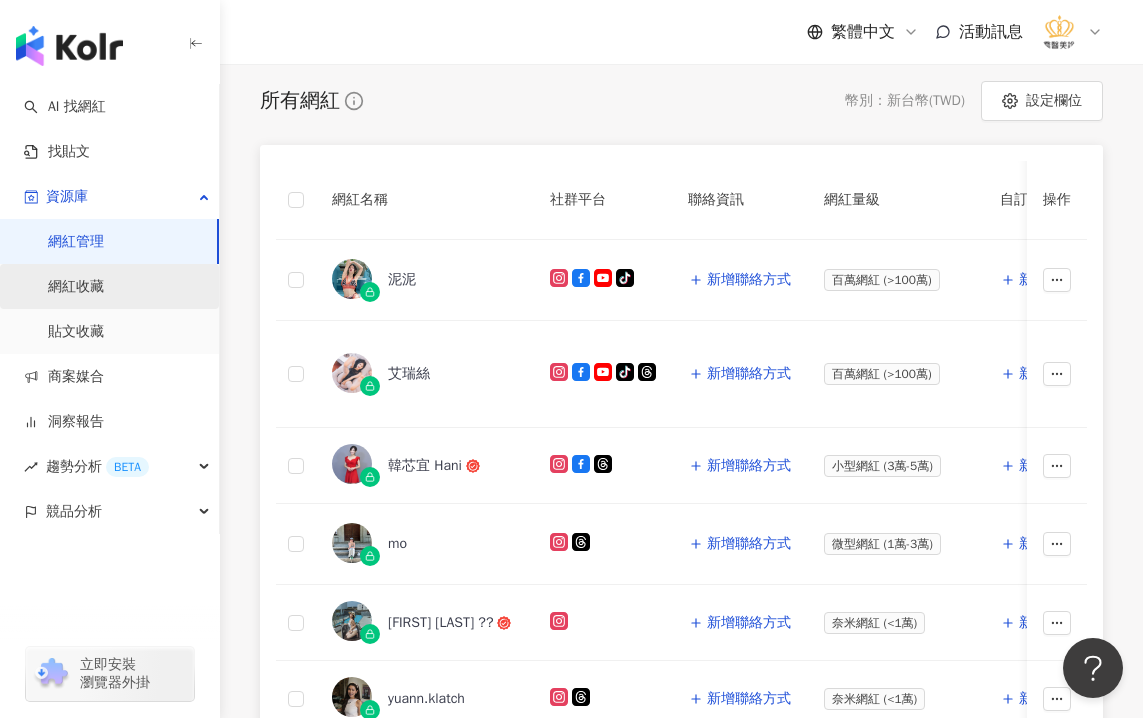 click on "網紅收藏" at bounding box center [76, 287] 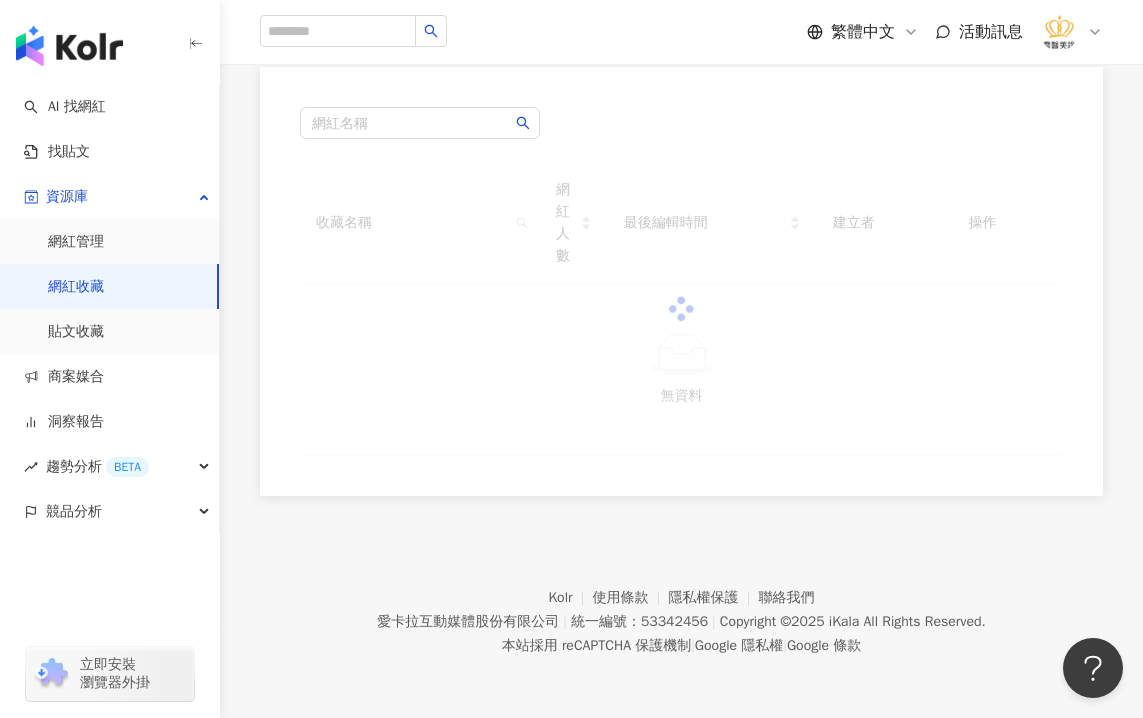 scroll, scrollTop: 0, scrollLeft: 0, axis: both 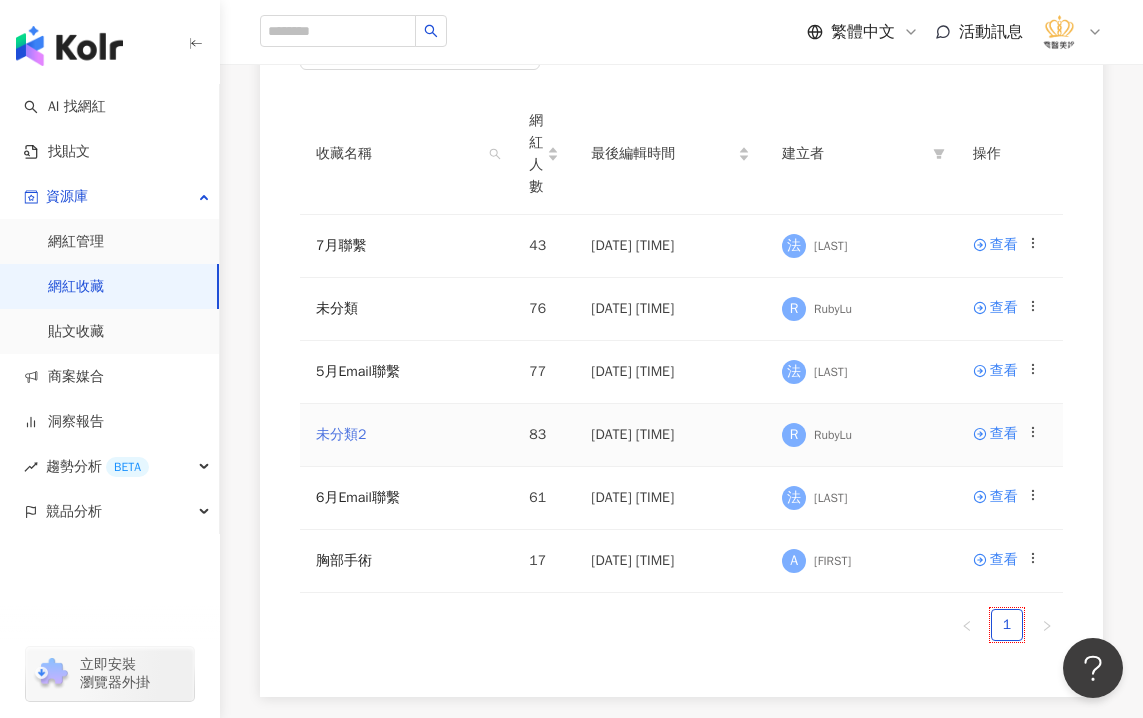 click on "未分類2" at bounding box center (341, 434) 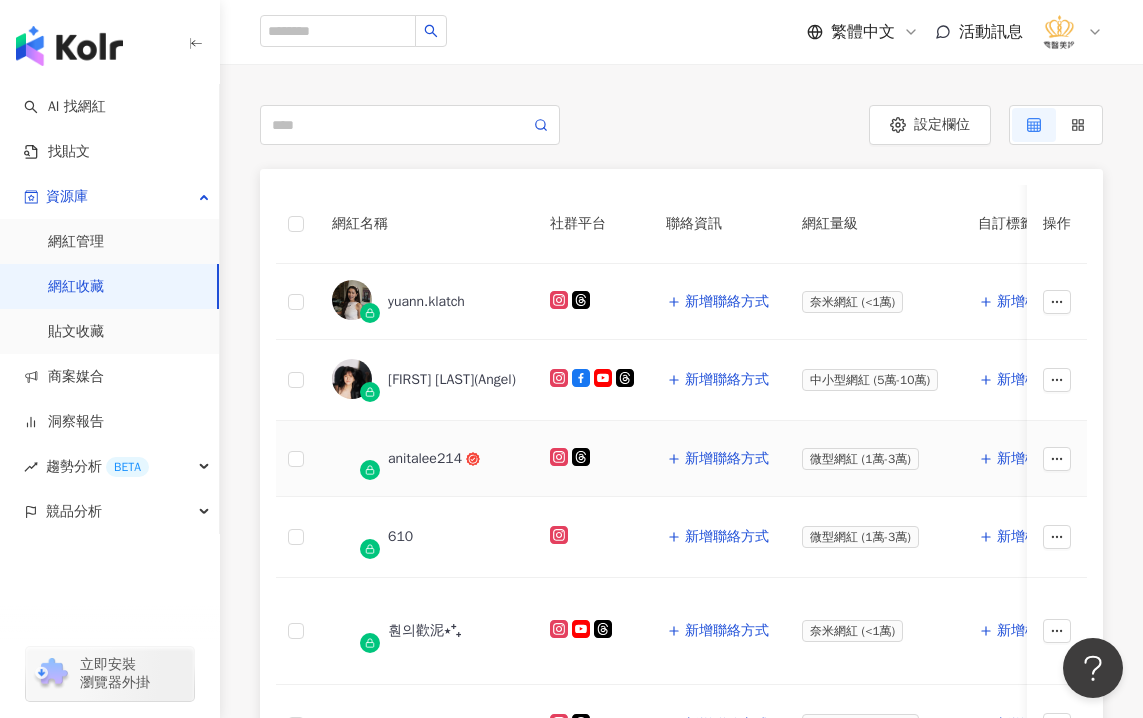 scroll, scrollTop: 200, scrollLeft: 0, axis: vertical 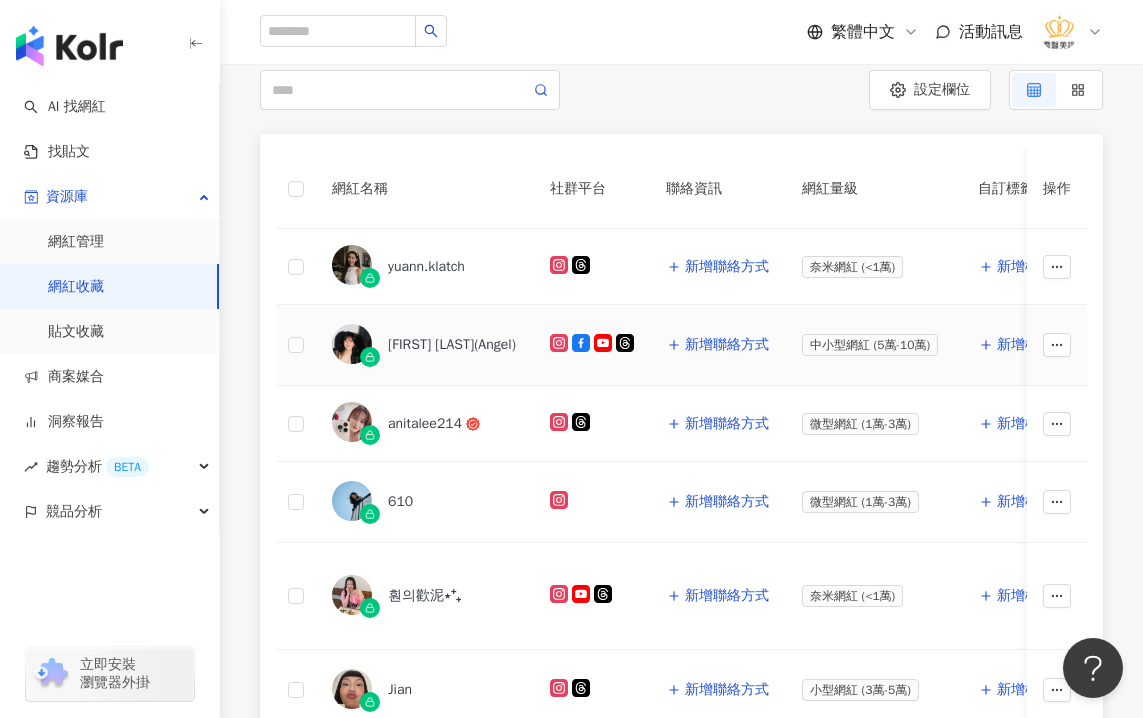 drag, startPoint x: 455, startPoint y: 342, endPoint x: 401, endPoint y: 328, distance: 55.7853 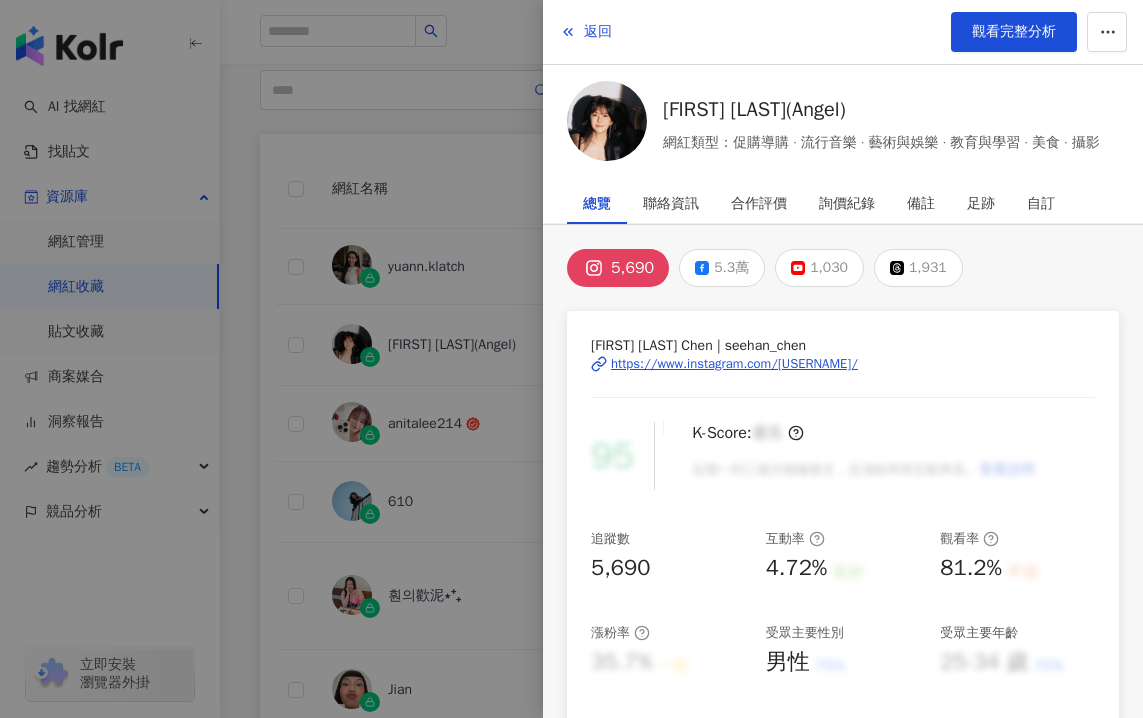 click on "https://www.instagram.com/[USERNAME]/" at bounding box center [734, 364] 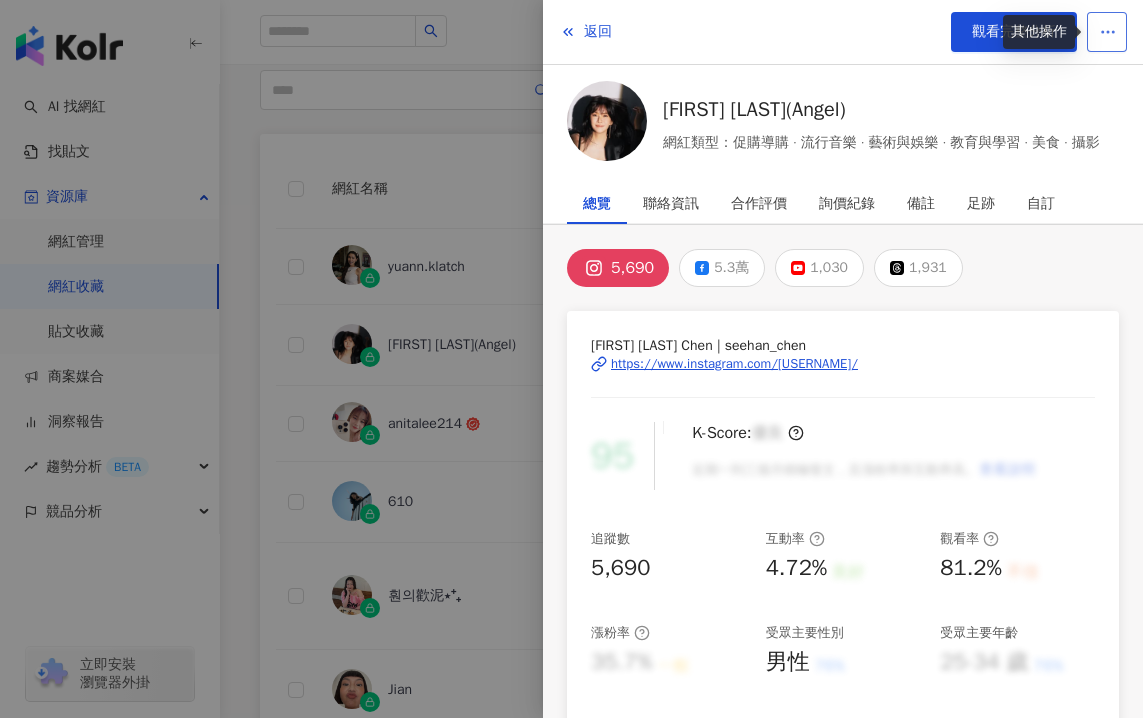 click at bounding box center [1107, 32] 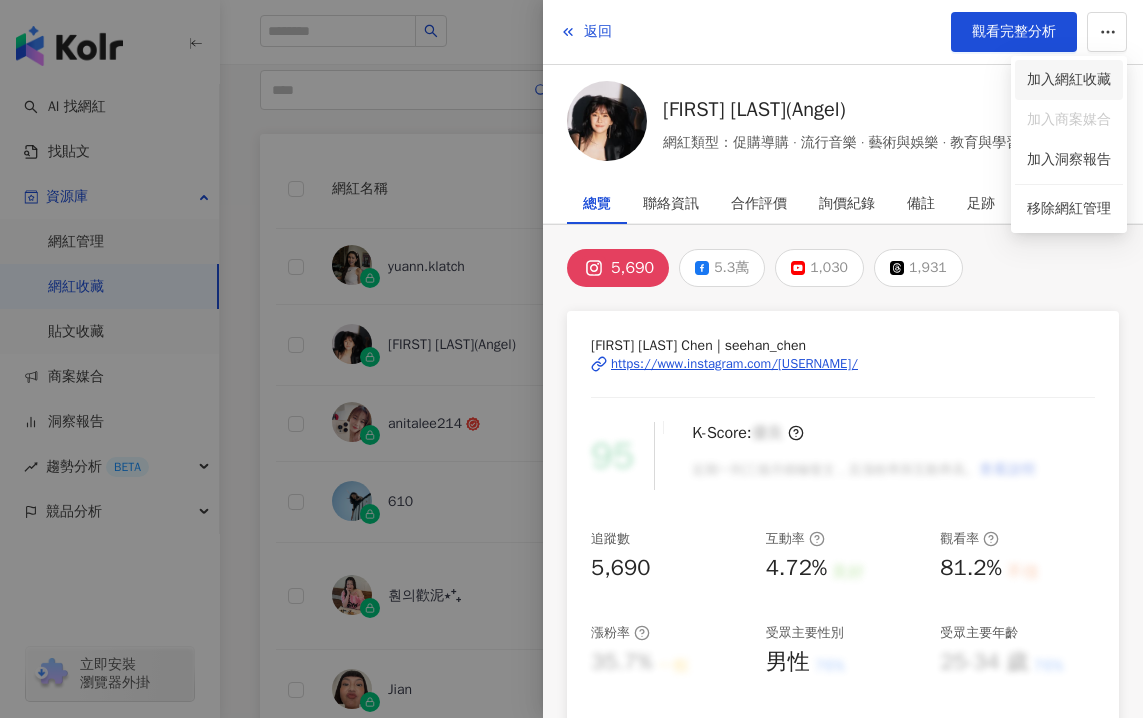 click on "加入網紅收藏" at bounding box center [1069, 80] 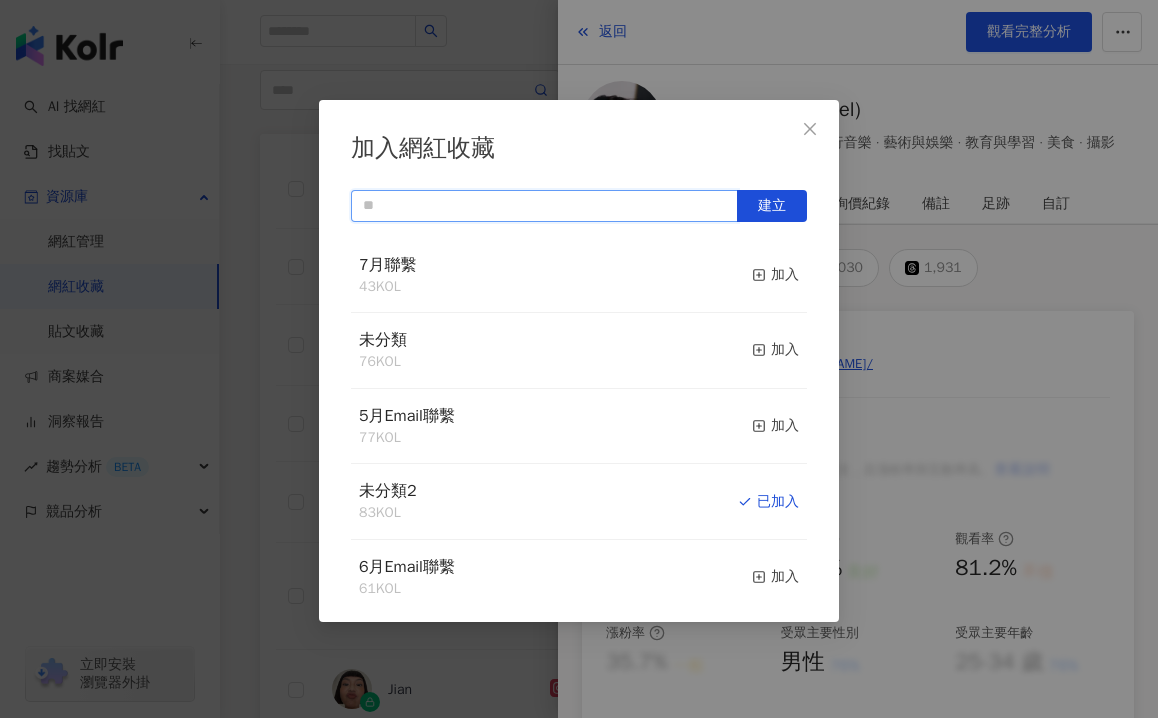 click at bounding box center [544, 206] 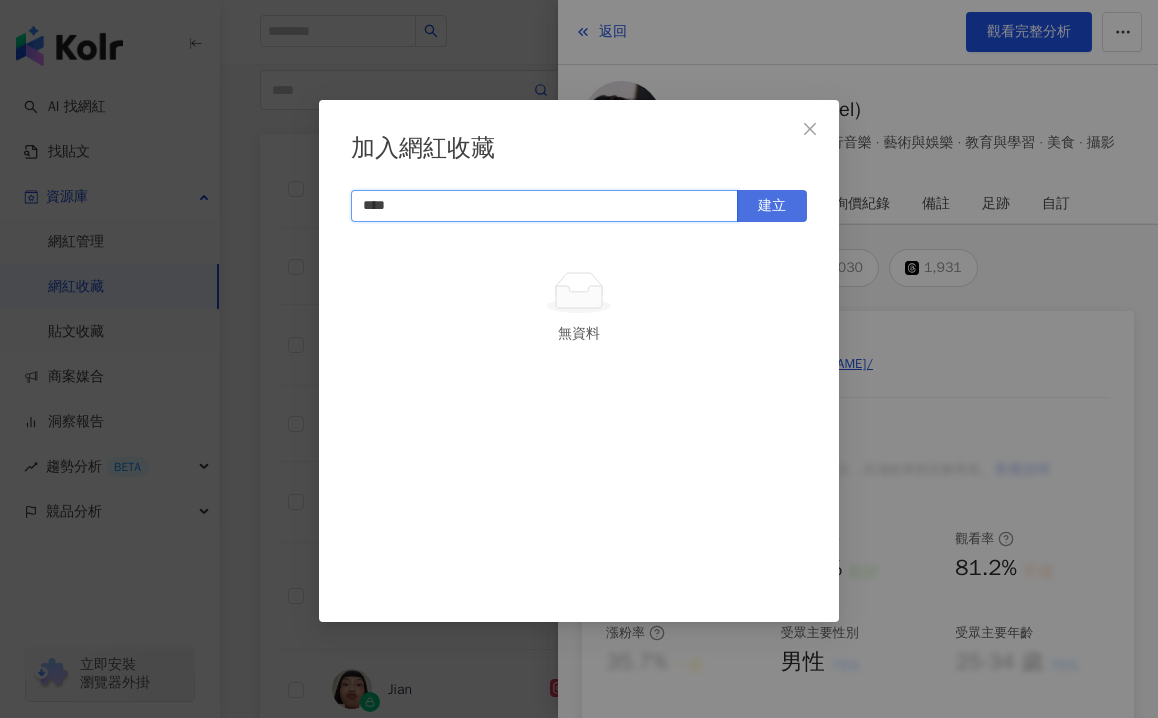 click on "建立" at bounding box center (772, 206) 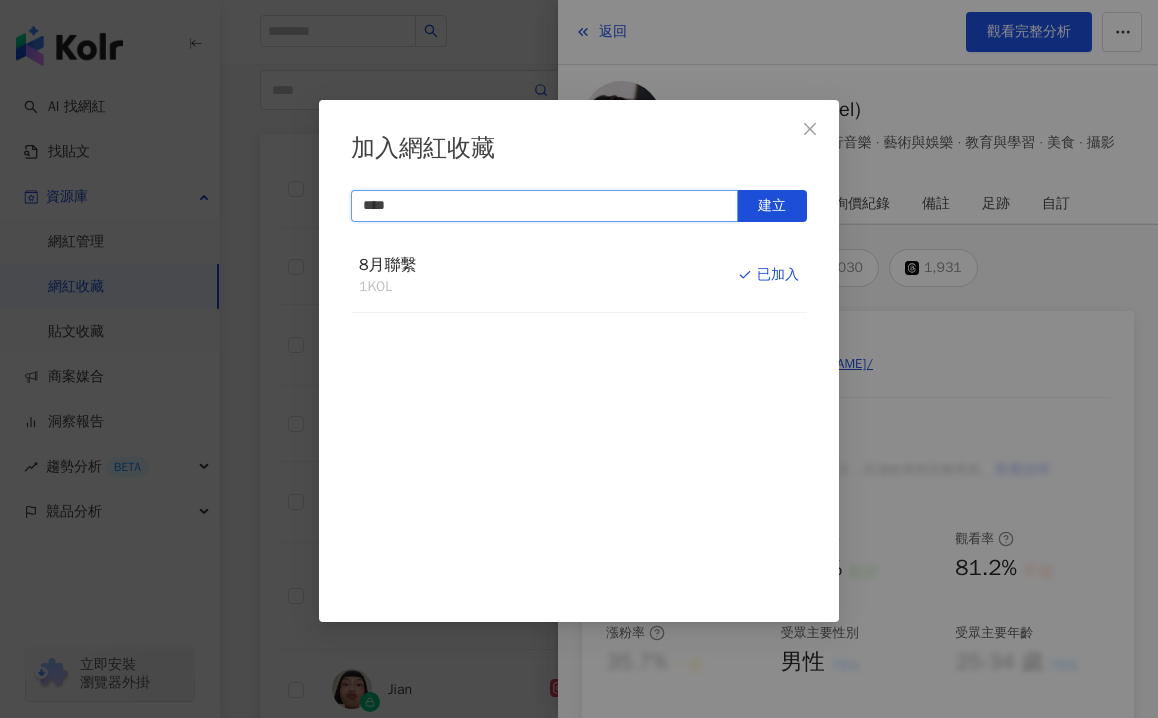 type on "****" 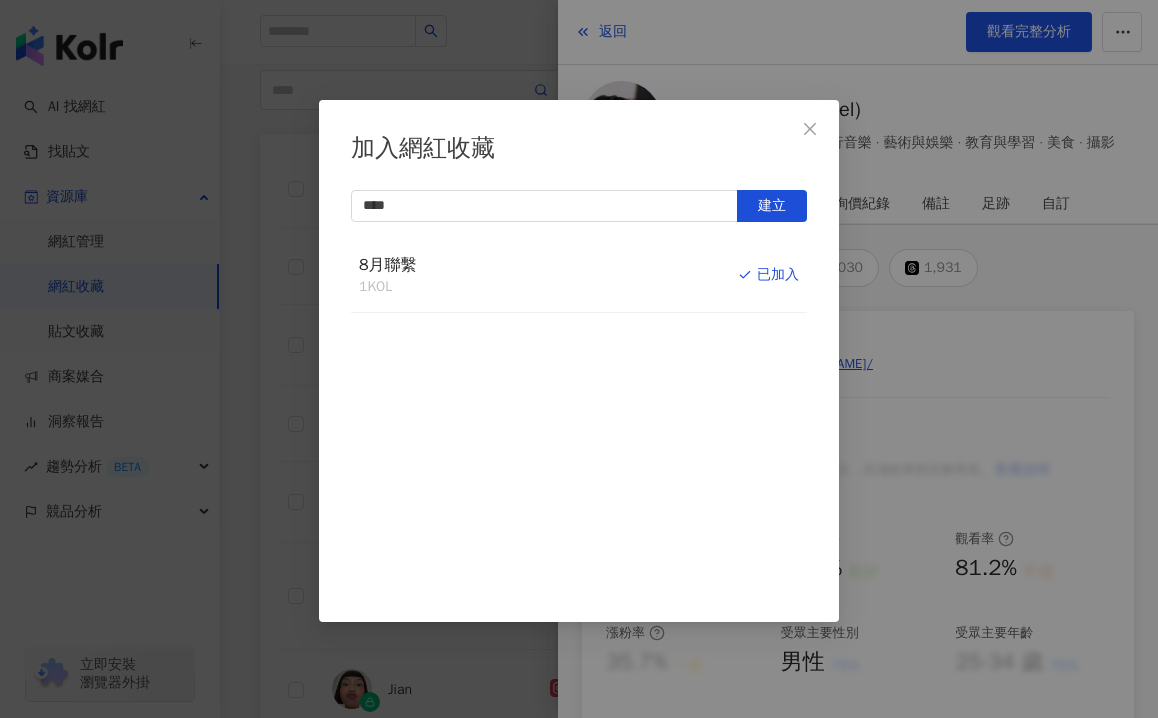 click 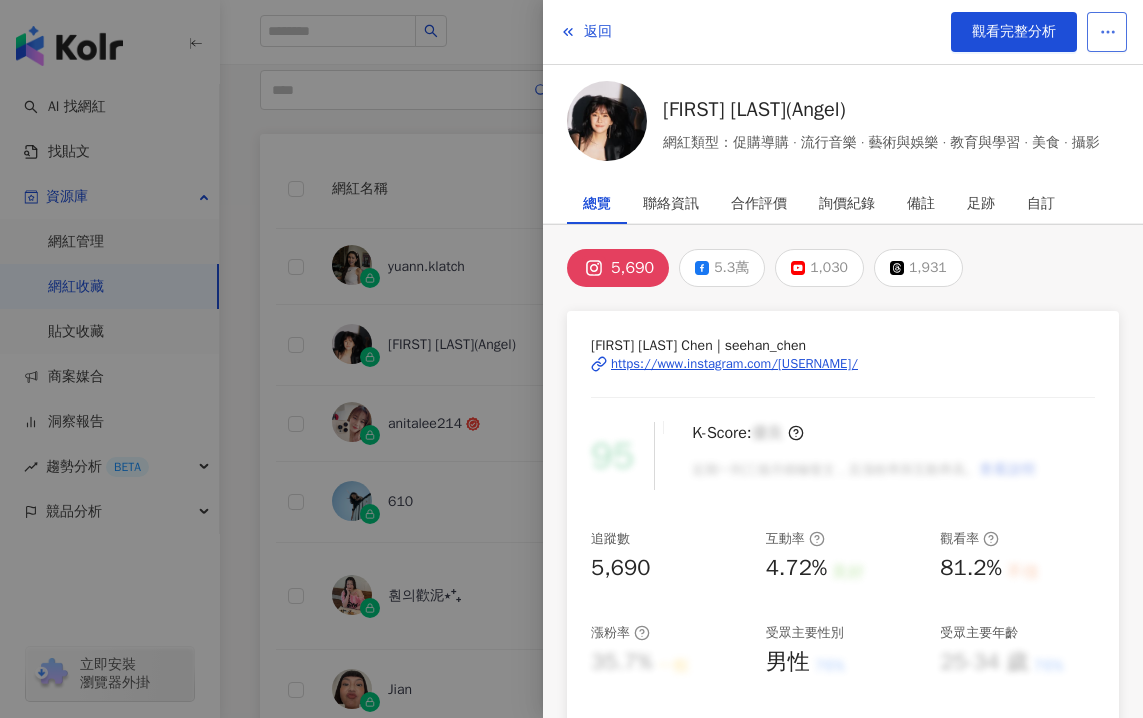 click 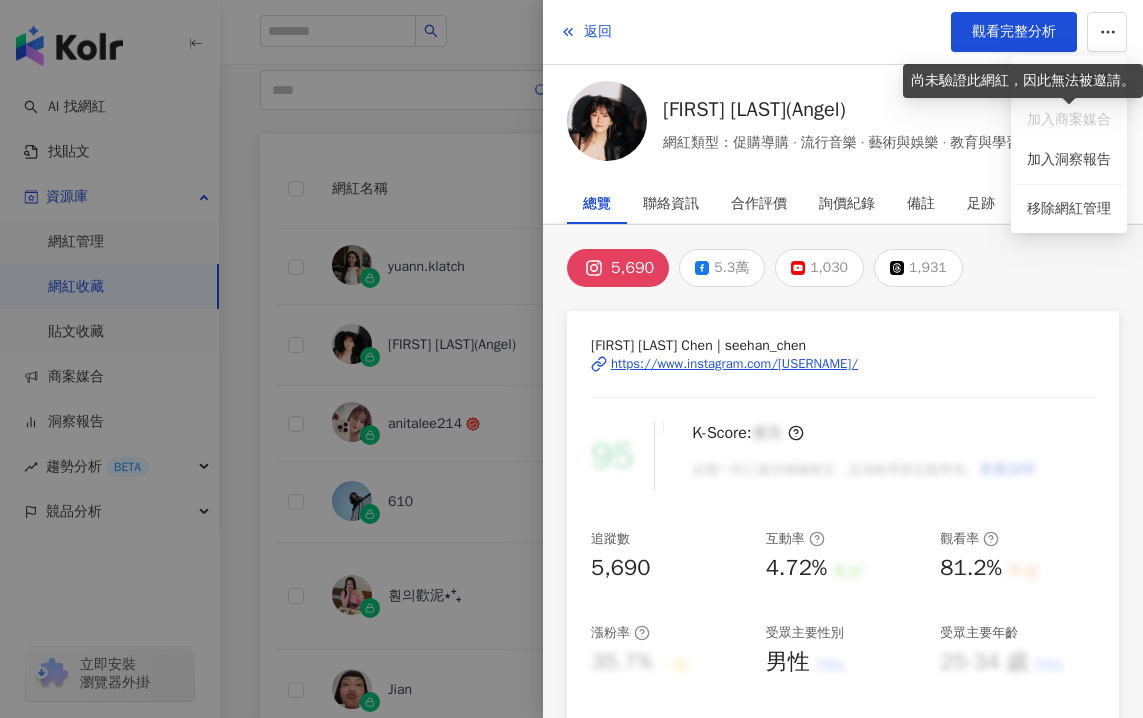drag, startPoint x: 1085, startPoint y: 98, endPoint x: 1080, endPoint y: 88, distance: 11.18034 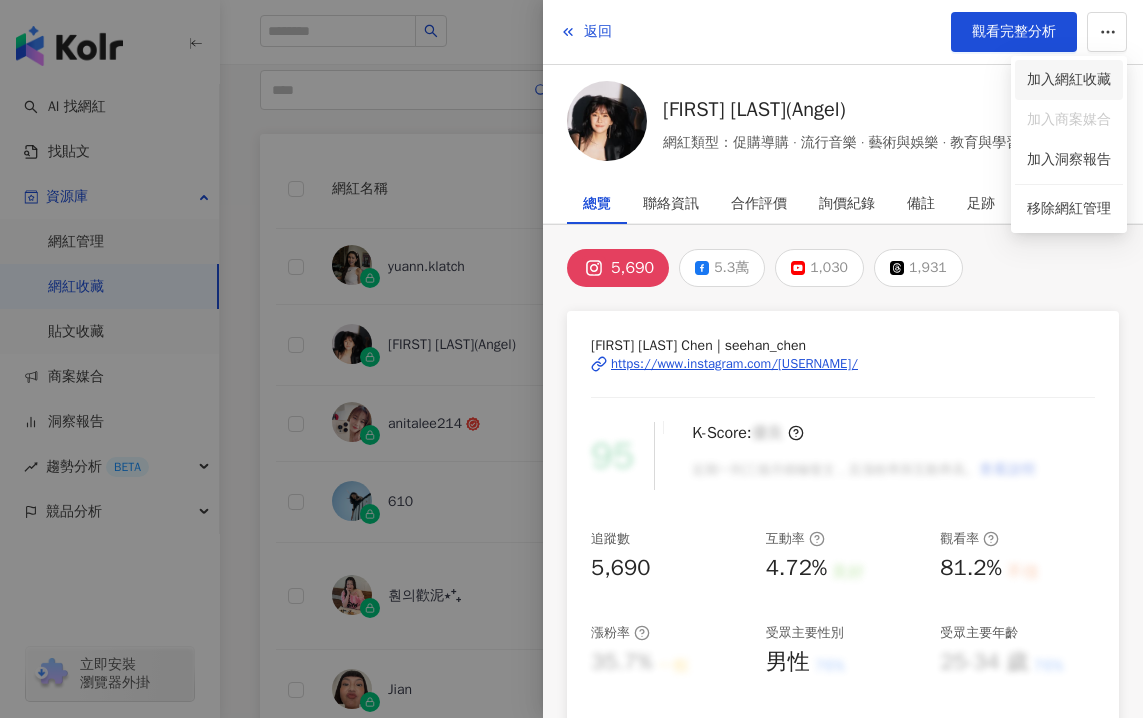 click on "加入網紅收藏" at bounding box center (1069, 80) 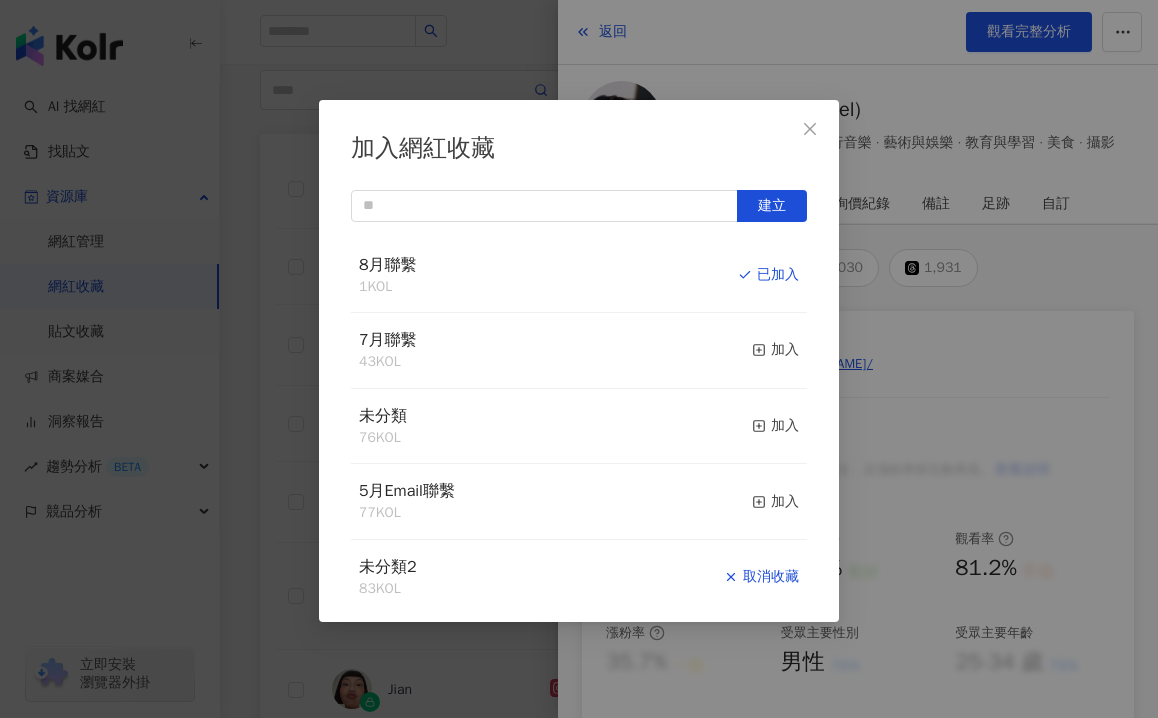 click on "取消收藏" at bounding box center (761, 577) 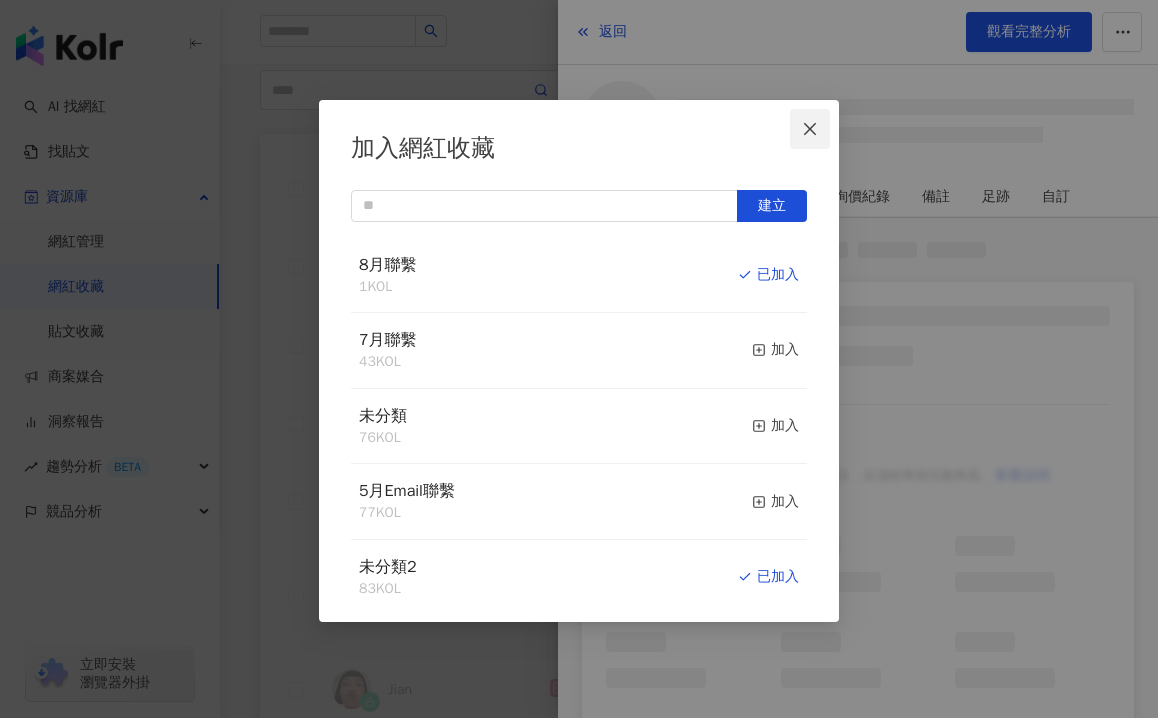 click 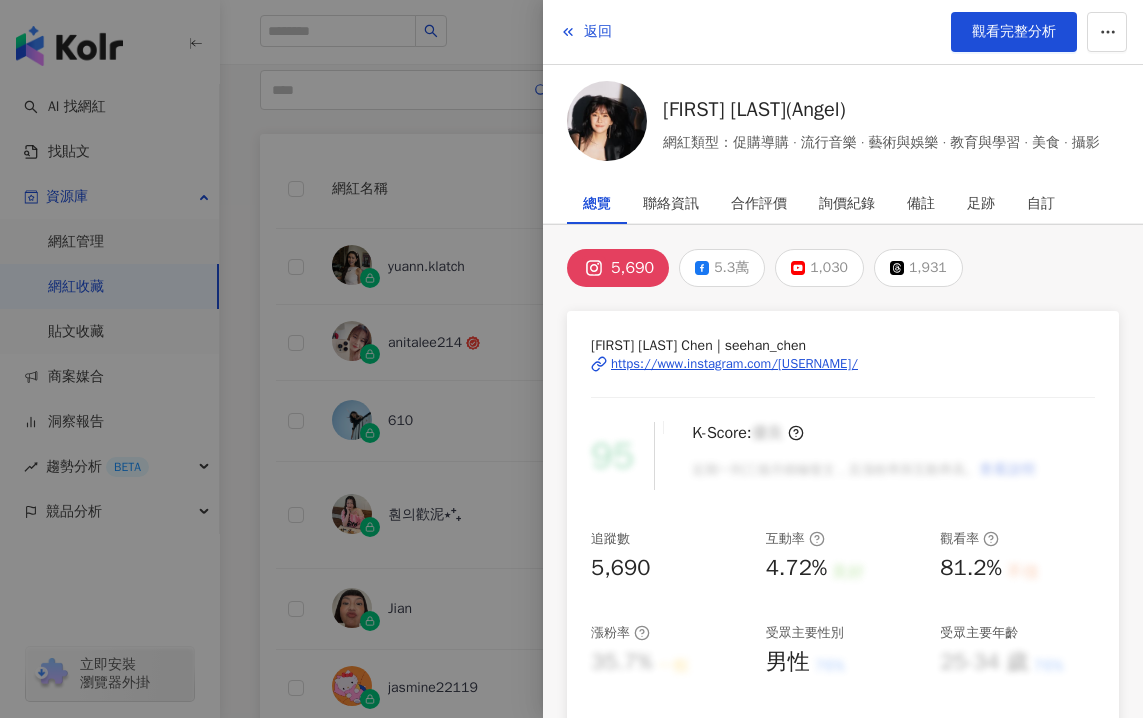 click at bounding box center [571, 359] 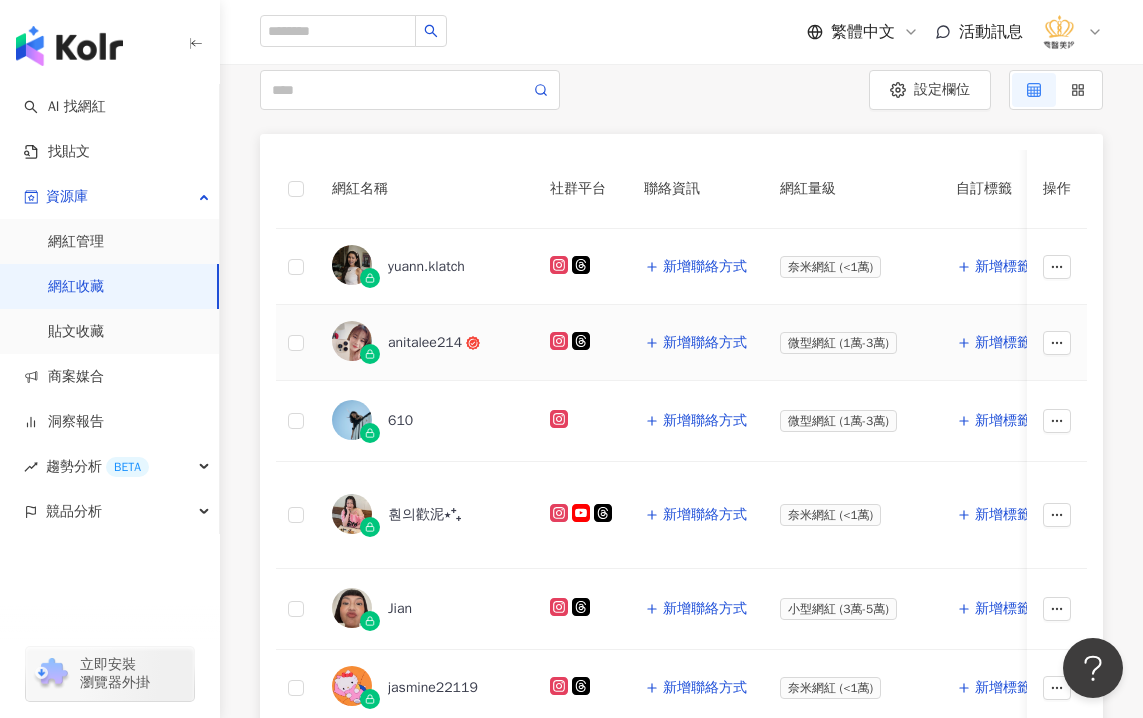 click on "anitalee214" at bounding box center [425, 343] 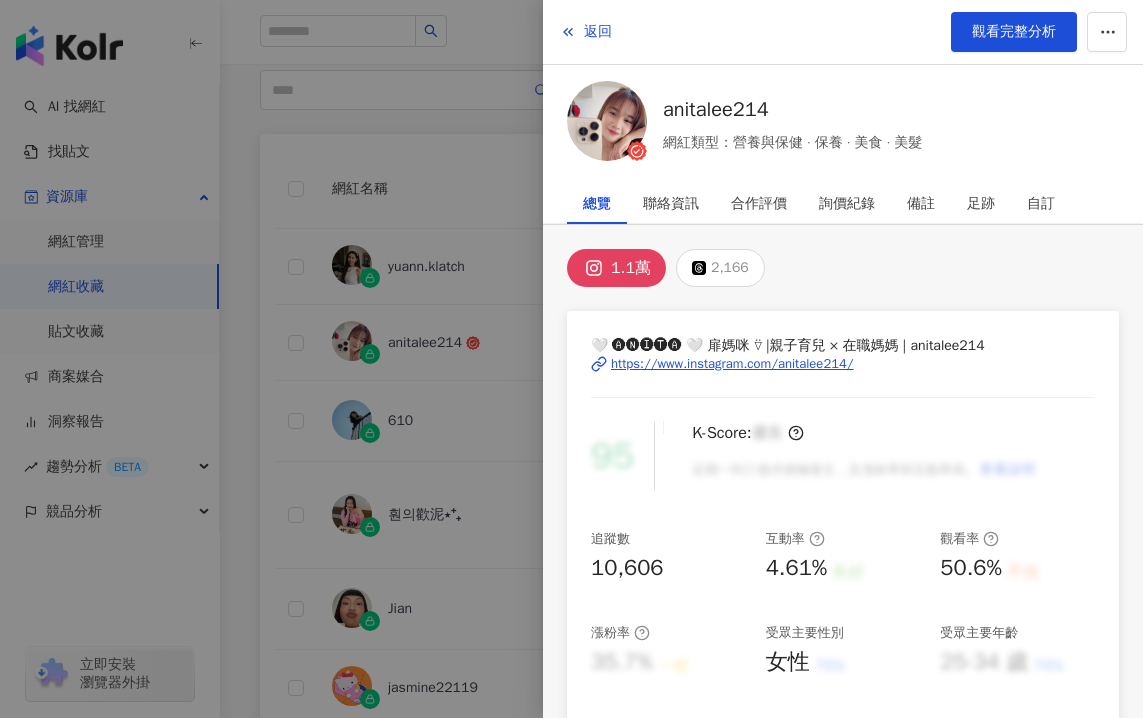 click on "https://www.instagram.com/anitalee214/" at bounding box center (732, 364) 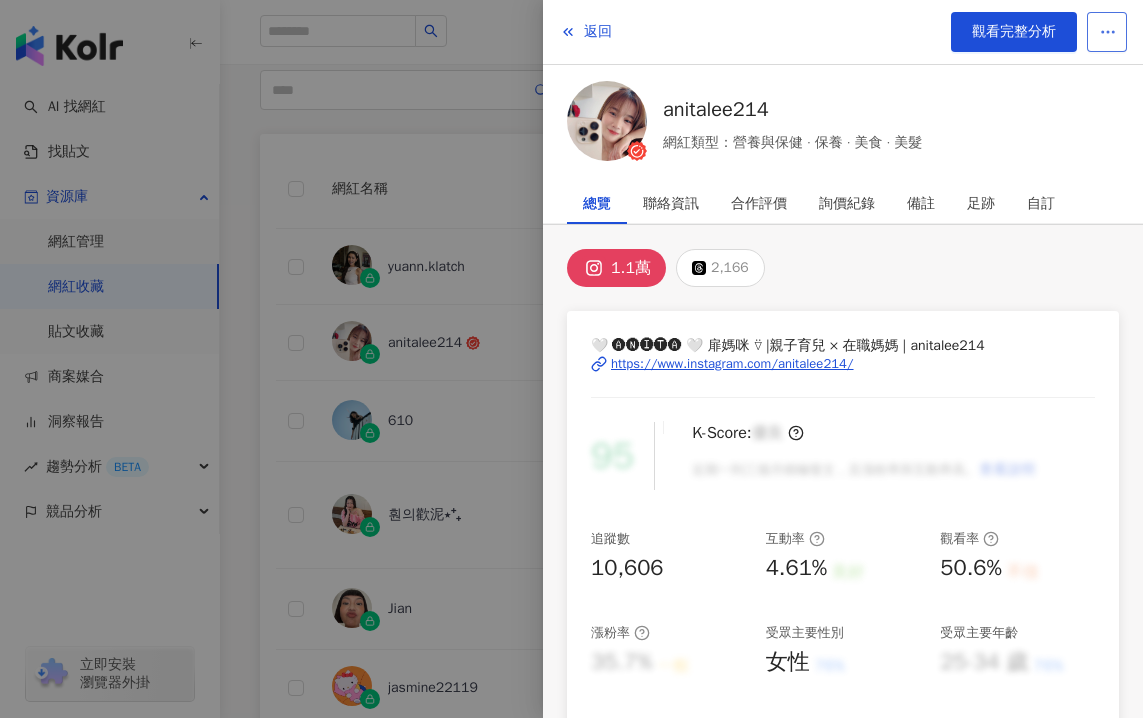 click 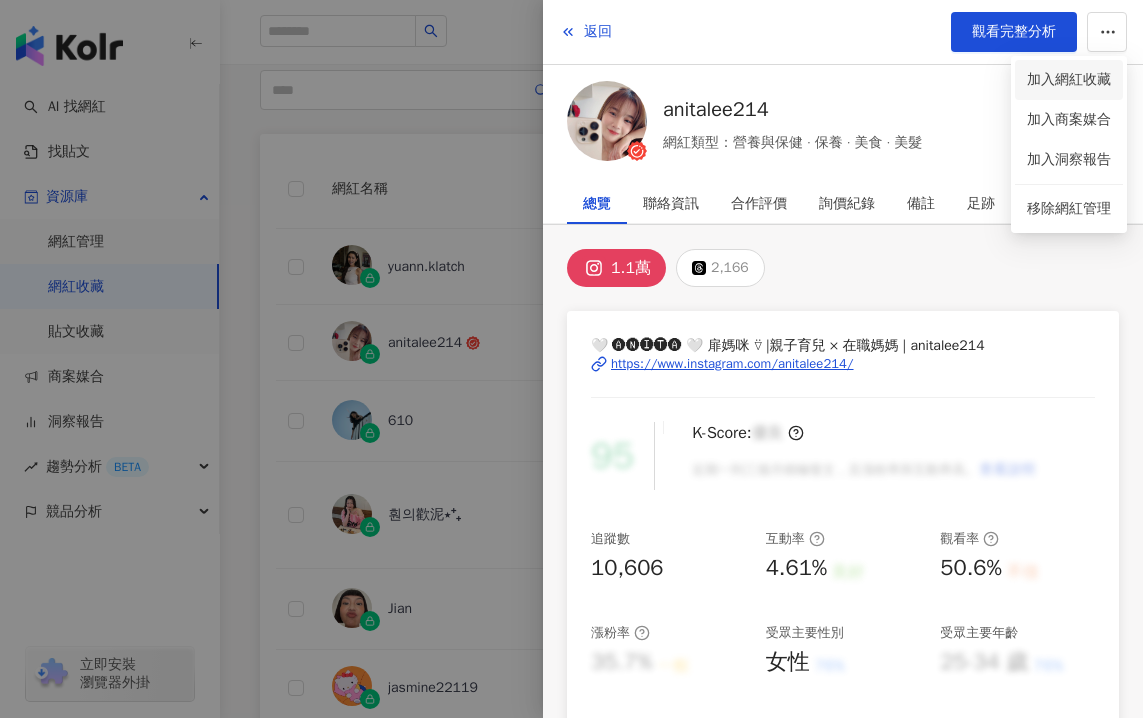 click on "加入網紅收藏" at bounding box center [1069, 80] 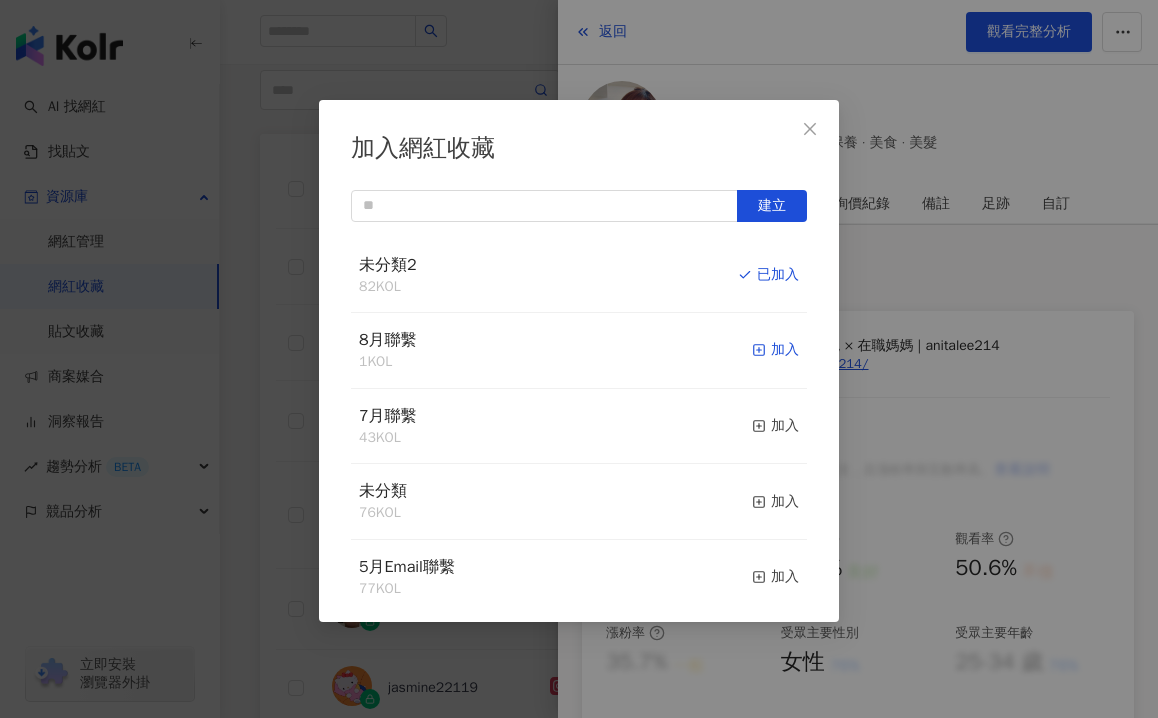 click on "加入" at bounding box center (775, 350) 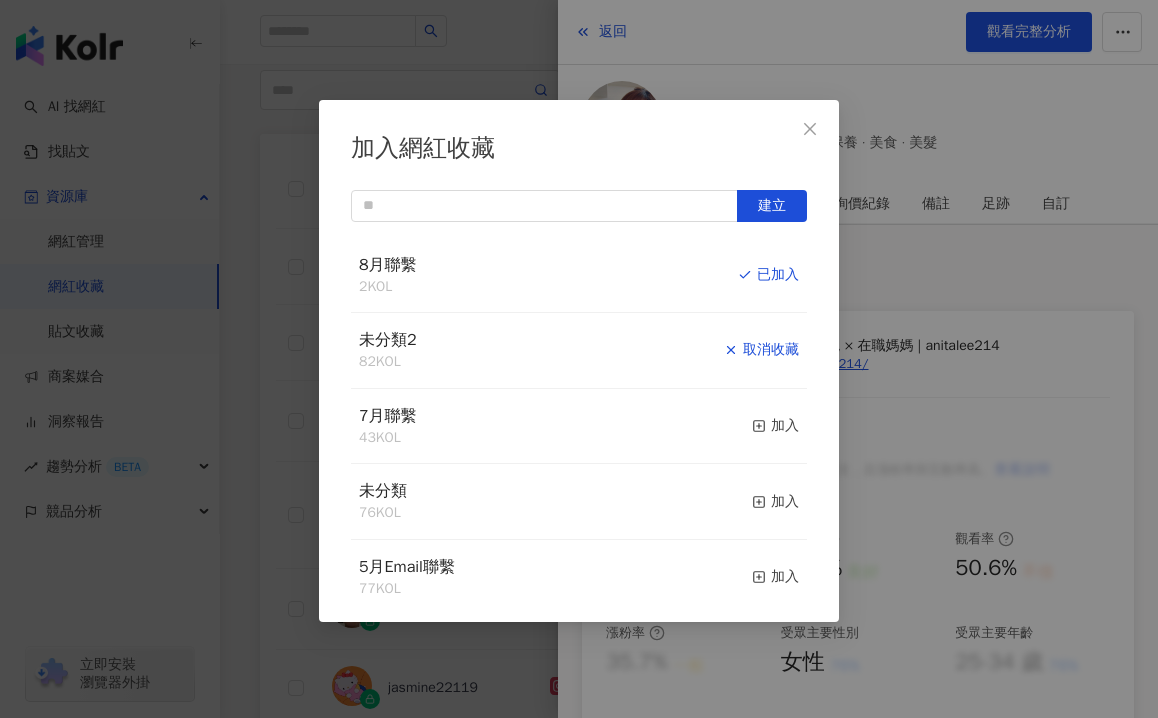 click on "取消收藏" at bounding box center [761, 350] 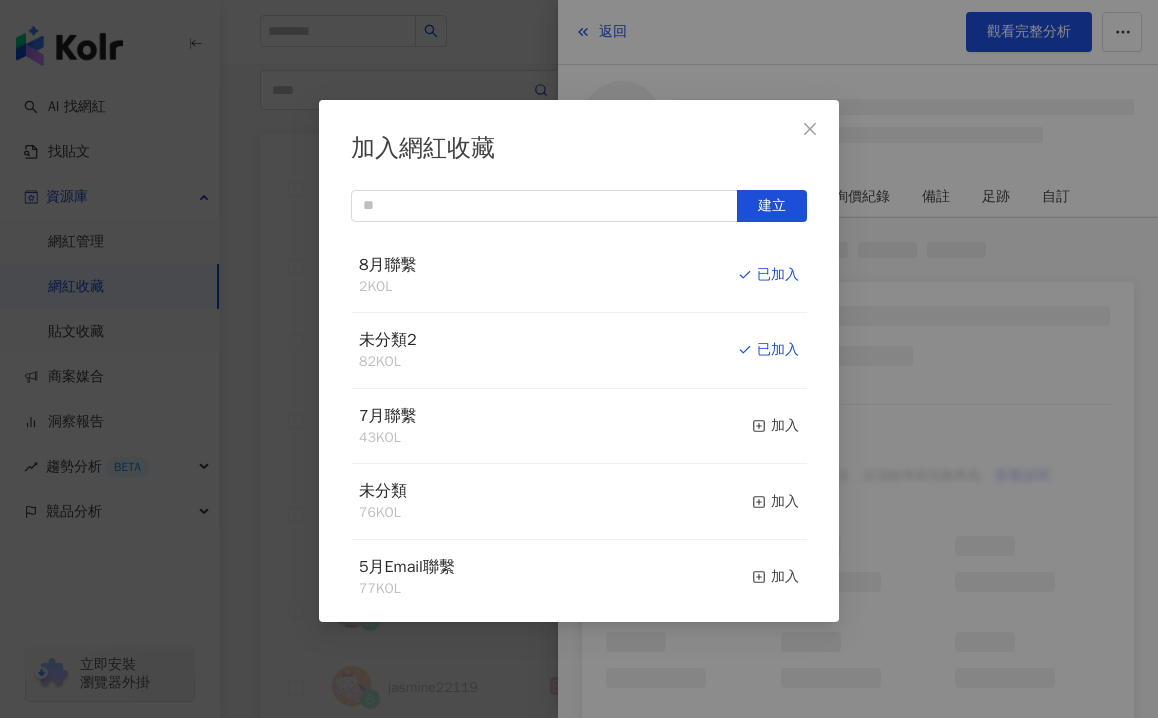 click on "加入網紅收藏 建立 8月聯繫 2  KOL 已加入 未分類2 82  KOL 已加入 7月聯繫 43  KOL 加入 未分類 76  KOL 加入 5月Email聯繫 77  KOL 加入 6月Email聯繫 61  KOL 加入 胸部手術 17  KOL 加入" at bounding box center (579, 359) 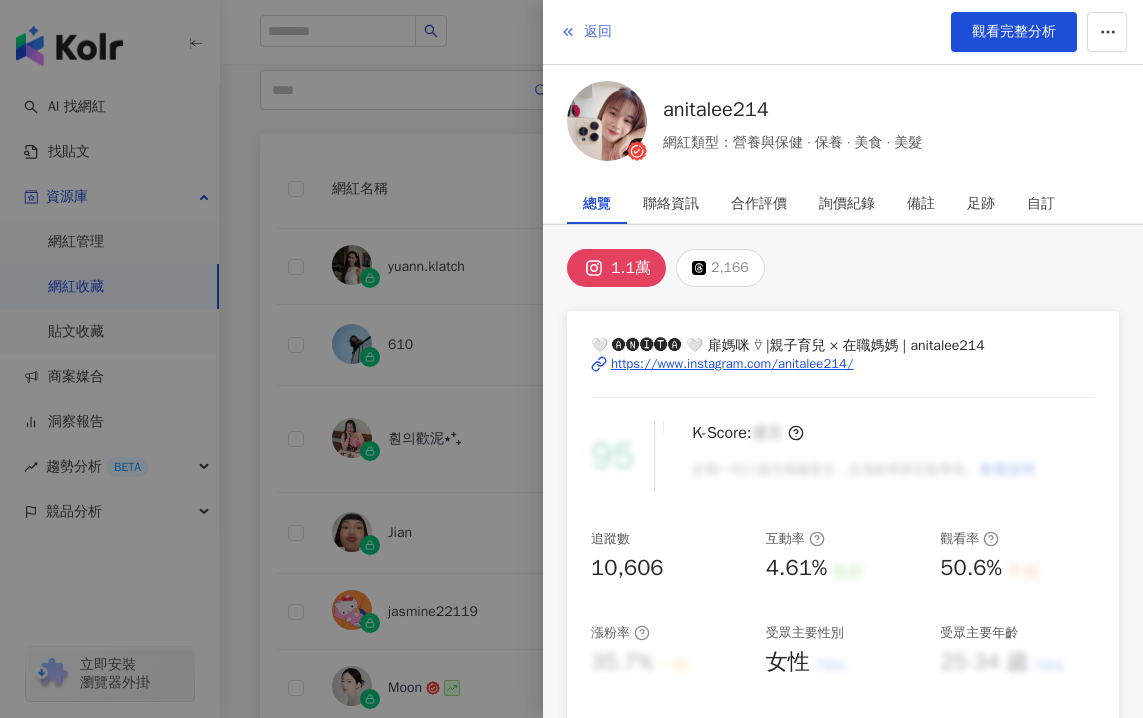 click on "返回" at bounding box center [598, 32] 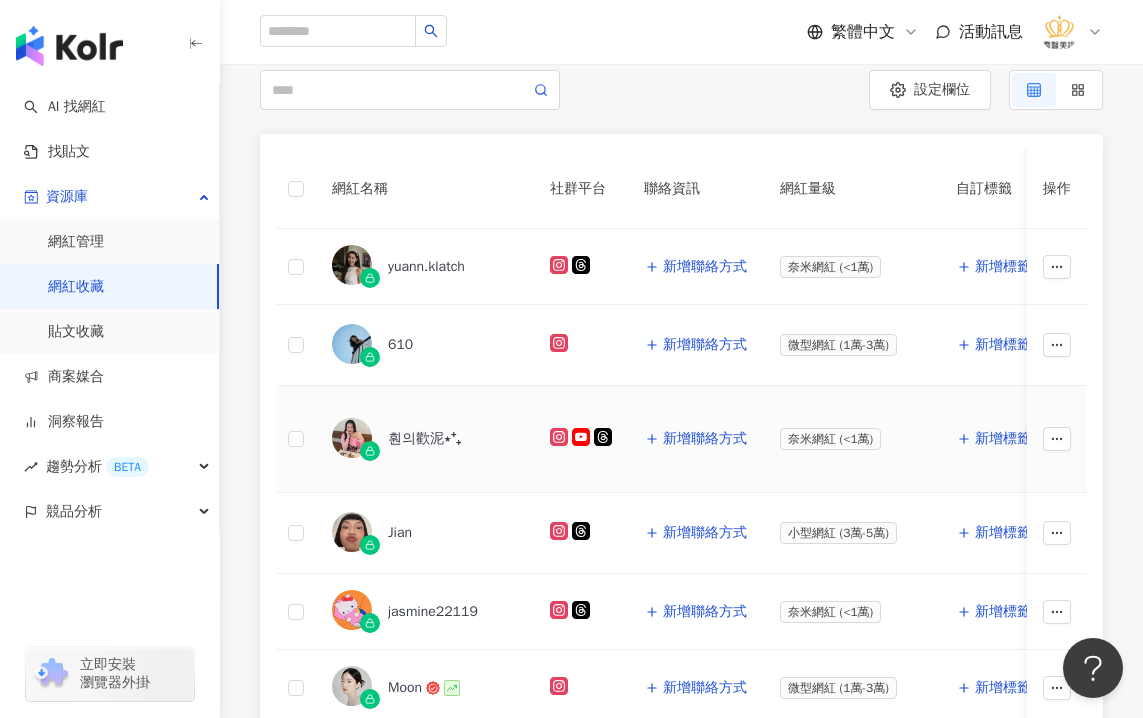 click on "훤의歡泥⋆⁺₊" at bounding box center (424, 439) 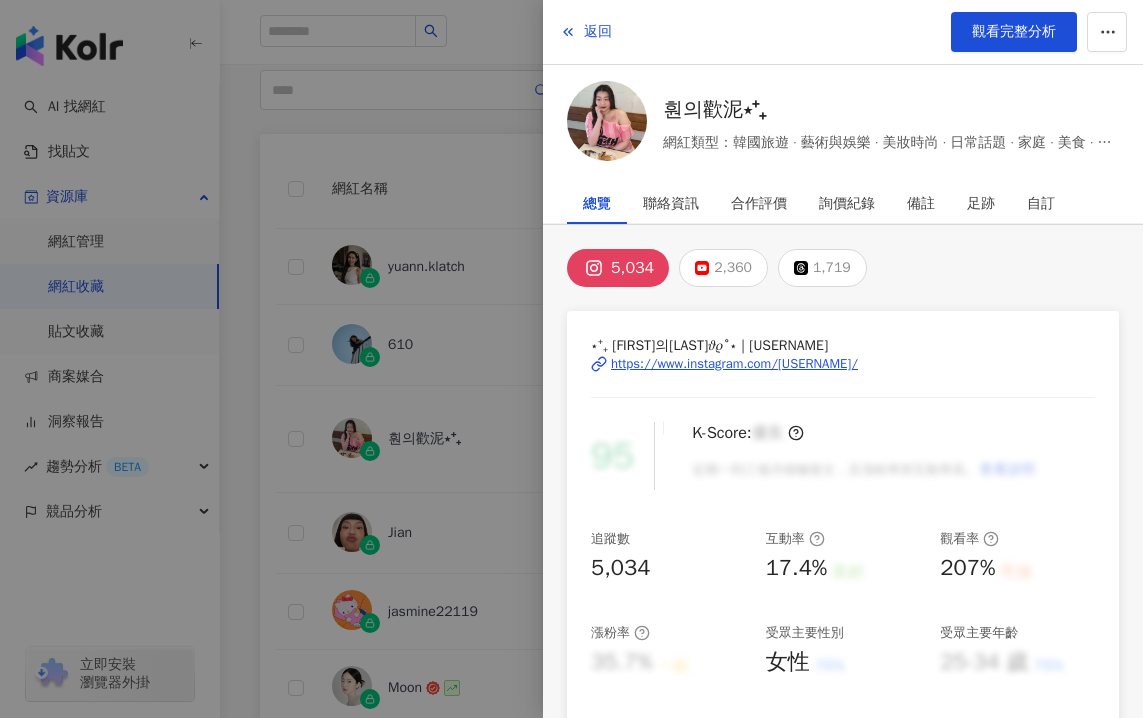 click on "https://www.instagram.com/[USERNAME]/" at bounding box center (734, 364) 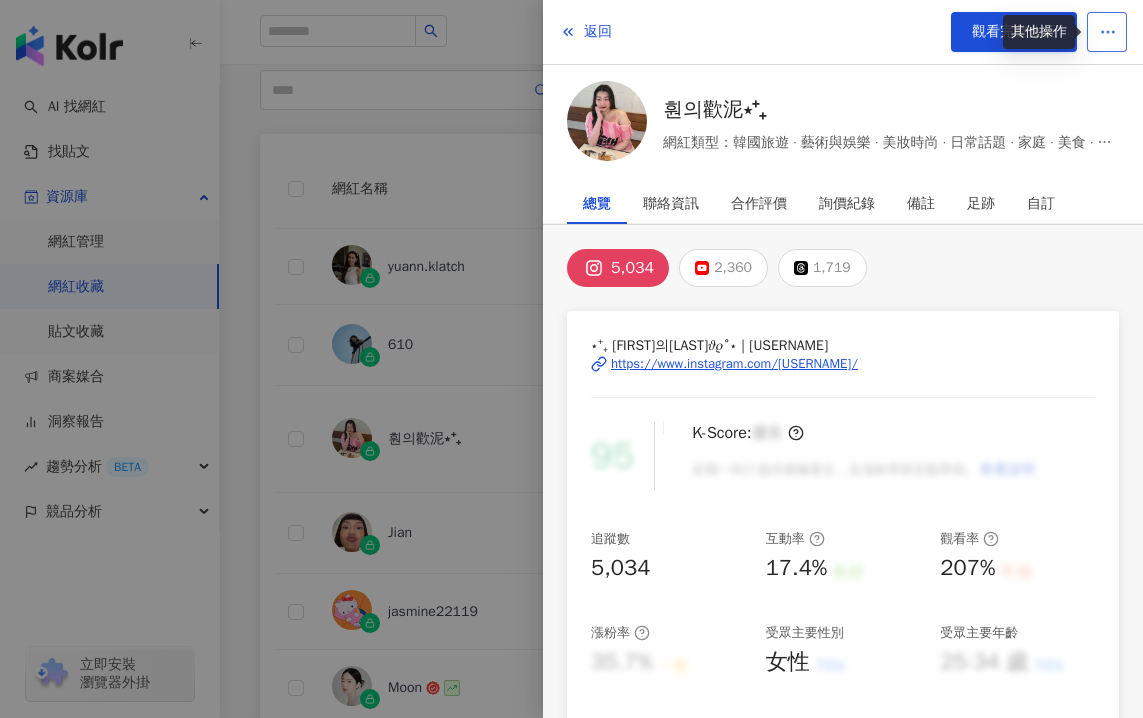 click 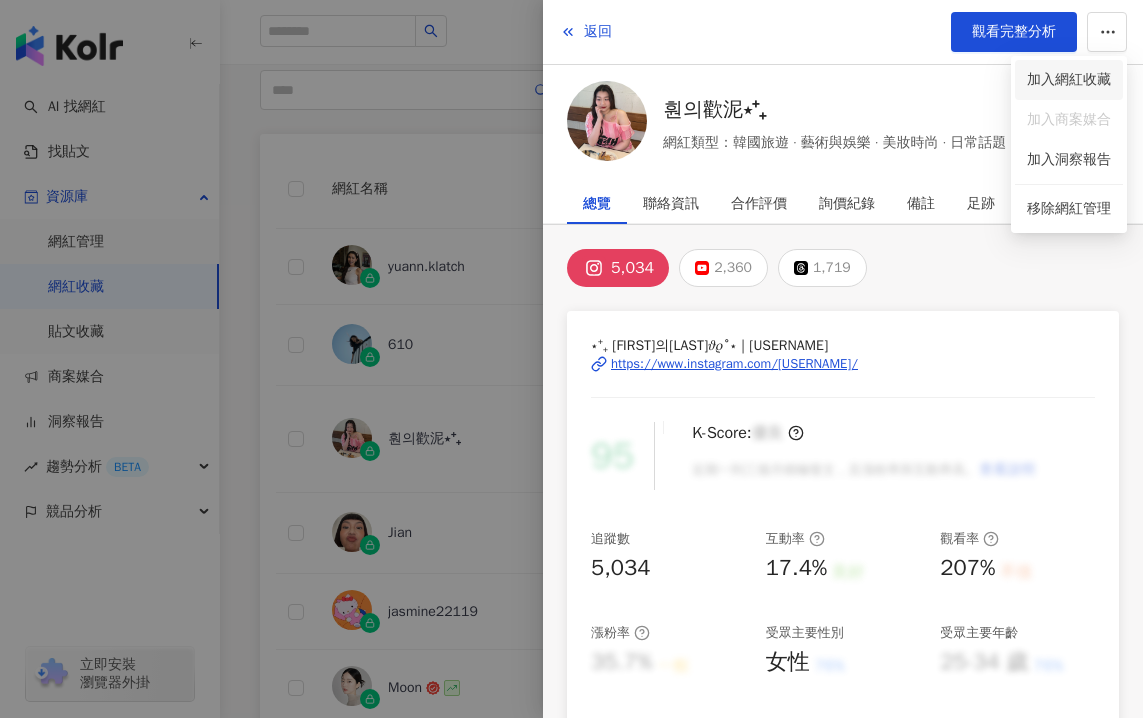 click on "加入網紅收藏" at bounding box center (1069, 80) 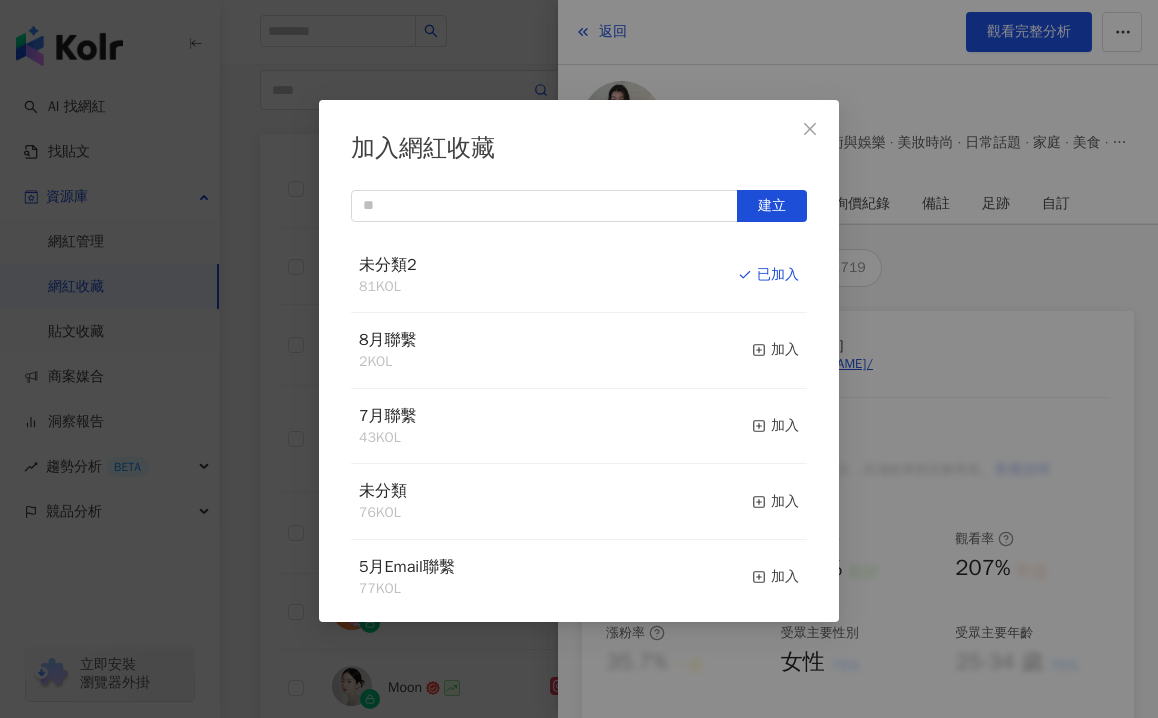 click on "加入" at bounding box center [775, 350] 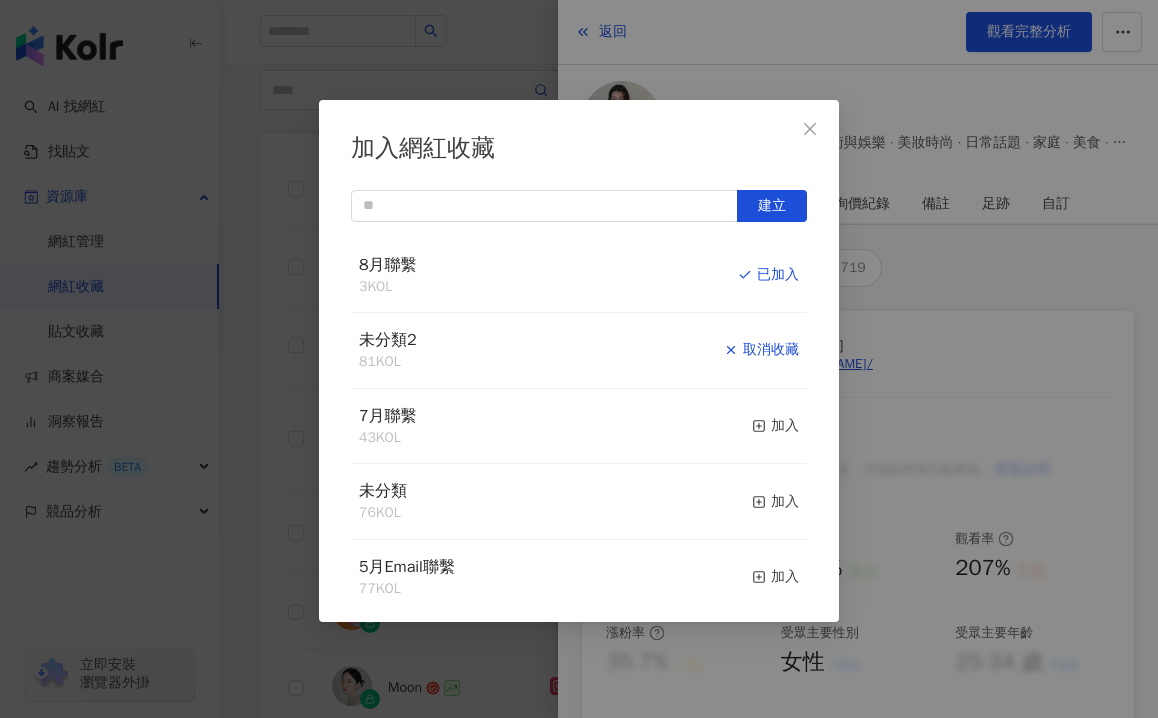 click on "取消收藏" at bounding box center [761, 350] 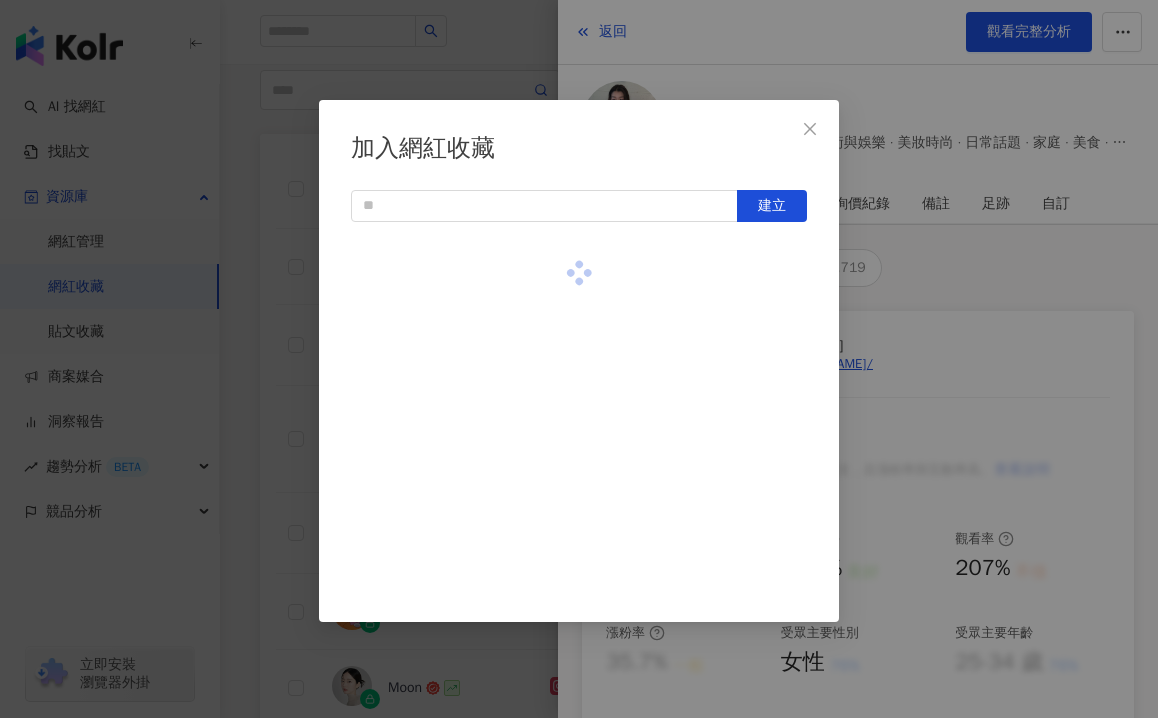 click on "加入網紅收藏 建立" at bounding box center (579, 359) 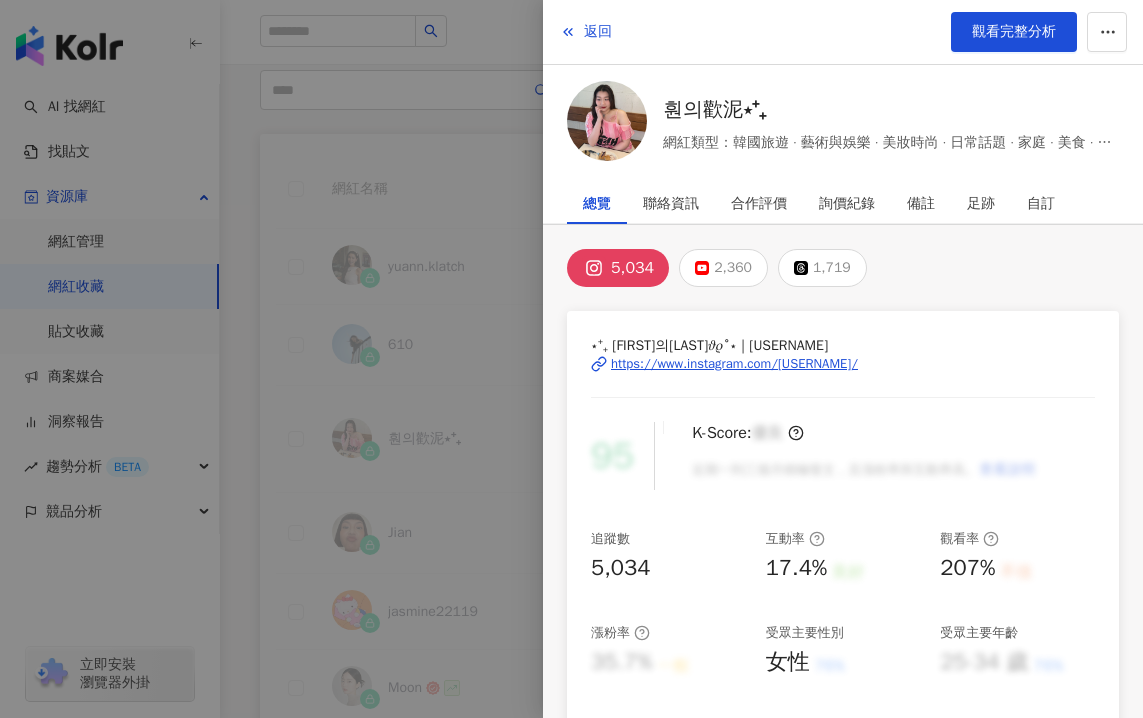 click at bounding box center [571, 359] 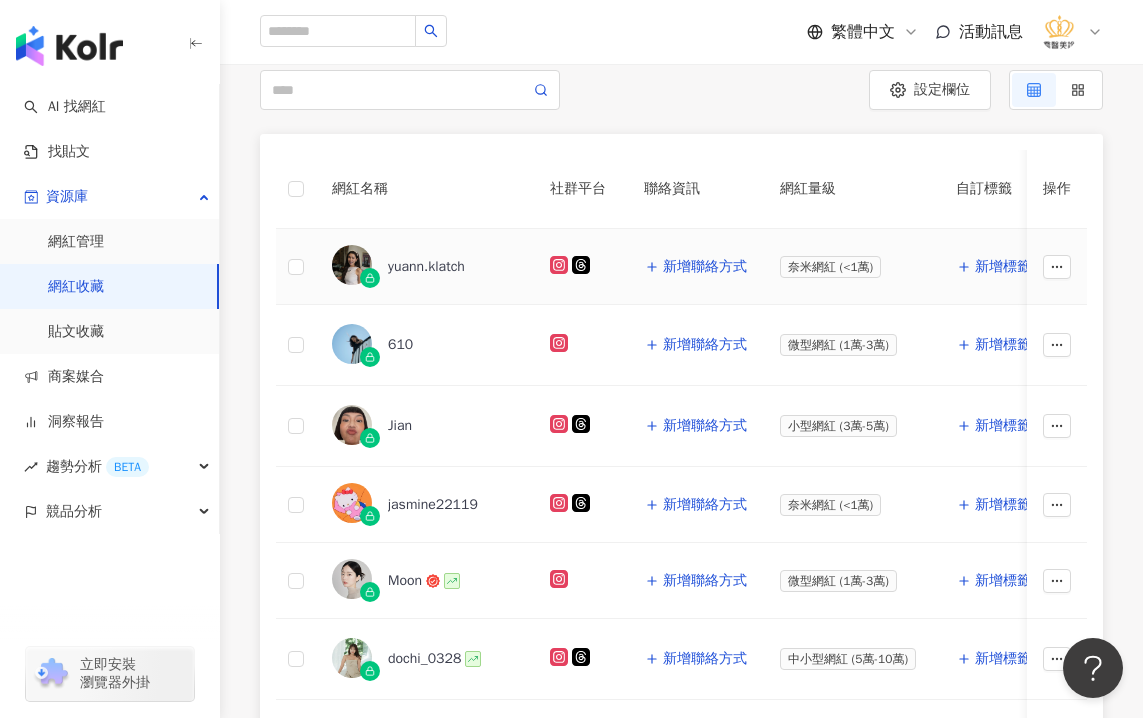 click on "yuann.klatch" at bounding box center [426, 267] 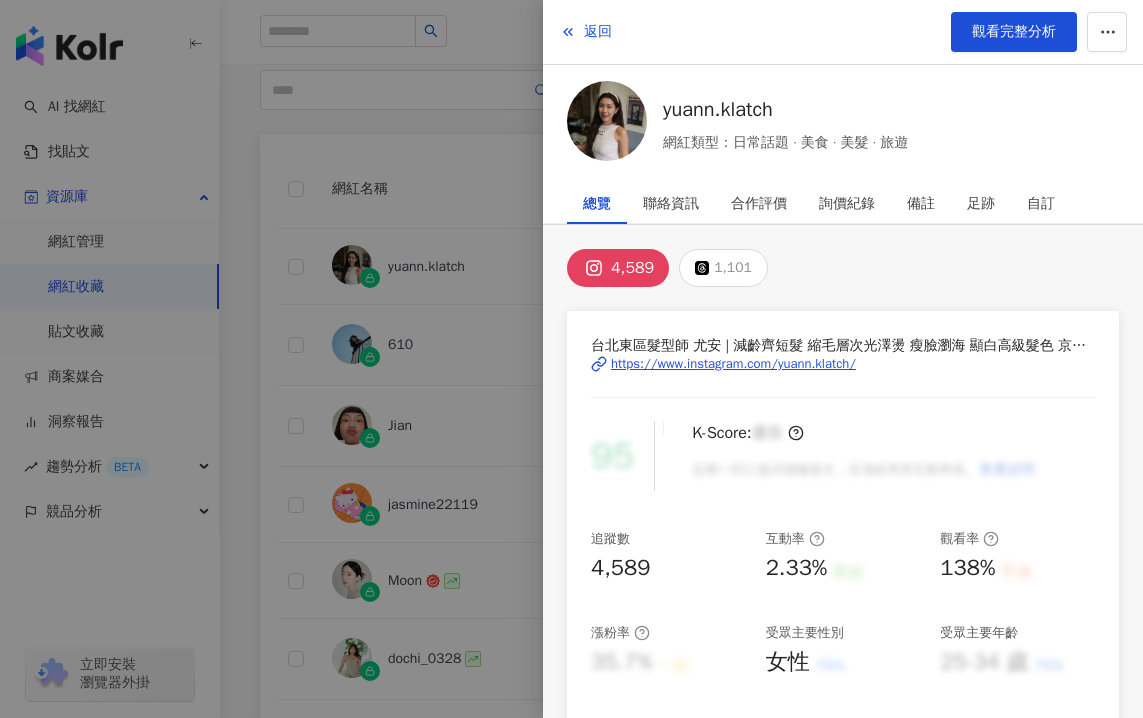 click on "https://www.instagram.com/yuann.klatch/" at bounding box center [733, 364] 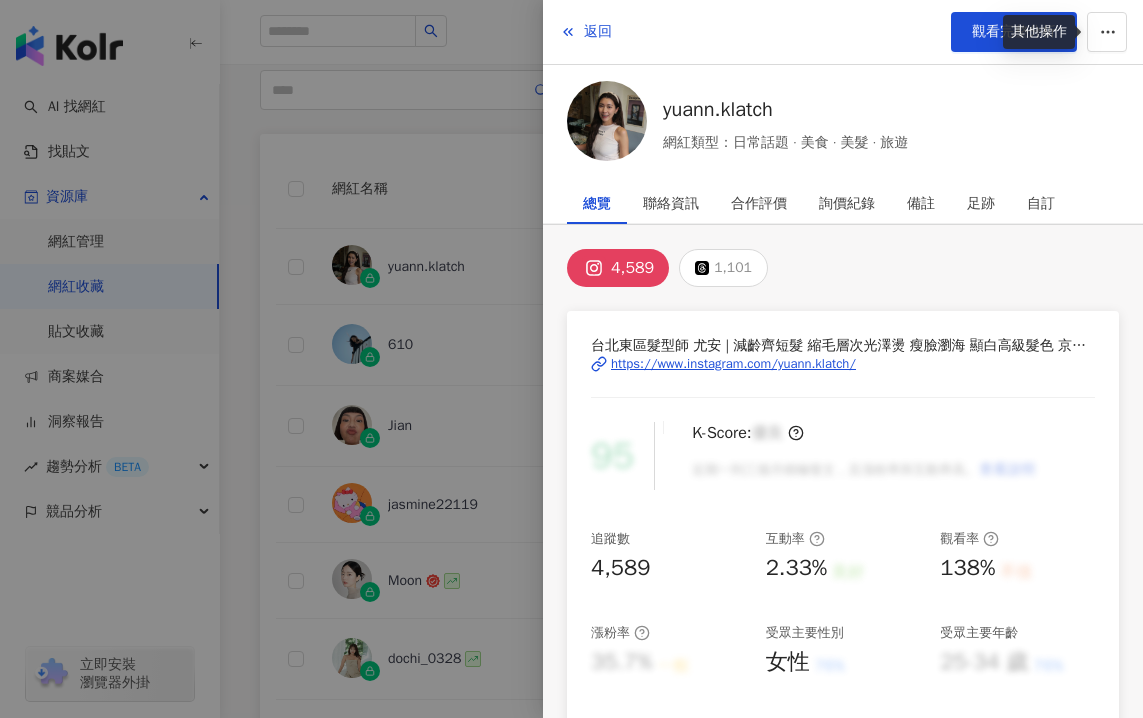 drag, startPoint x: 1103, startPoint y: 38, endPoint x: 1107, endPoint y: 68, distance: 30.265491 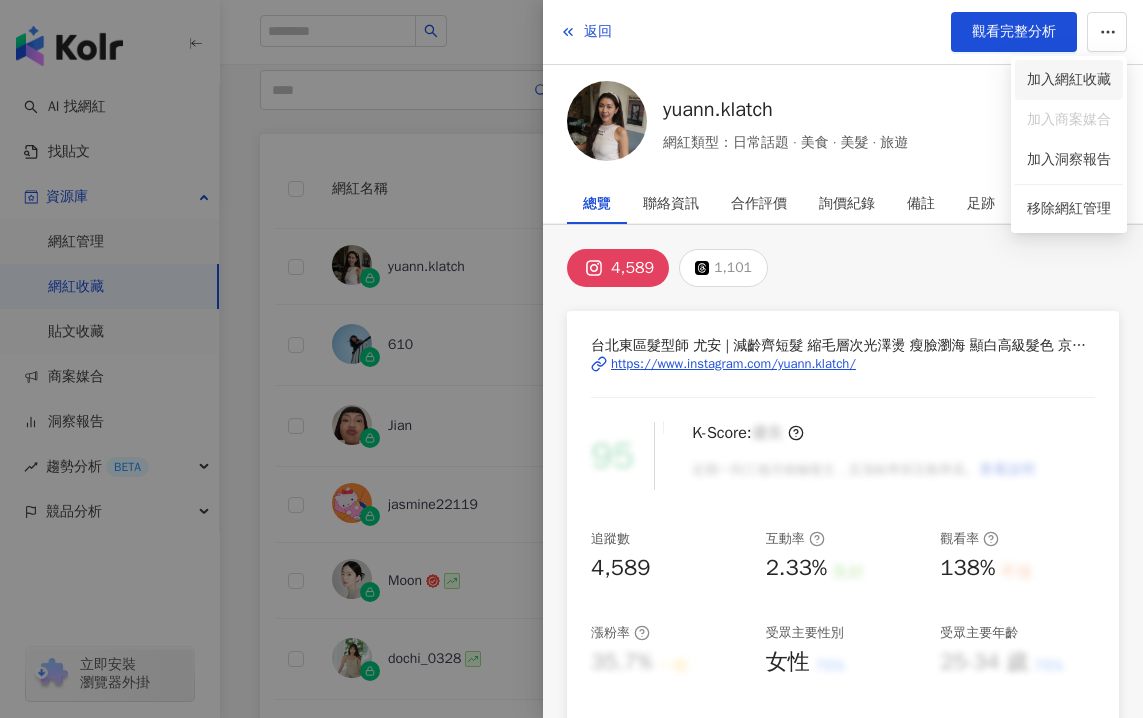 click on "加入網紅收藏" at bounding box center [1069, 80] 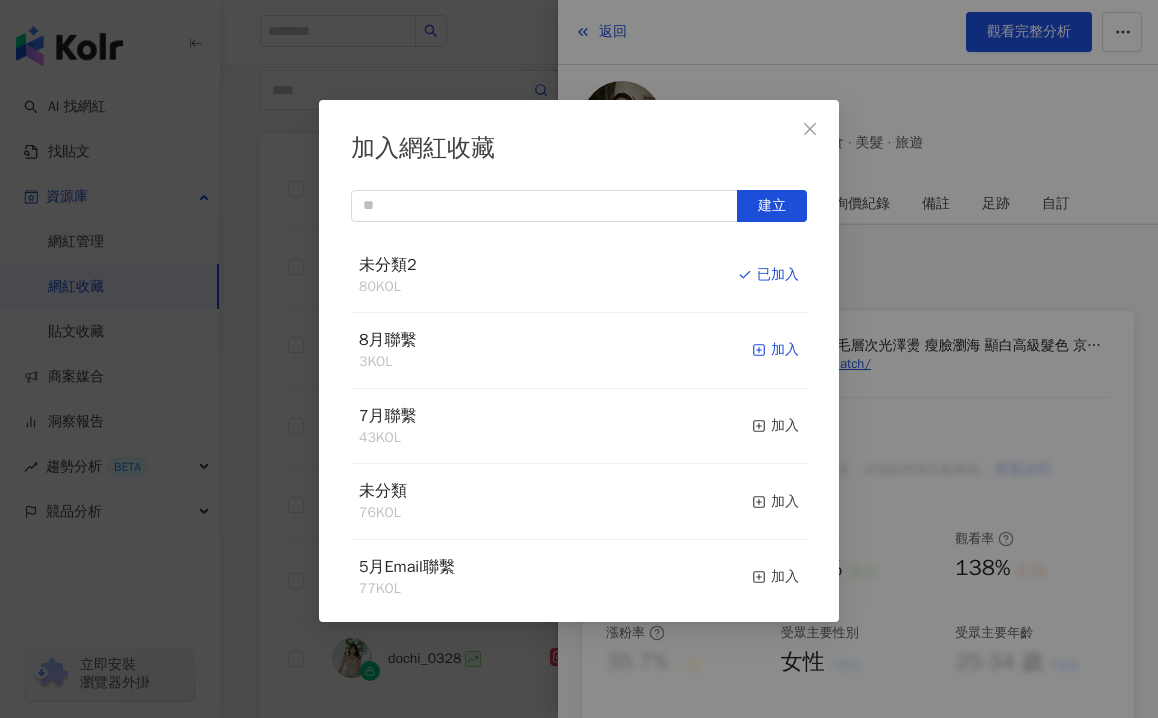 click on "加入" at bounding box center (775, 350) 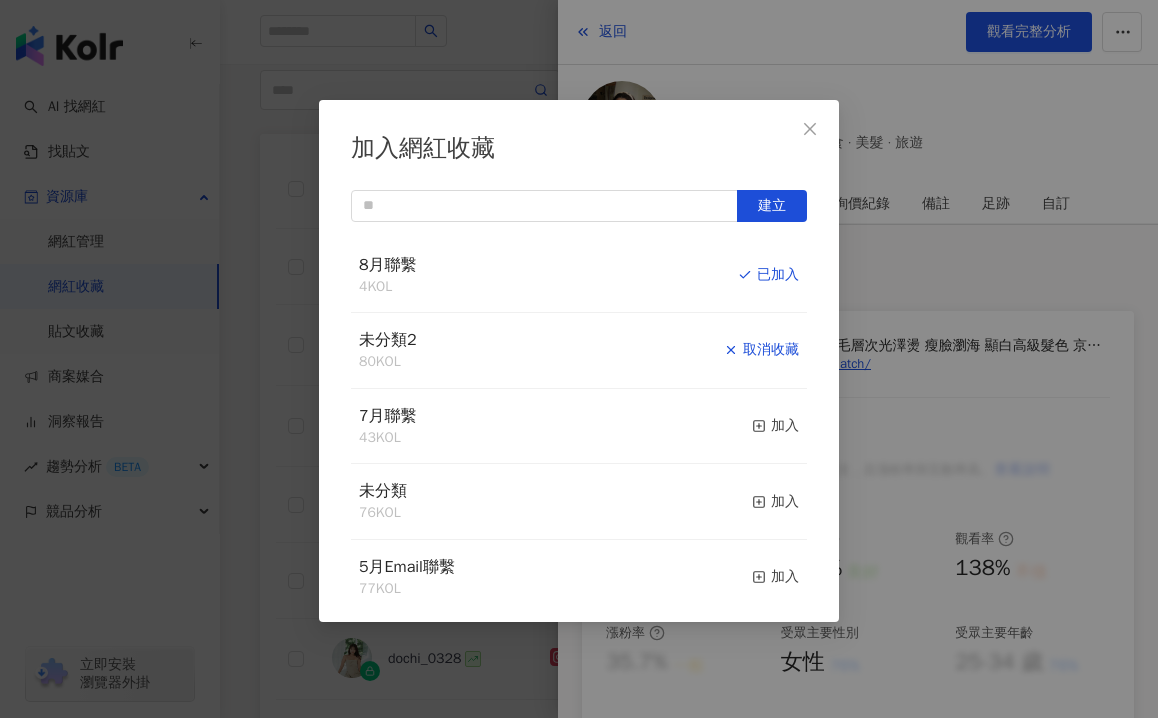 click on "取消收藏" at bounding box center [761, 350] 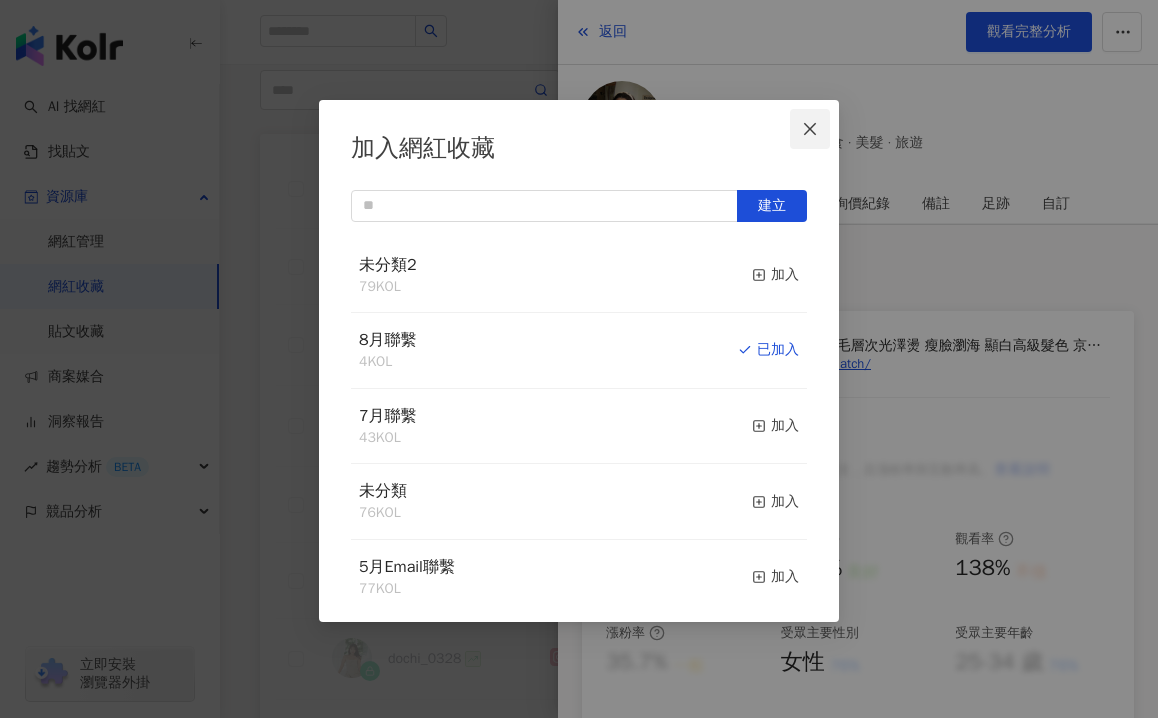 click 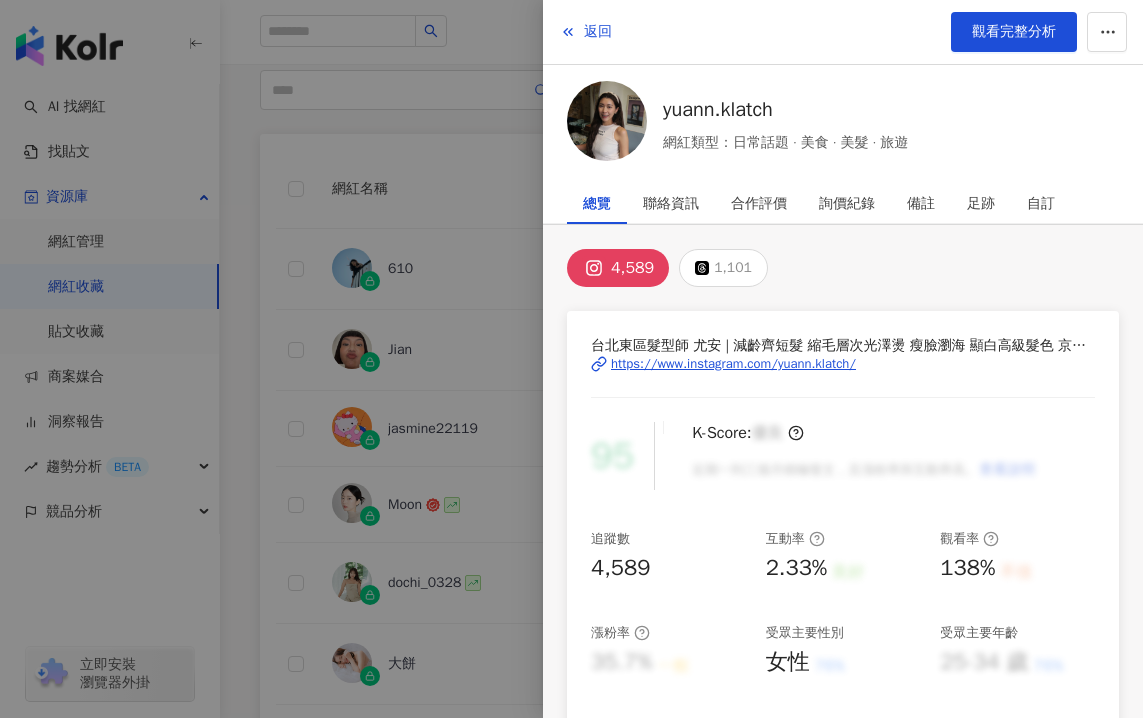 click at bounding box center [571, 359] 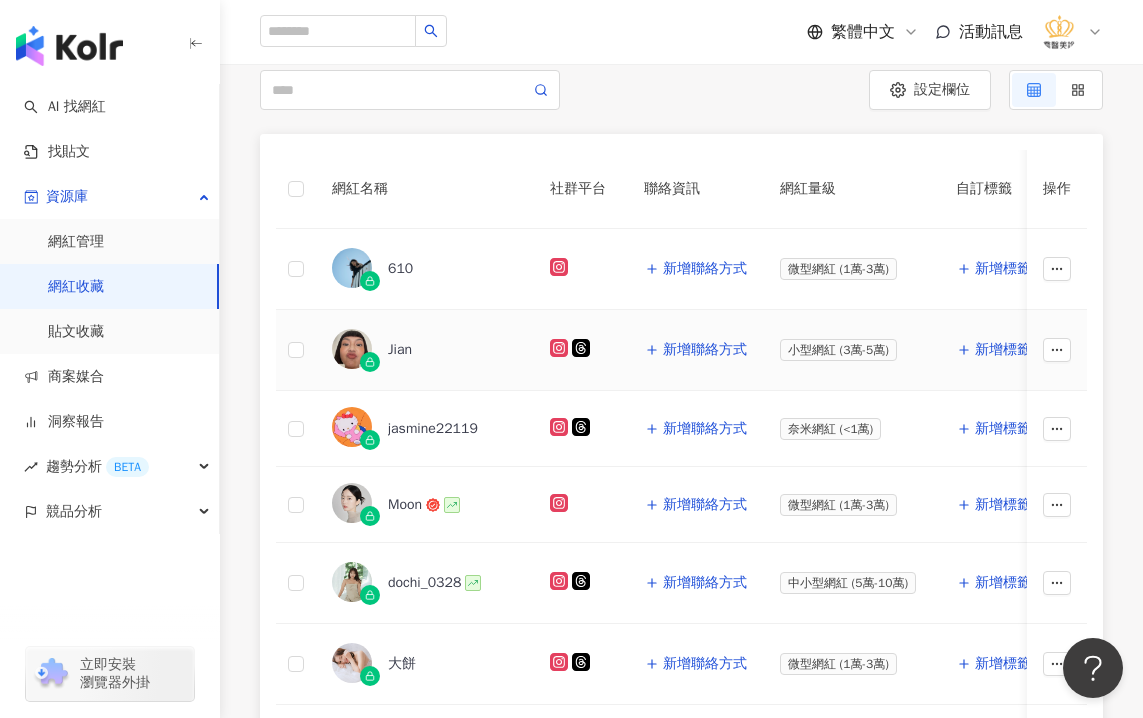 click on "Jian" at bounding box center (400, 350) 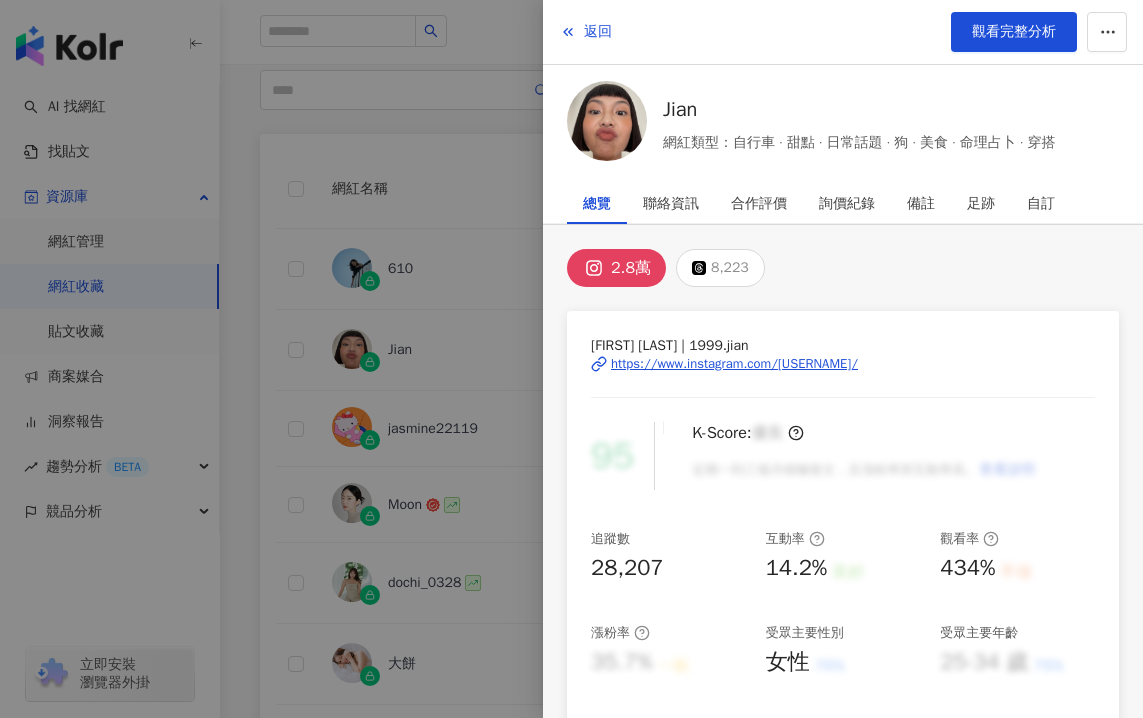 click on "https://www.instagram.com/[USERNAME]/" at bounding box center (734, 364) 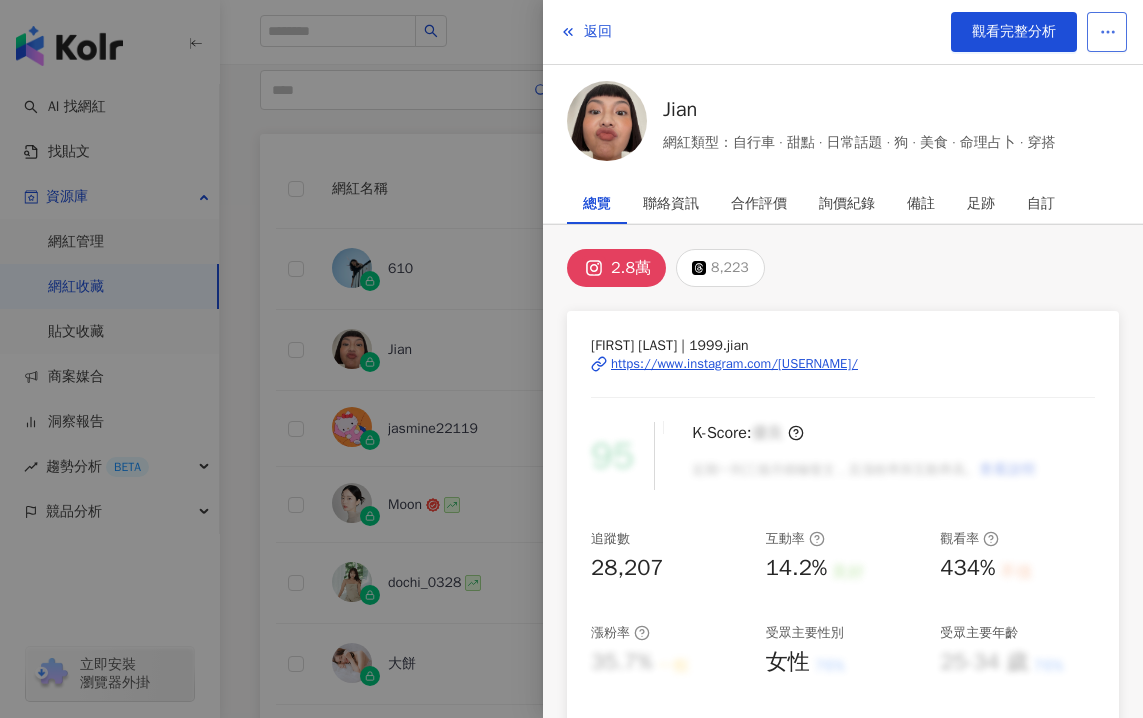 click 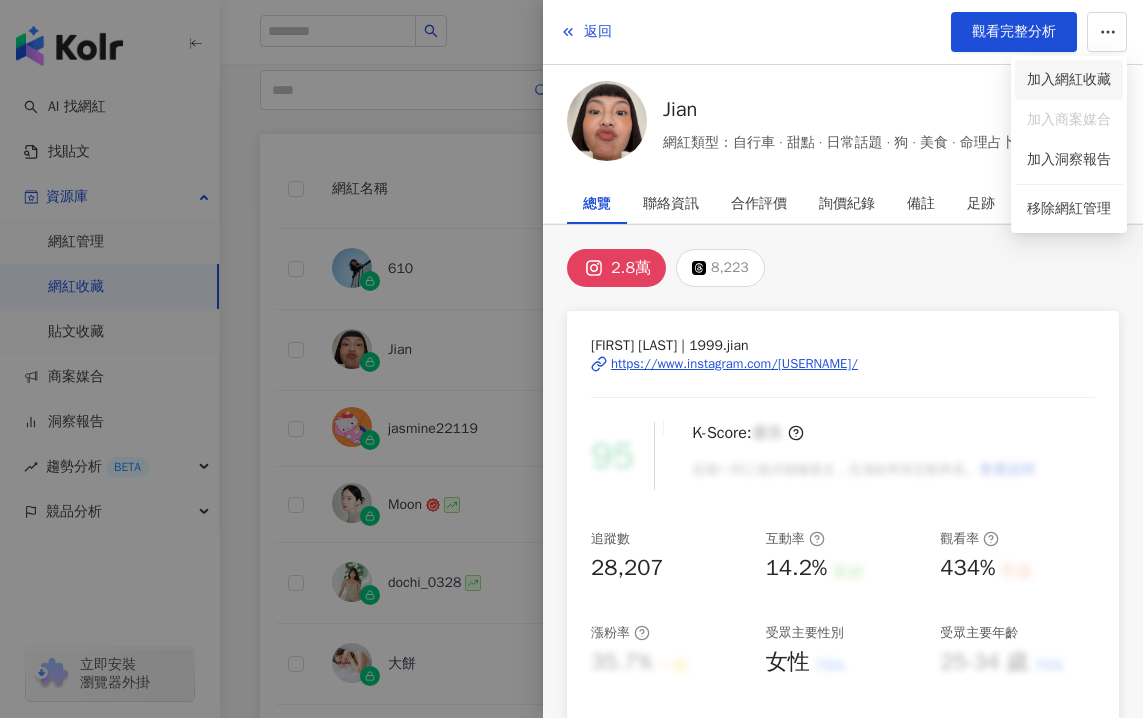 click on "加入網紅收藏" at bounding box center [1069, 80] 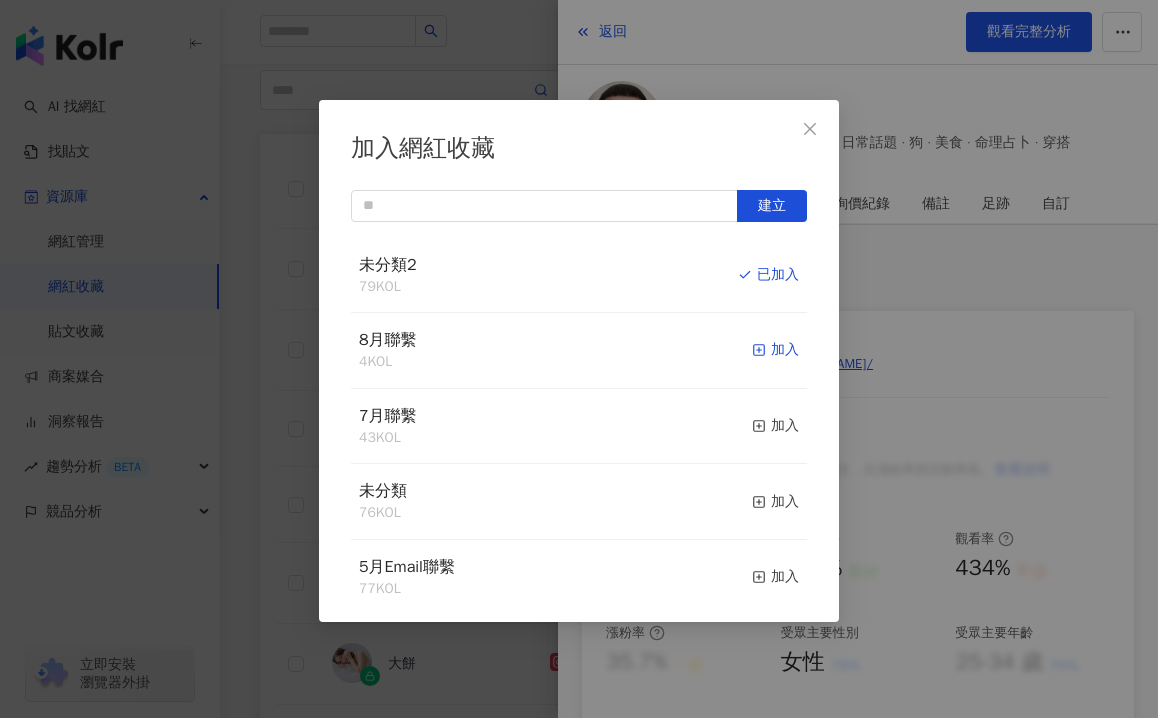 click on "加入" at bounding box center [775, 350] 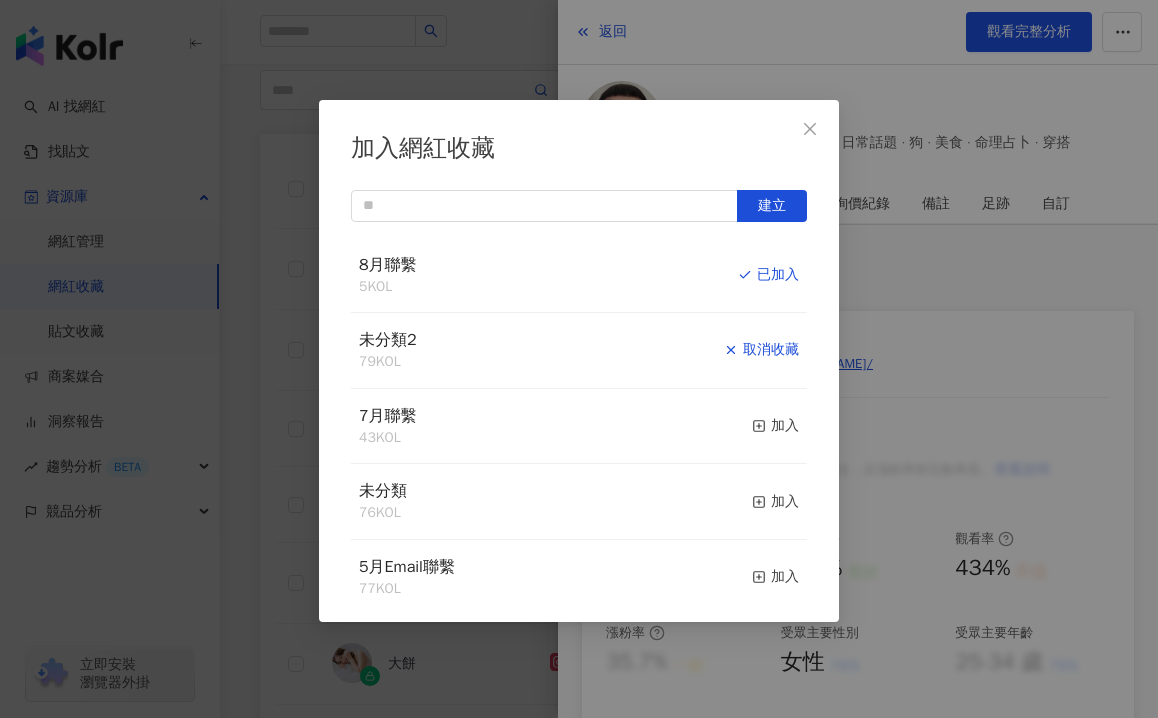 click on "取消收藏" at bounding box center [761, 350] 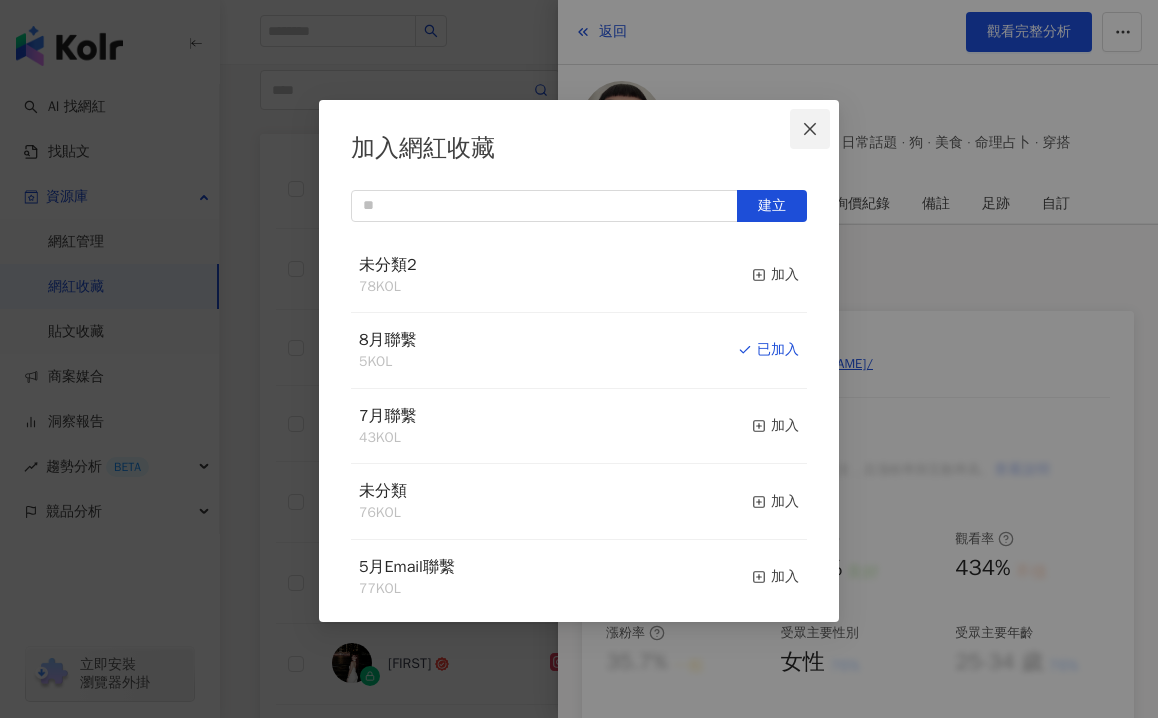 click 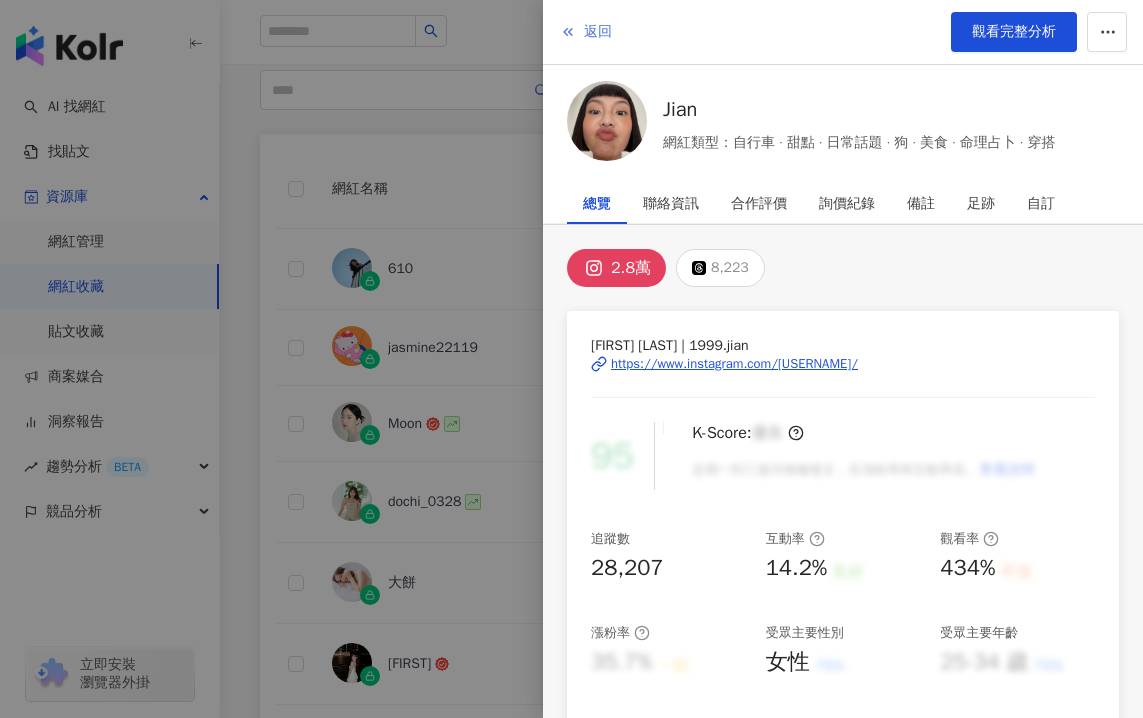 click on "返回" at bounding box center [598, 32] 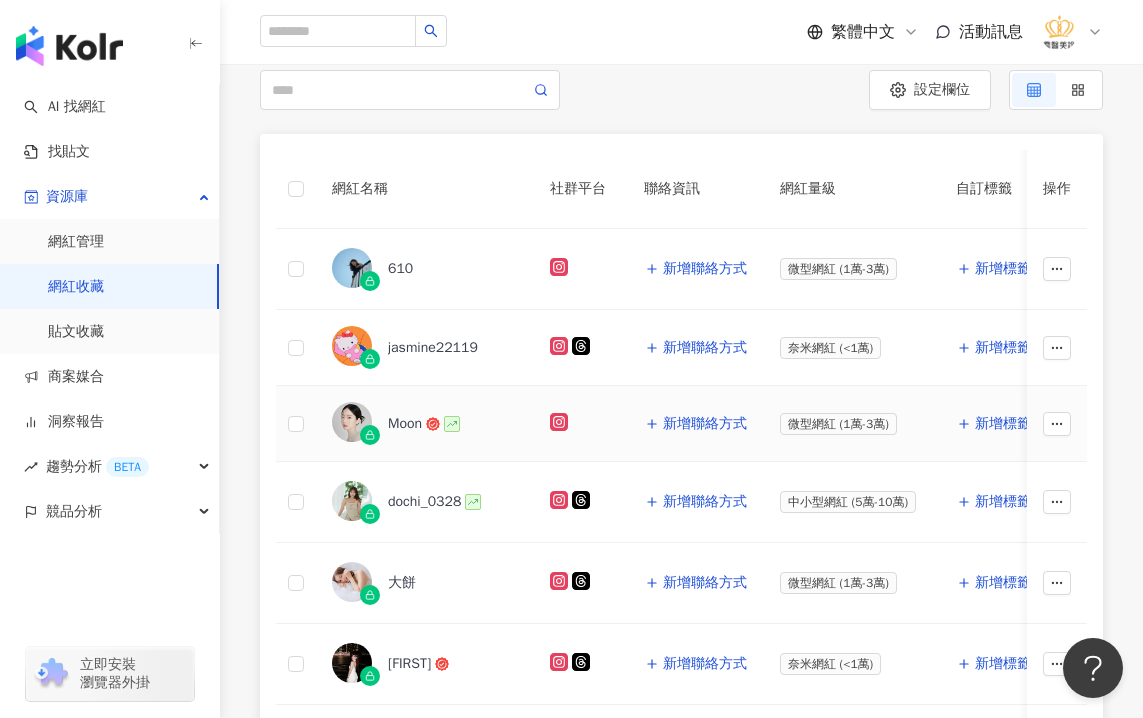 click on "Moon" at bounding box center [405, 424] 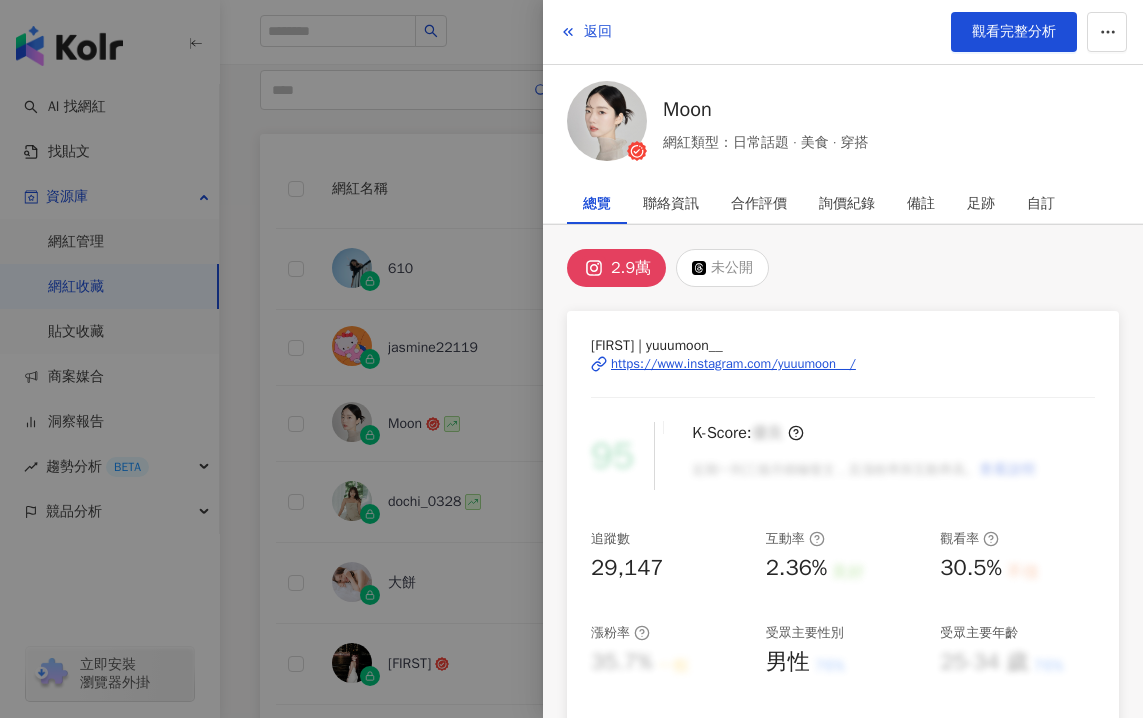 click on "https://www.instagram.com/yuuumoon__/" at bounding box center [733, 364] 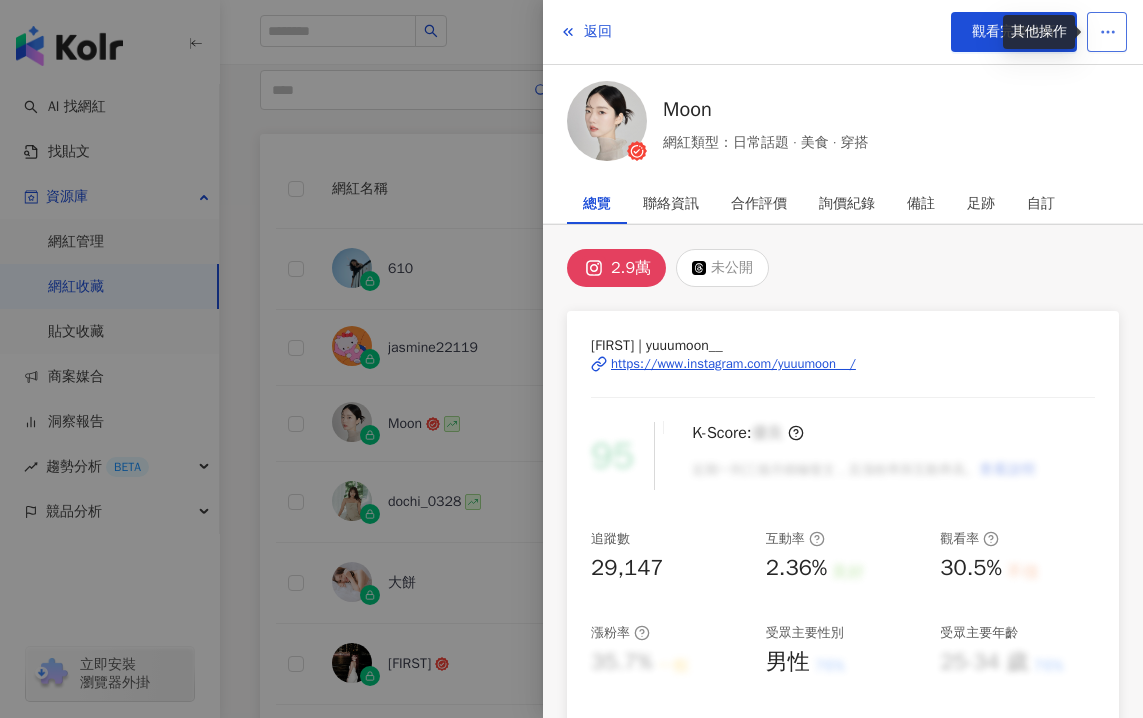 click 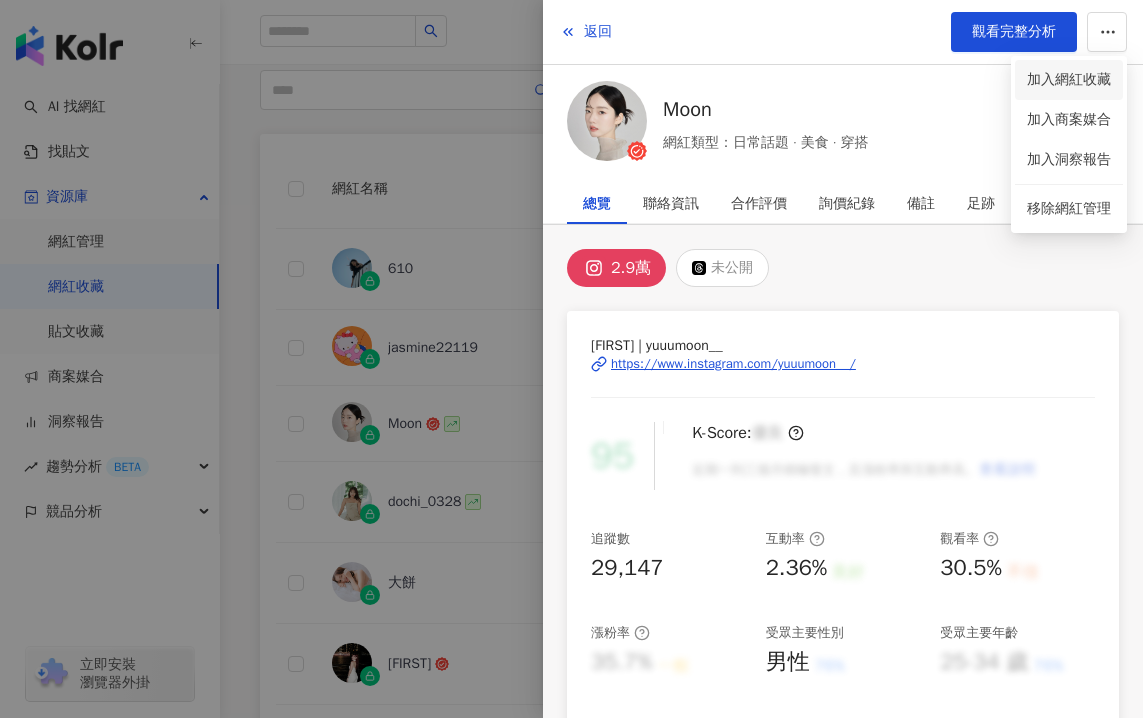 click on "加入網紅收藏" at bounding box center [1069, 80] 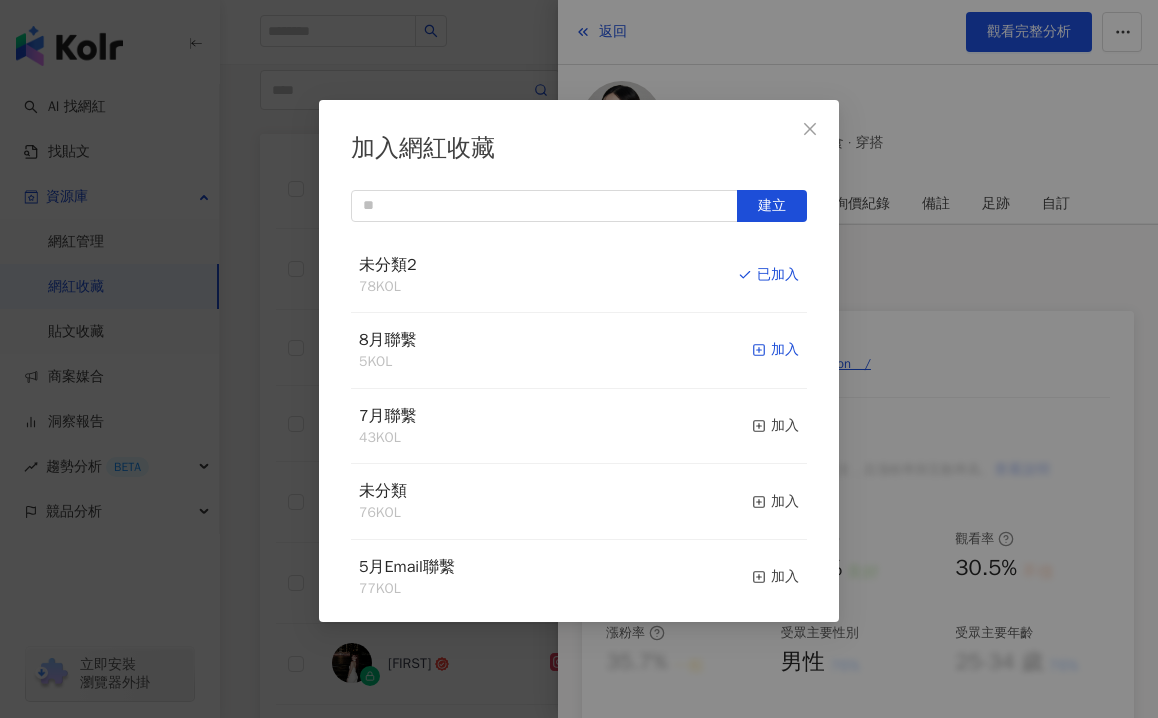 click on "加入" at bounding box center [775, 350] 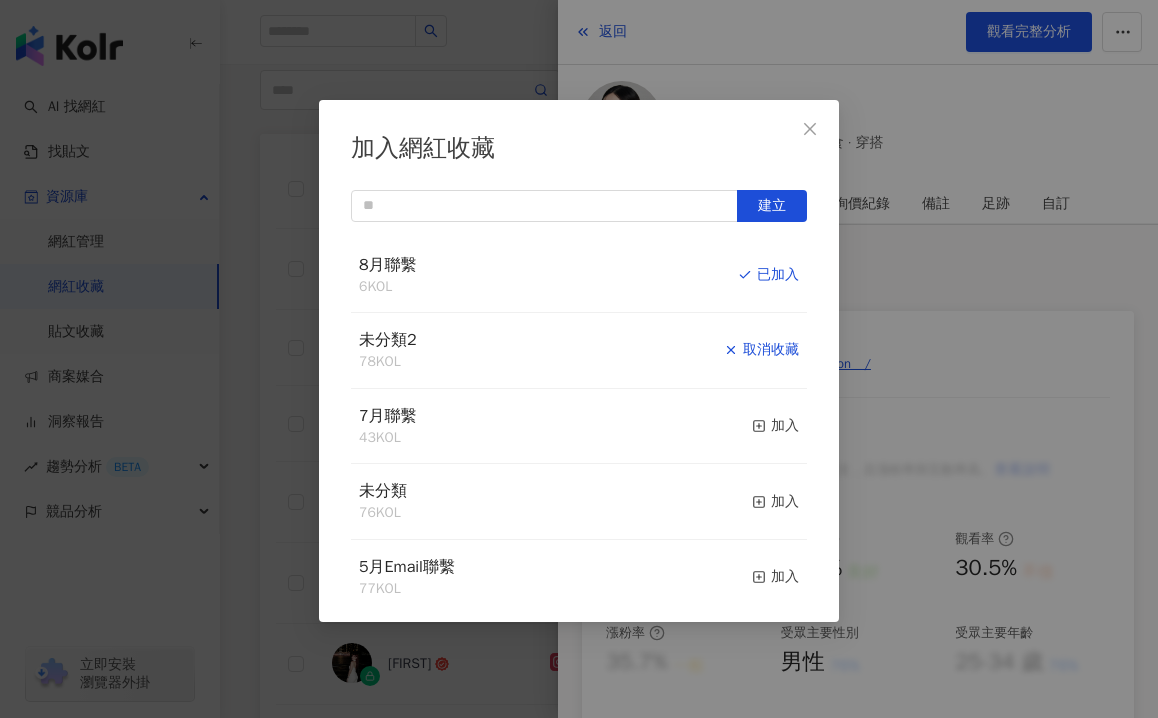 click on "取消收藏" at bounding box center (761, 350) 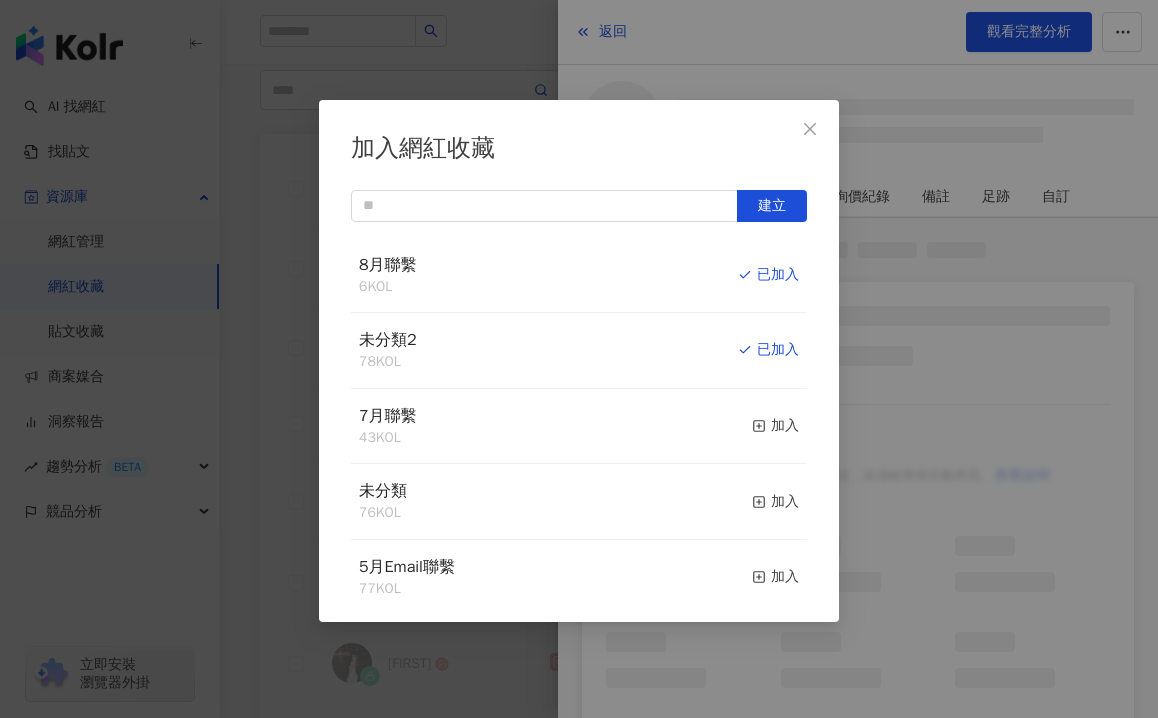 click on "加入網紅收藏 建立 8月聯繫 6 KOL 已加入 未分類2 78 KOL 已加入 7月聯繫 43 KOL 加入 未分類 76 KOL 加入 5月Email聯繫 77 KOL 加入 6月Email聯繫 61 KOL 加入 胸部手術 17 KOL 加入" at bounding box center [579, 359] 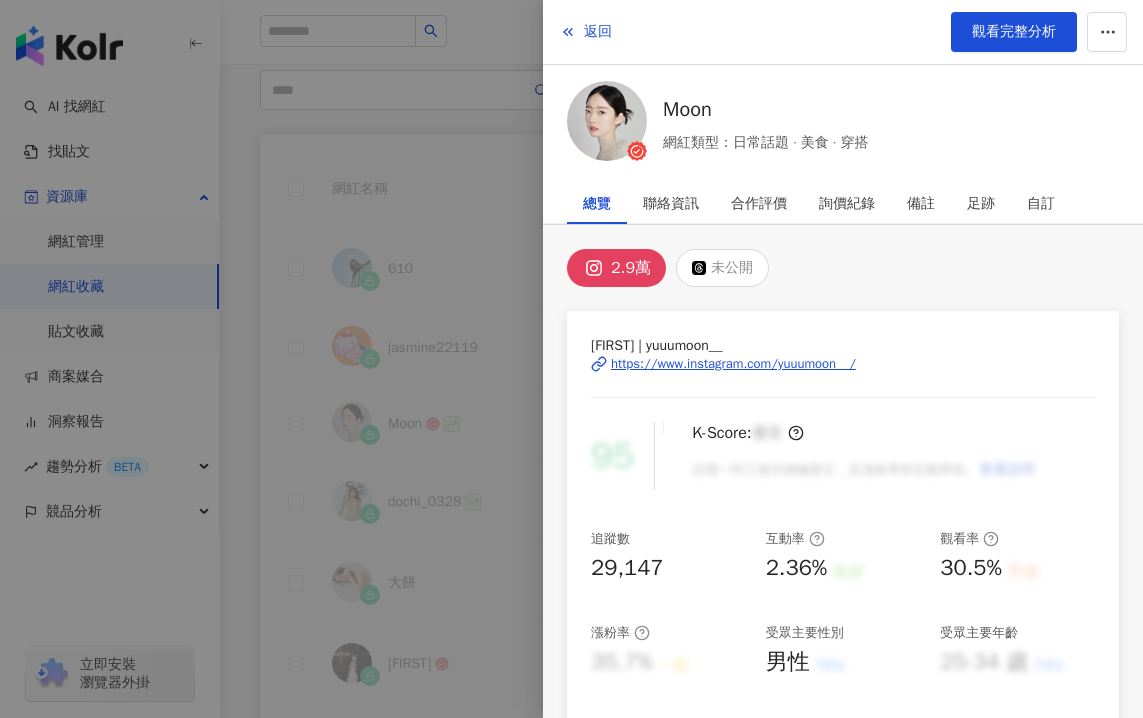 click at bounding box center [571, 359] 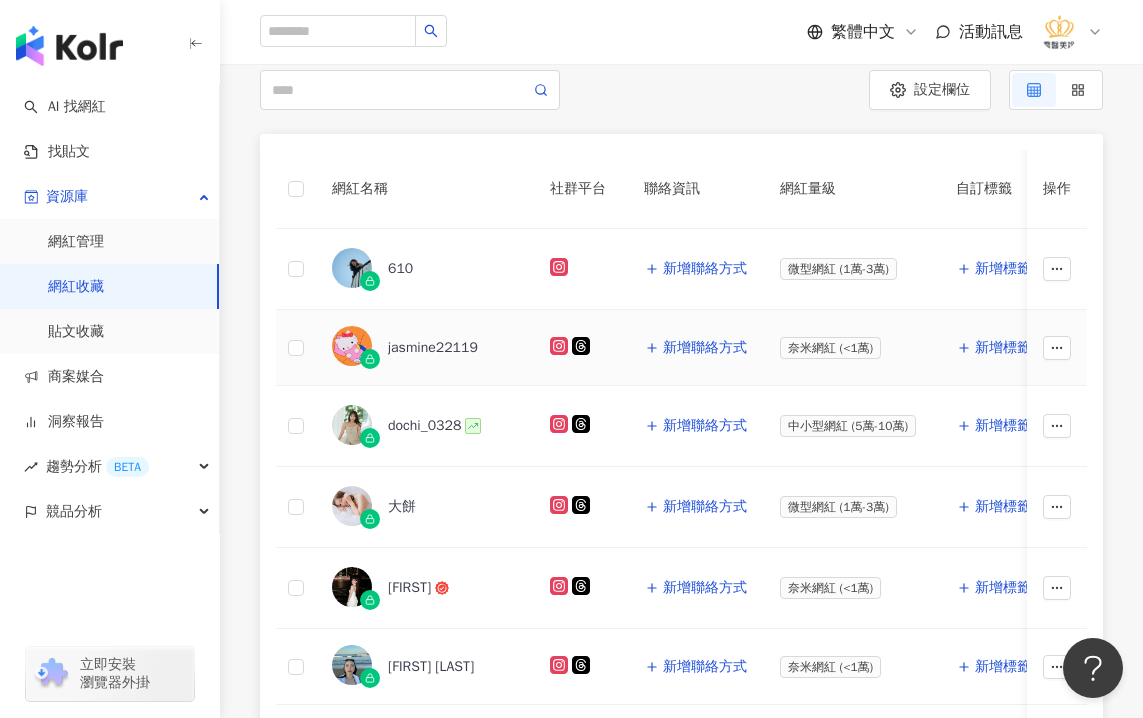 click on "jasmine22119" at bounding box center (433, 348) 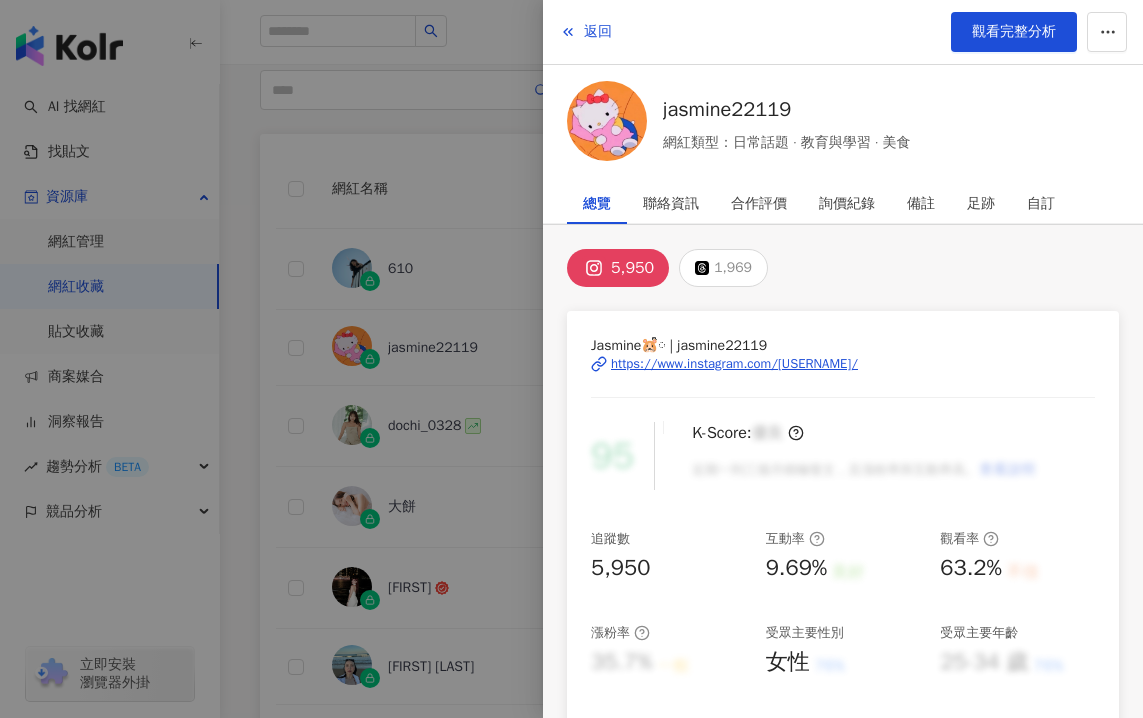 click on "https://www.instagram.com/[USERNAME]/" at bounding box center (734, 364) 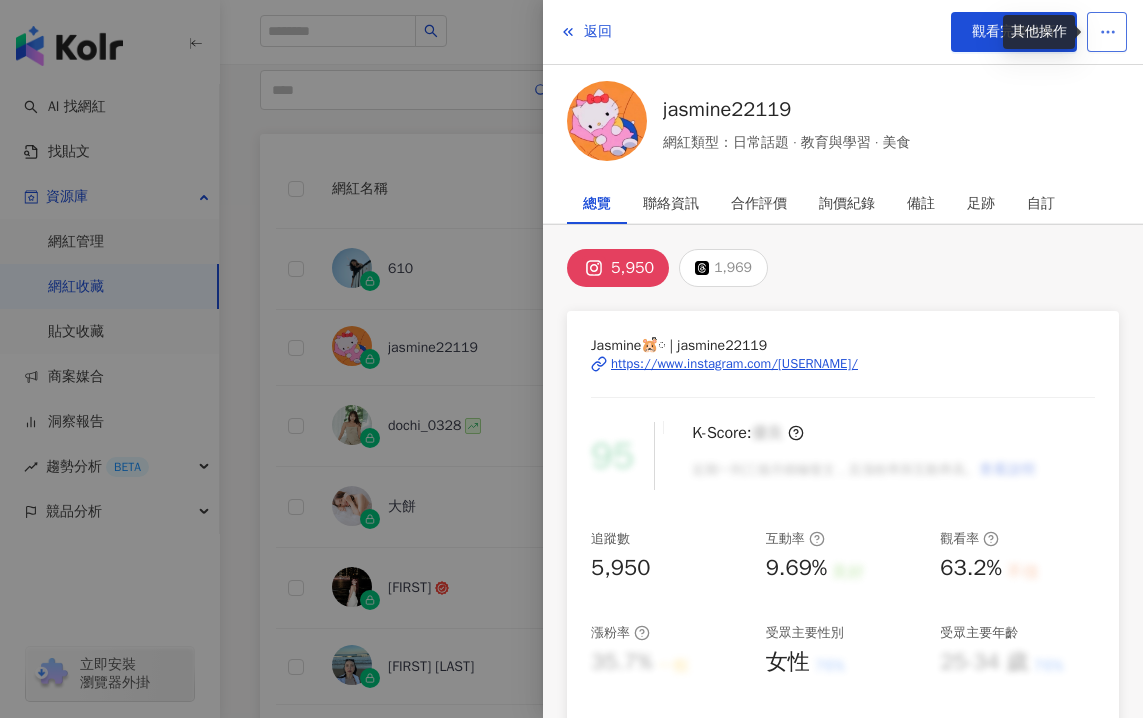 click at bounding box center [1108, 32] 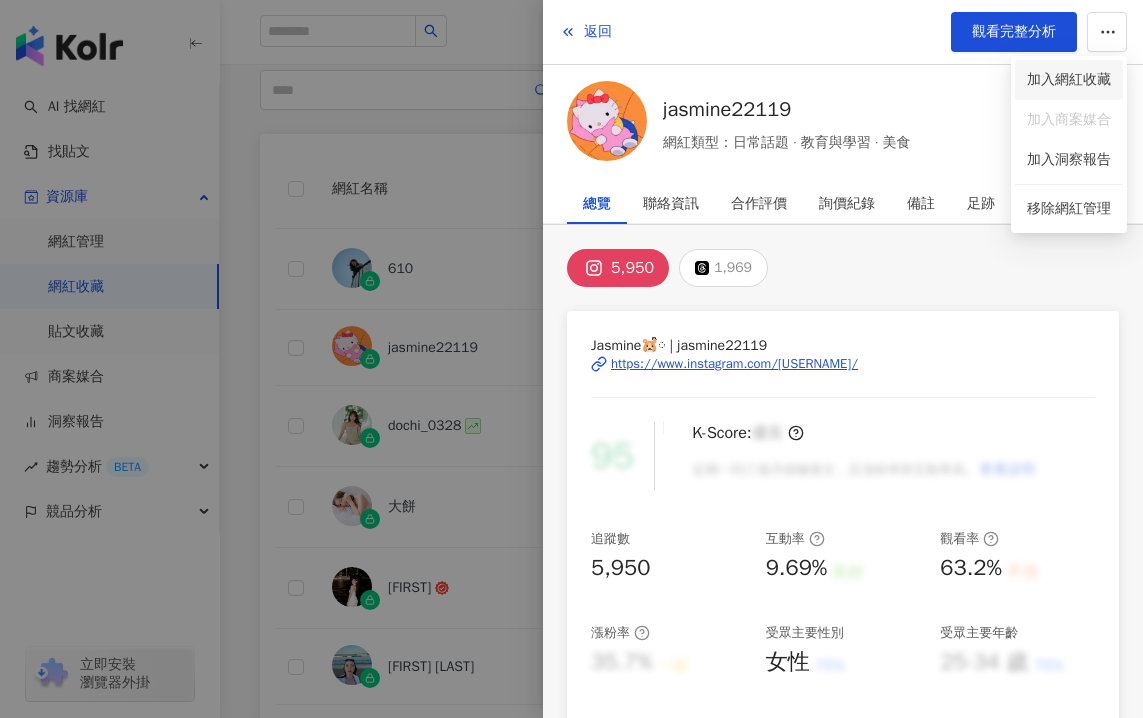 click on "加入網紅收藏" at bounding box center (1069, 80) 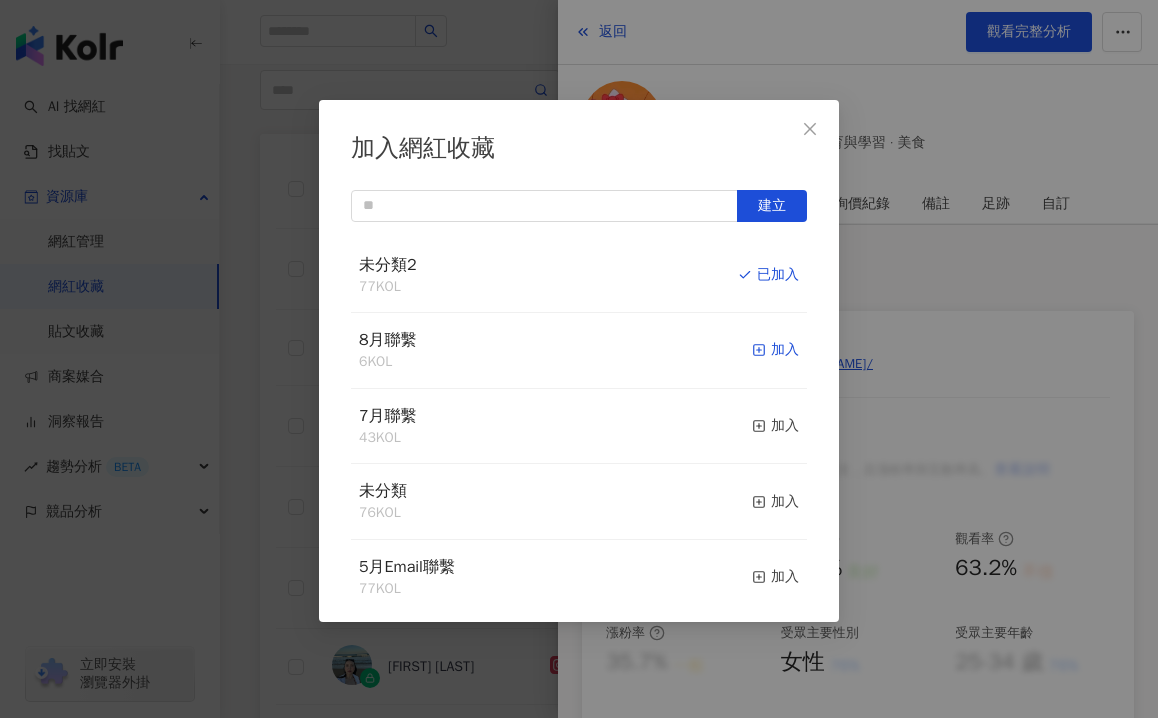 click on "加入" at bounding box center [775, 350] 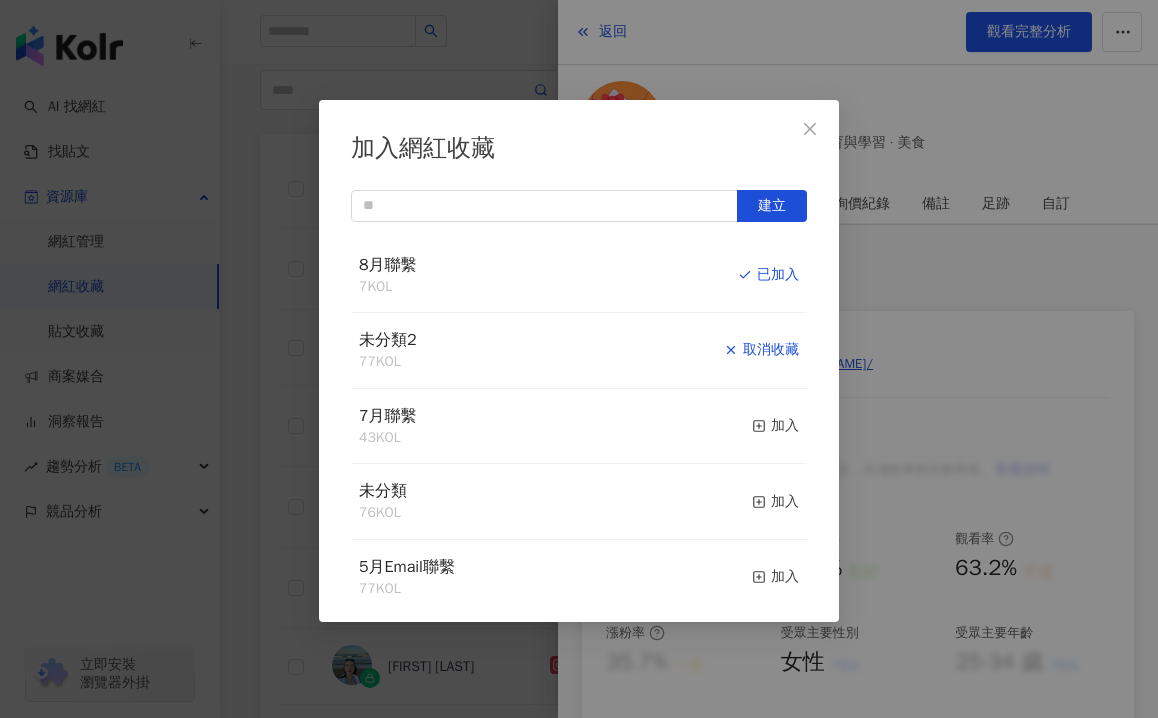 click on "取消收藏" at bounding box center (761, 350) 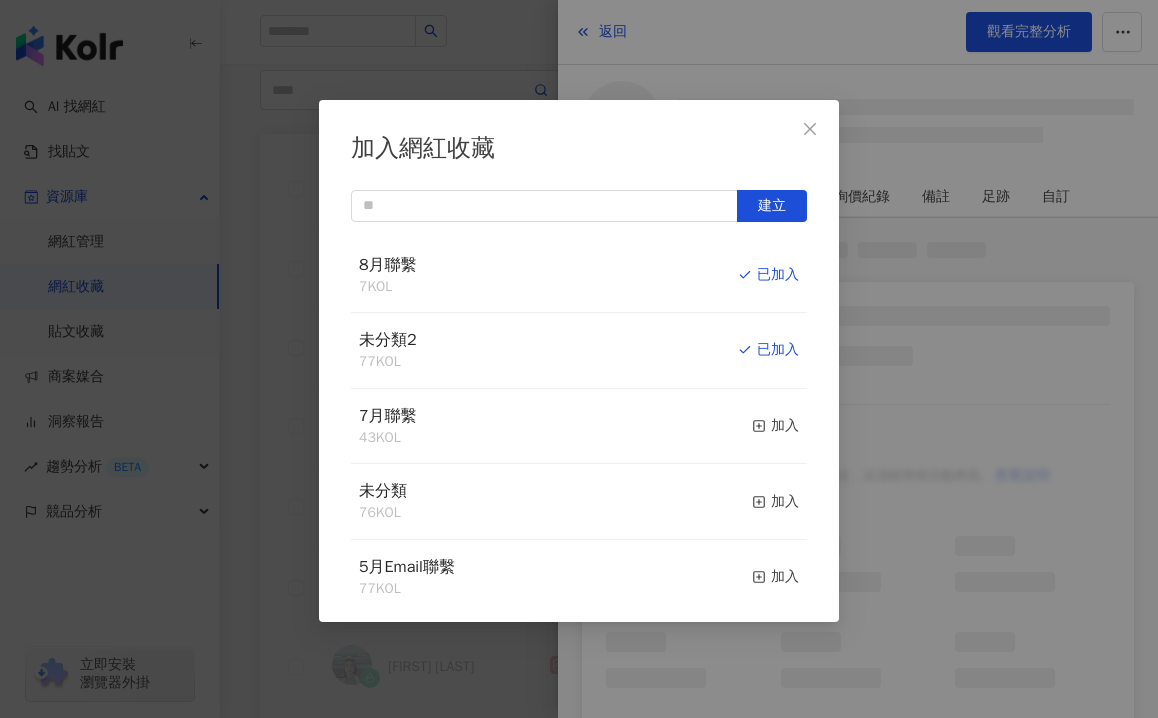 click on "加入網紅收藏 建立 8月聯繫 7  KOL 已加入 未分類2 77  KOL 已加入 7月聯繫 43  KOL 加入 未分類 76  KOL 加入 5月Email聯繫 77  KOL 加入 6月Email聯繫 61  KOL 加入 胸部手術 17  KOL 加入" at bounding box center [579, 359] 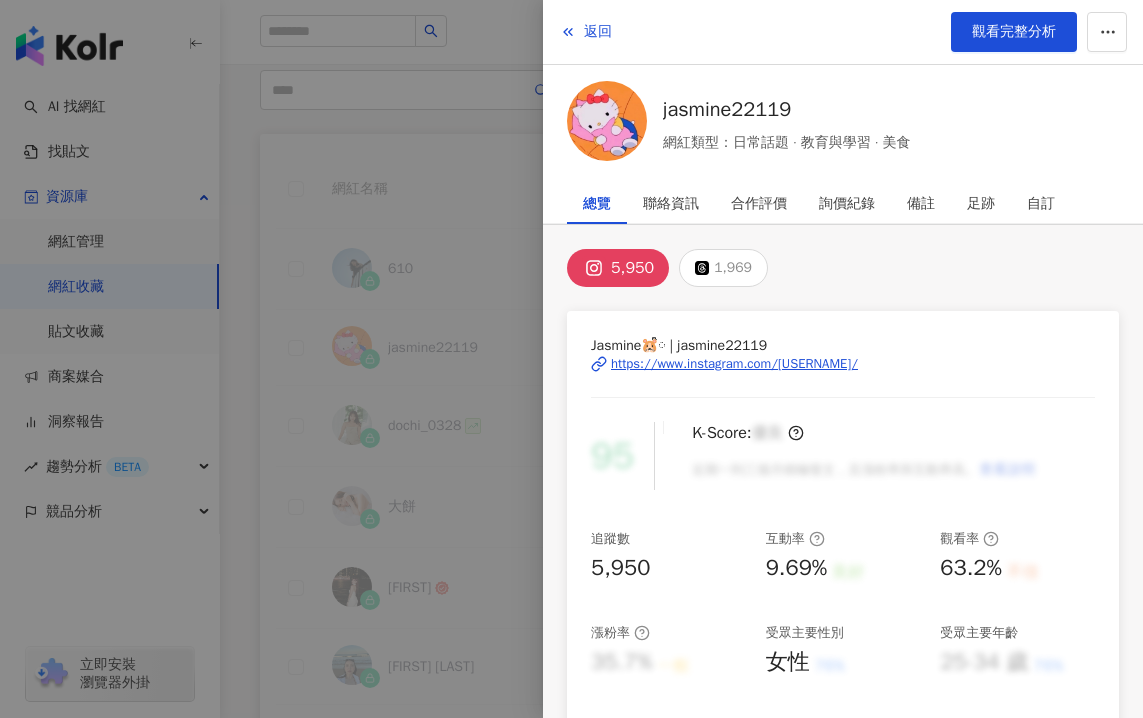 click at bounding box center [571, 359] 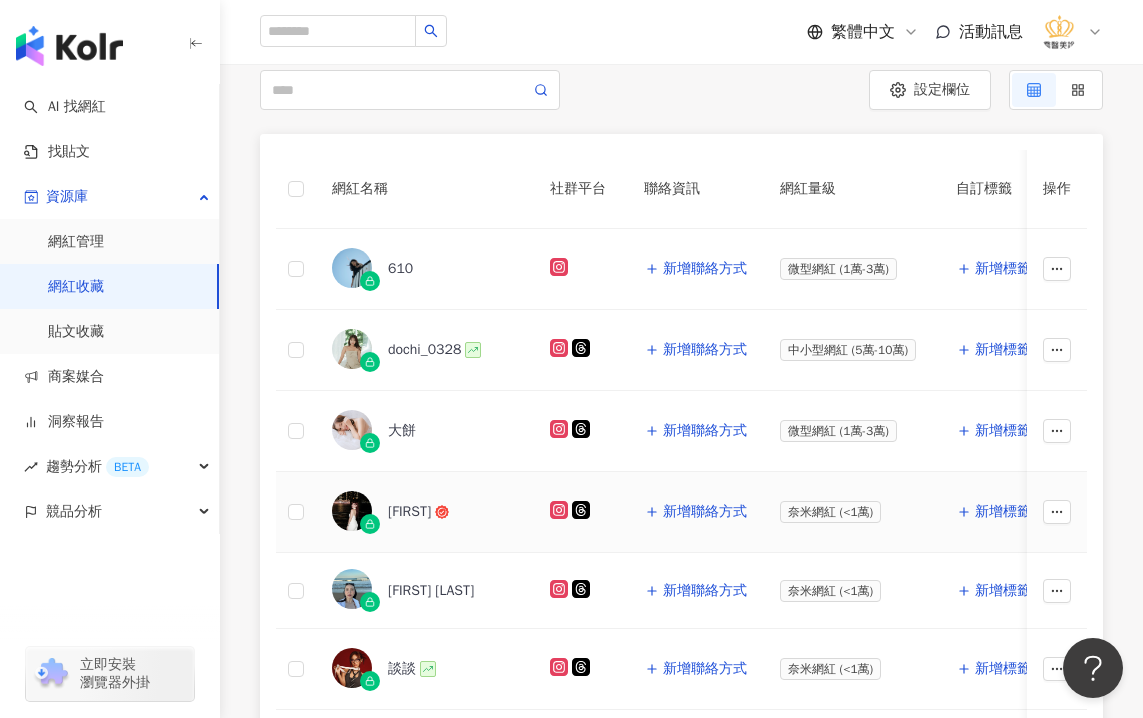 click on "[FIRST]" at bounding box center (409, 512) 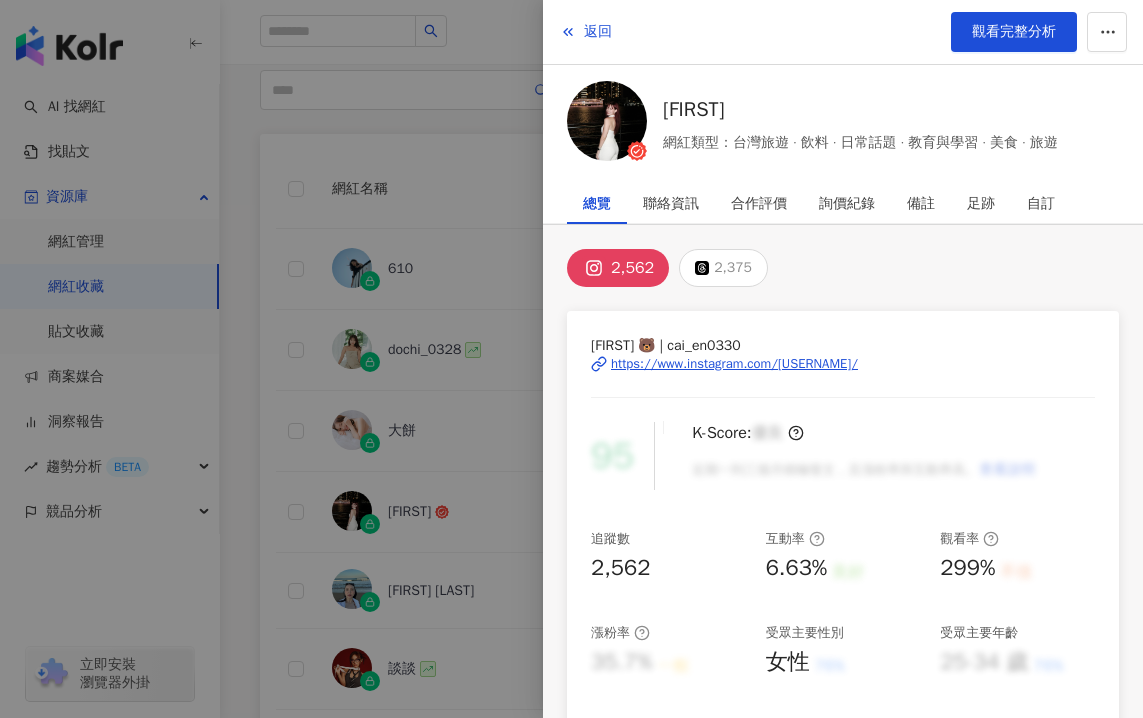 click on "https://www.instagram.com/[USERNAME]/" at bounding box center [734, 364] 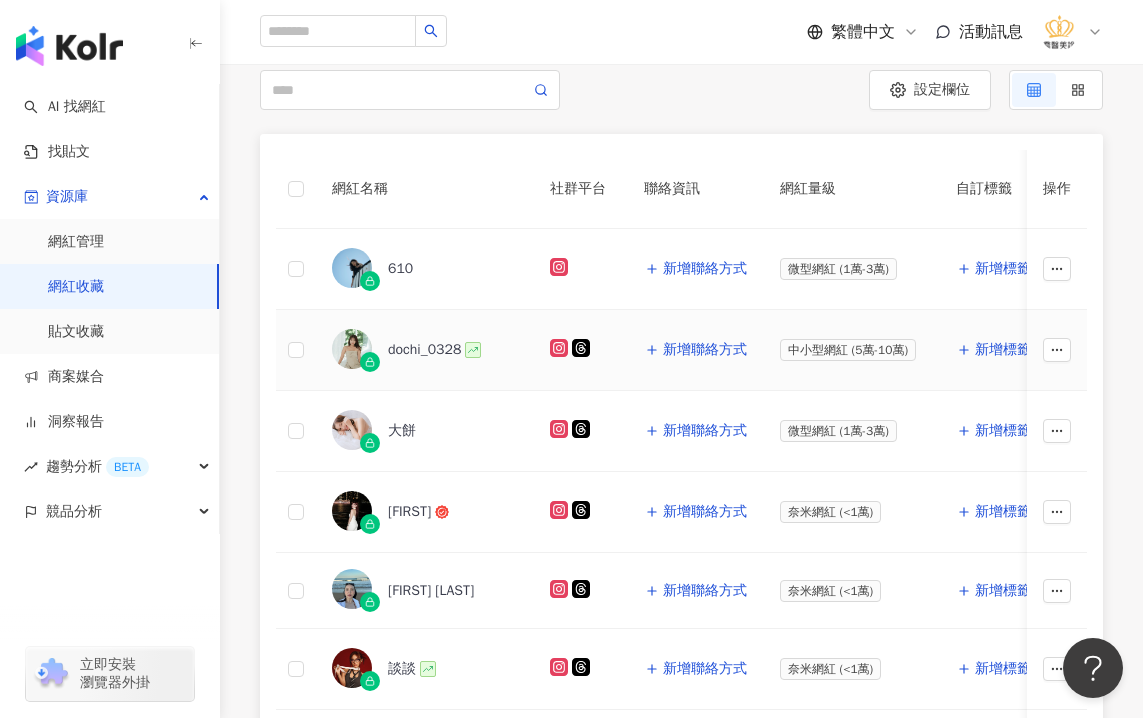 click on "dochi_0328" at bounding box center (424, 350) 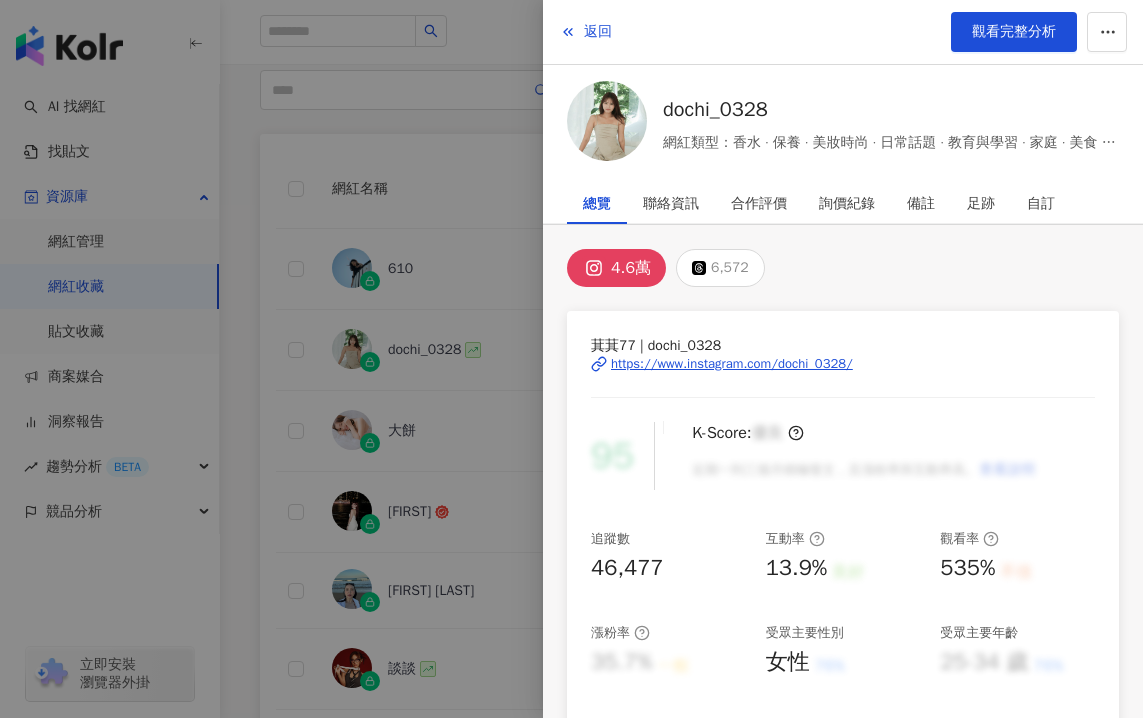 click on "https://www.instagram.com/dochi_0328/" at bounding box center (732, 364) 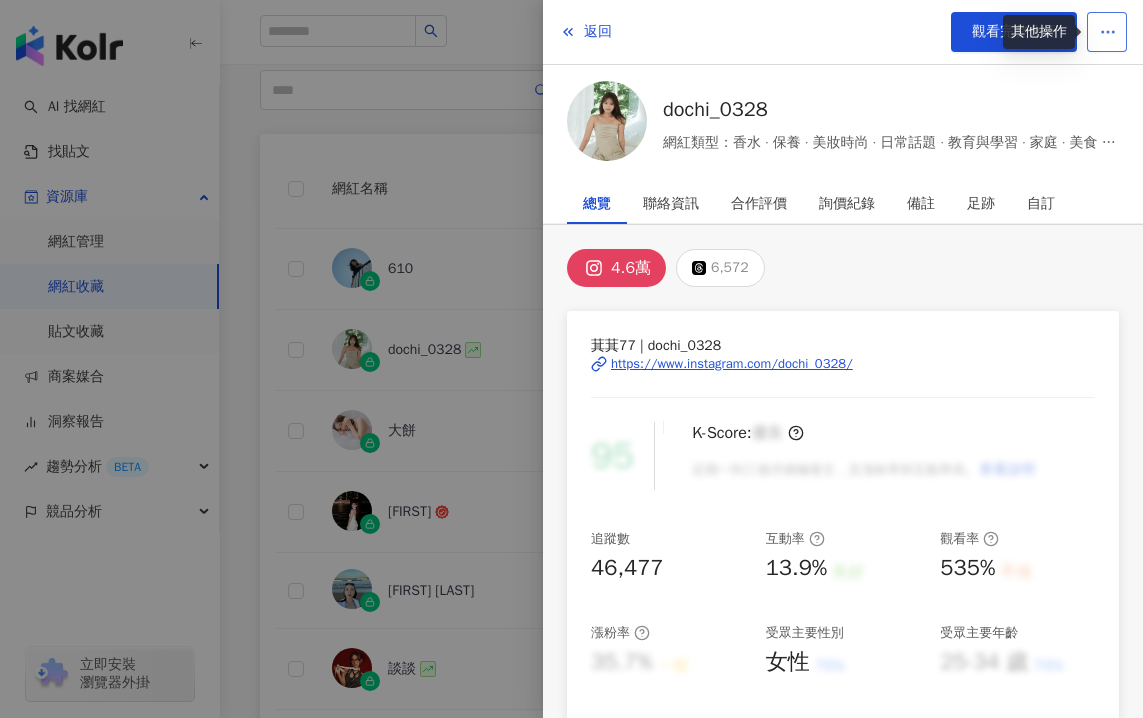 click 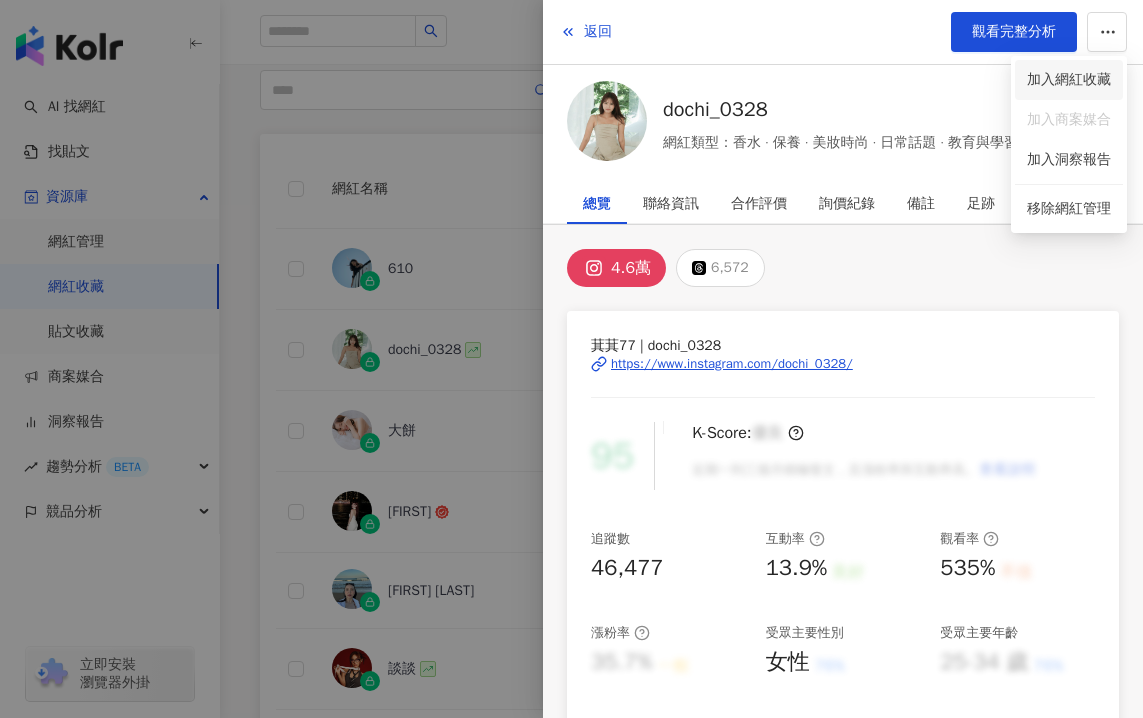 click on "加入網紅收藏" at bounding box center (1069, 80) 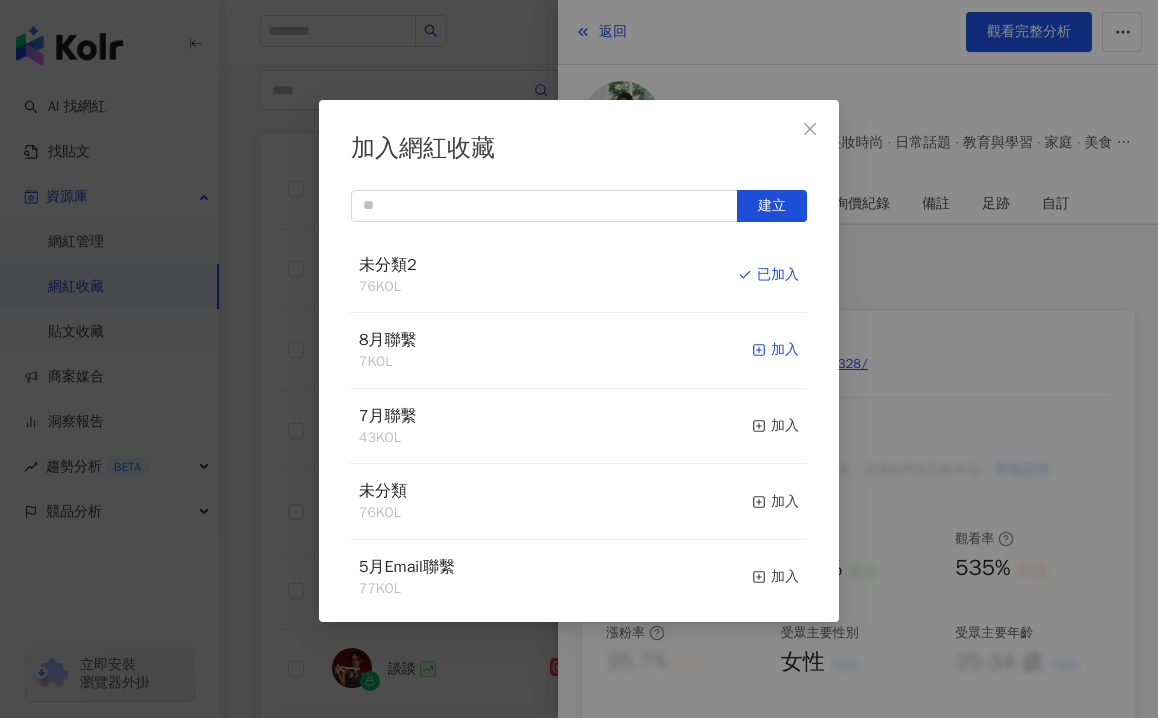 click on "加入" at bounding box center [775, 350] 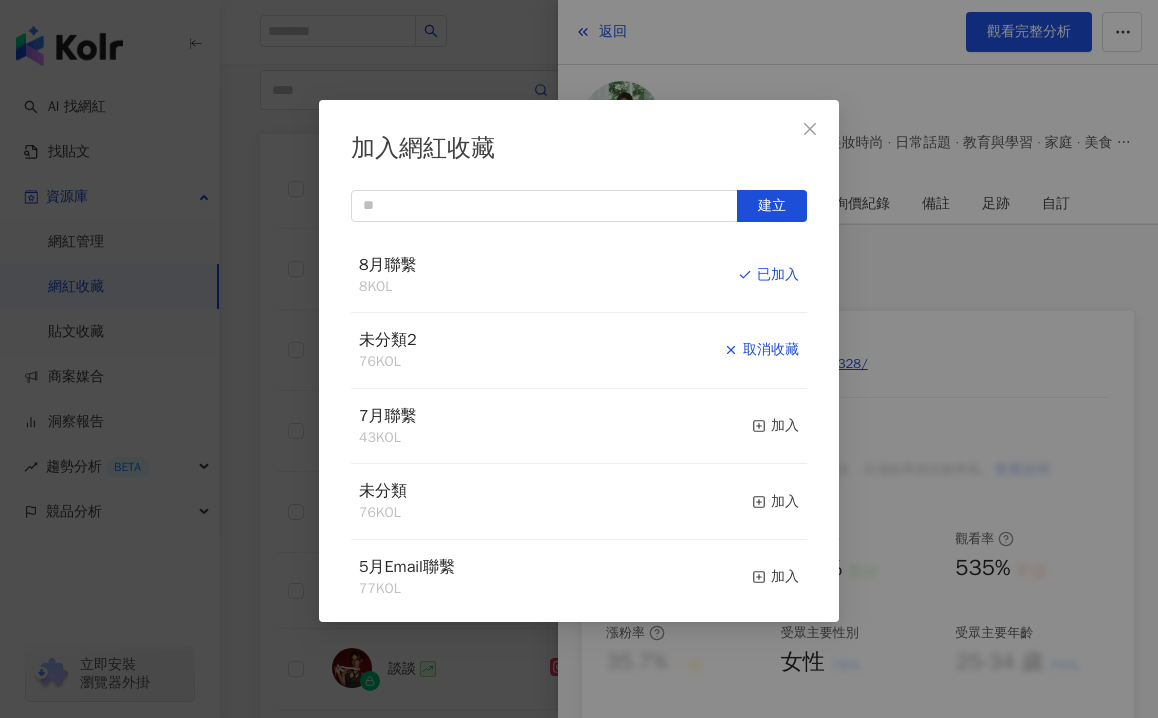 click on "取消收藏" at bounding box center [761, 350] 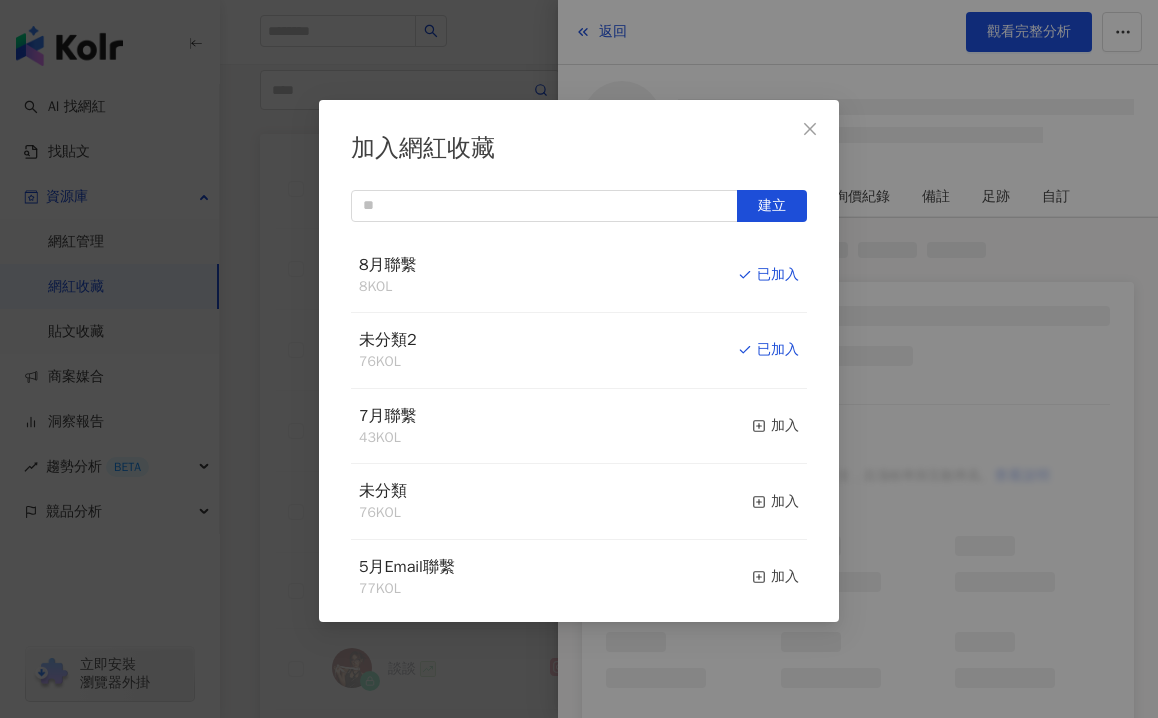 click on "加入網紅收藏 建立 8月聯繫 8  KOL 已加入 未分類2 76  KOL 已加入 7月聯繫 43  KOL 加入 未分類 76  KOL 加入 5月Email聯繫 77  KOL 加入 6月Email聯繫 61  KOL 加入 胸部手術 17  KOL 加入" at bounding box center (579, 359) 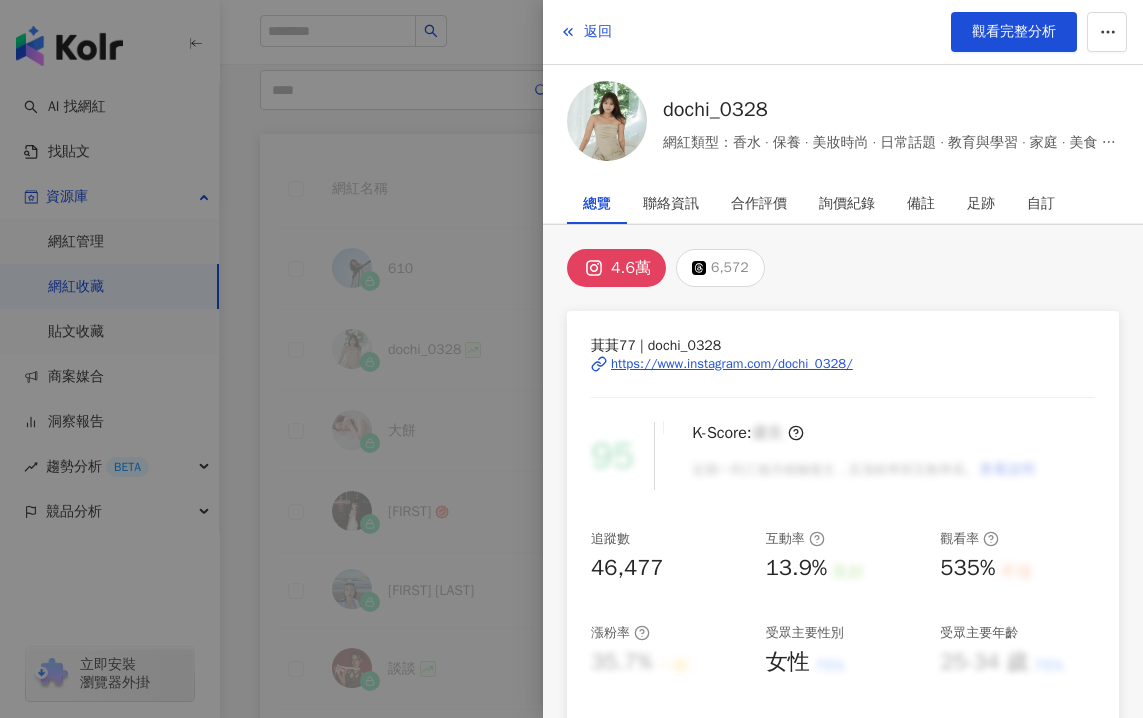 click at bounding box center (571, 359) 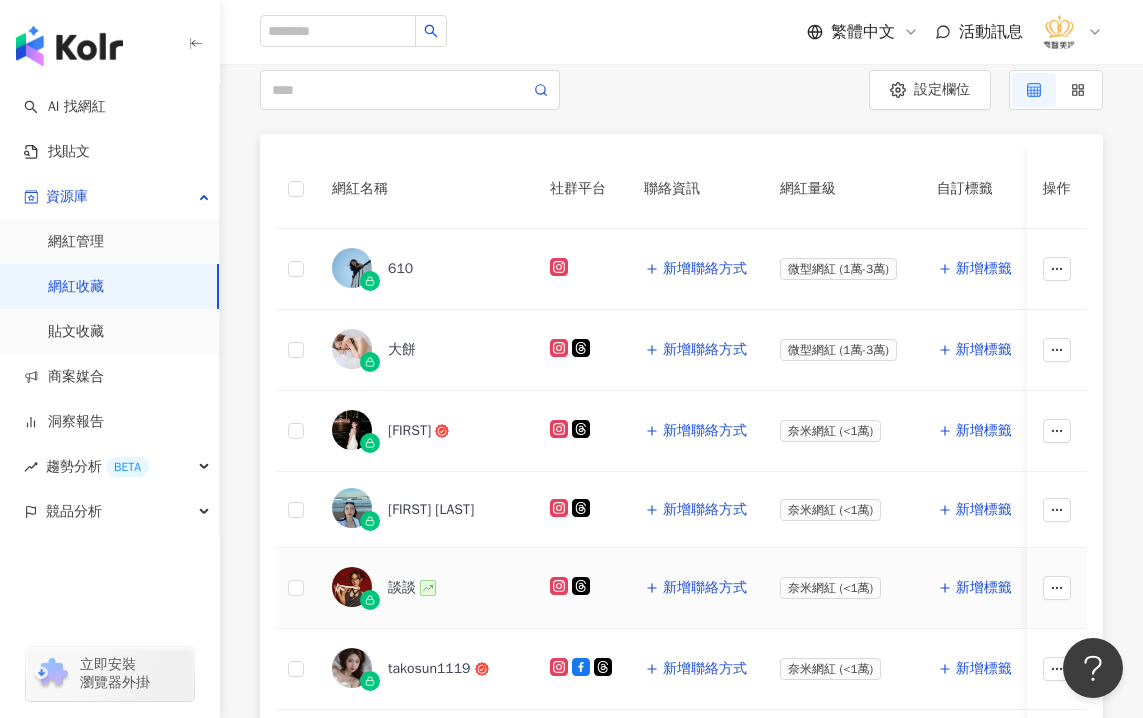 click on "談談" at bounding box center [402, 588] 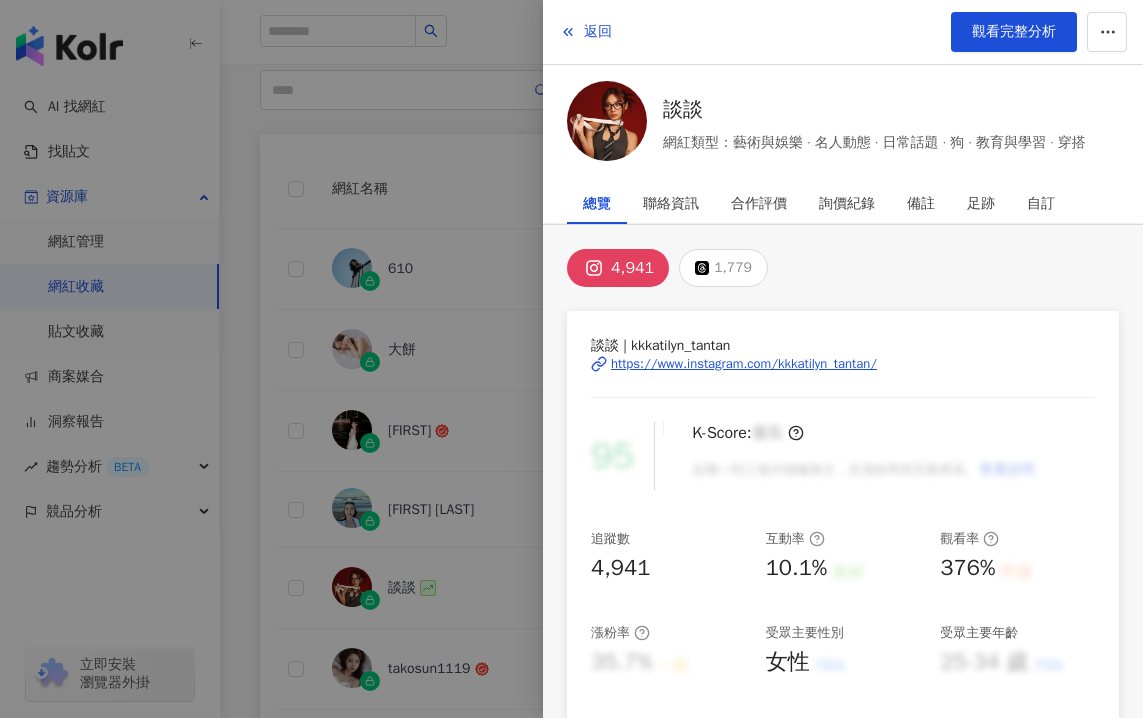 click on "https://www.instagram.com/kkkatilyn_tantan/" at bounding box center [744, 364] 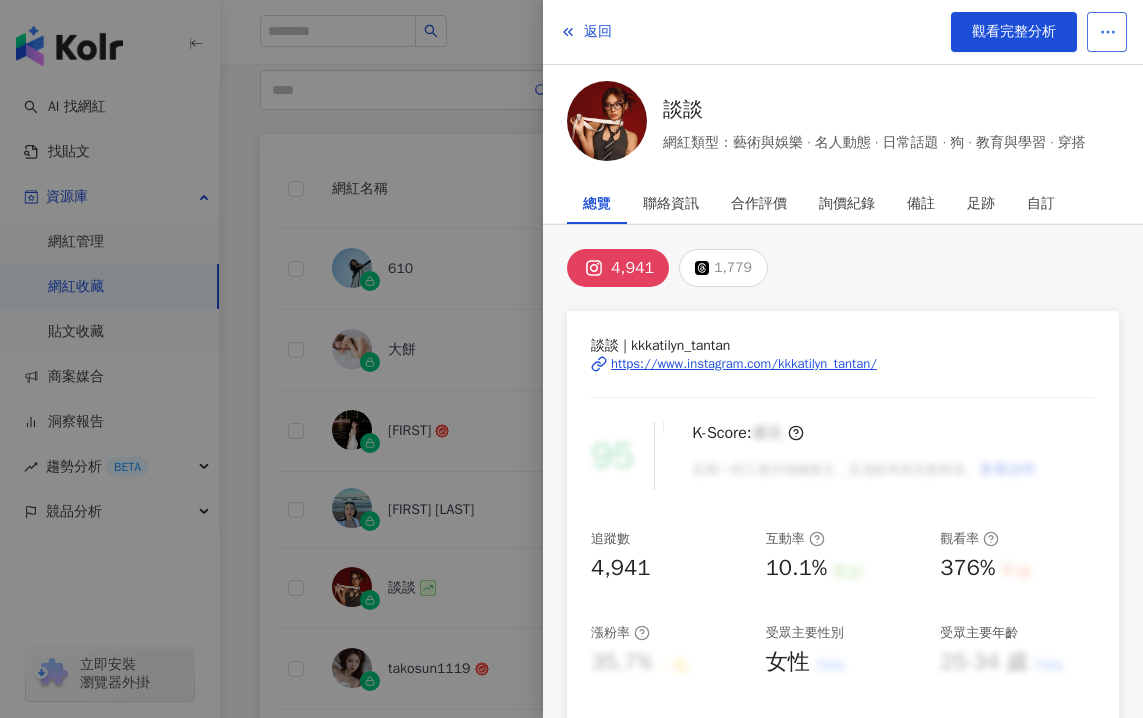 click 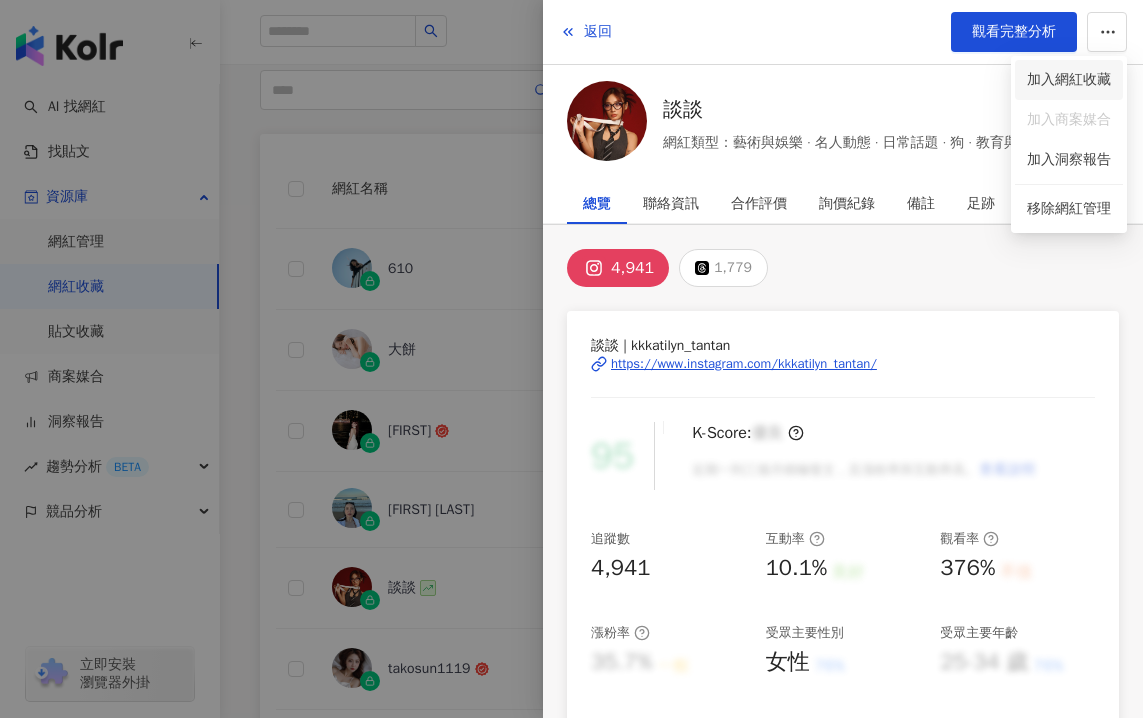 click on "加入網紅收藏" at bounding box center (1069, 80) 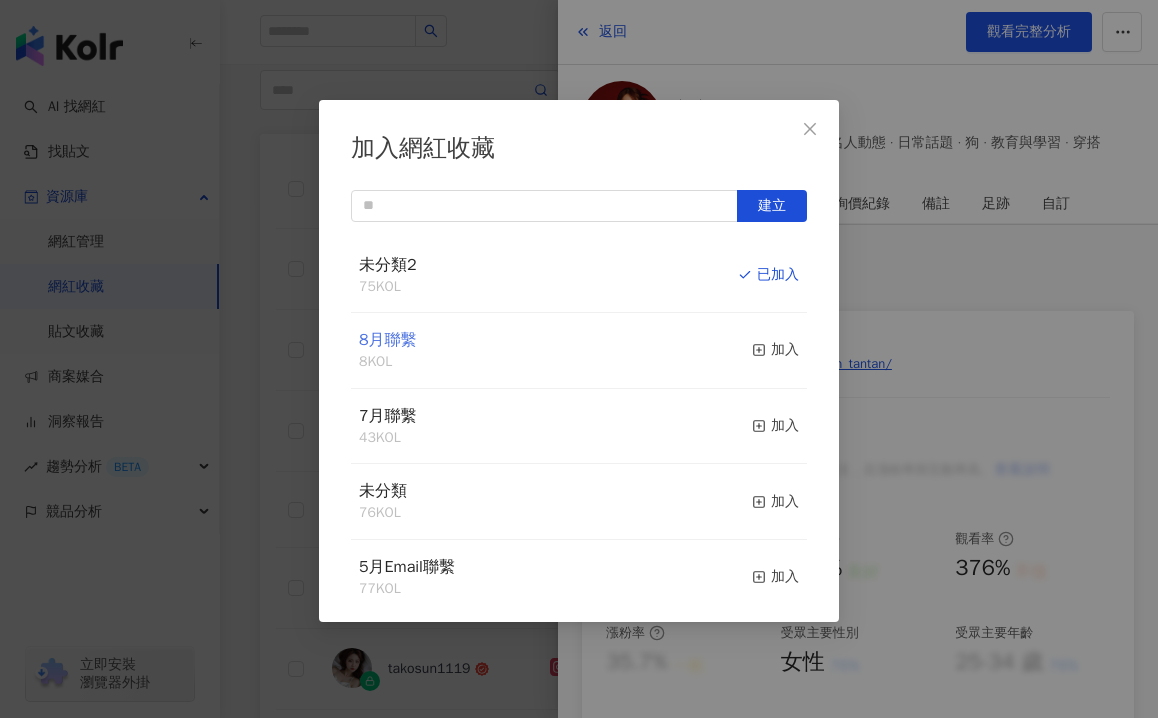 click on "8月聯繫" at bounding box center [388, 340] 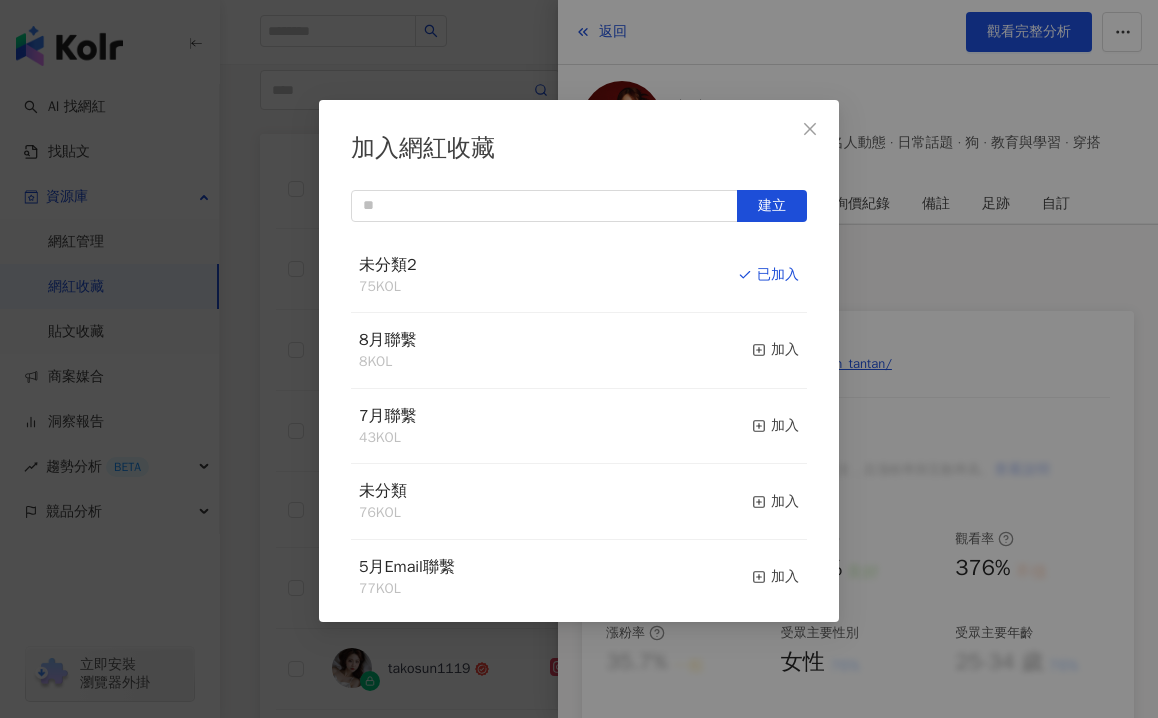 click on "加入" at bounding box center (775, 350) 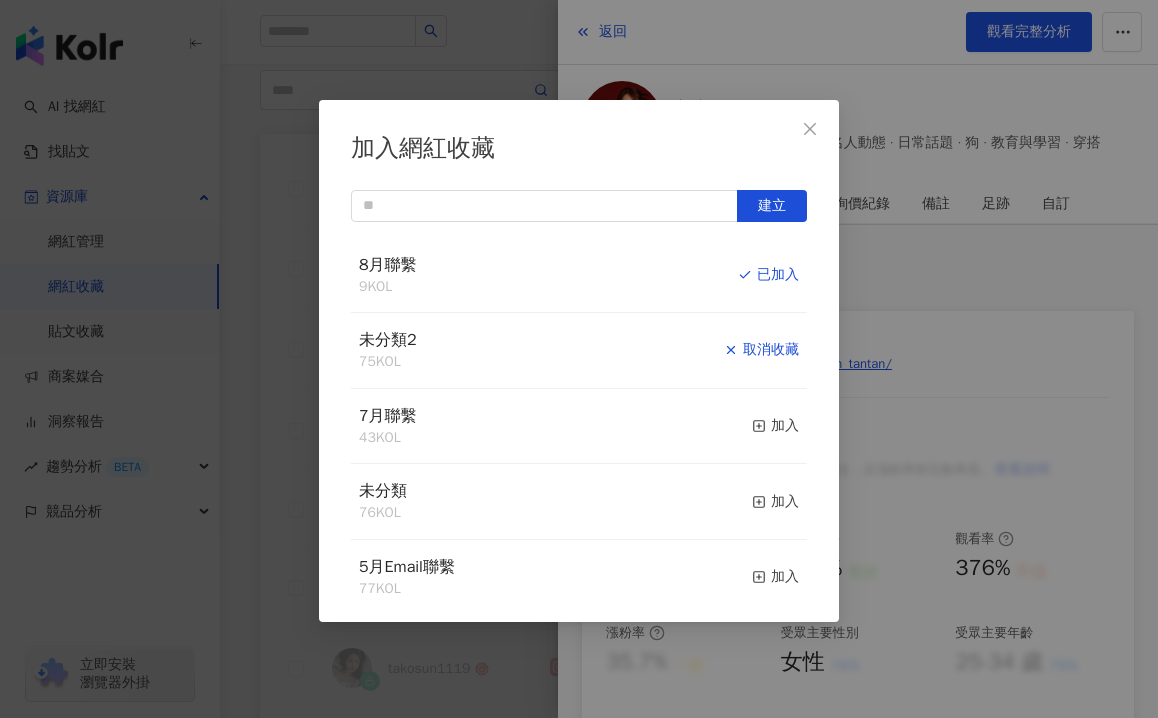 click on "取消收藏" at bounding box center (761, 350) 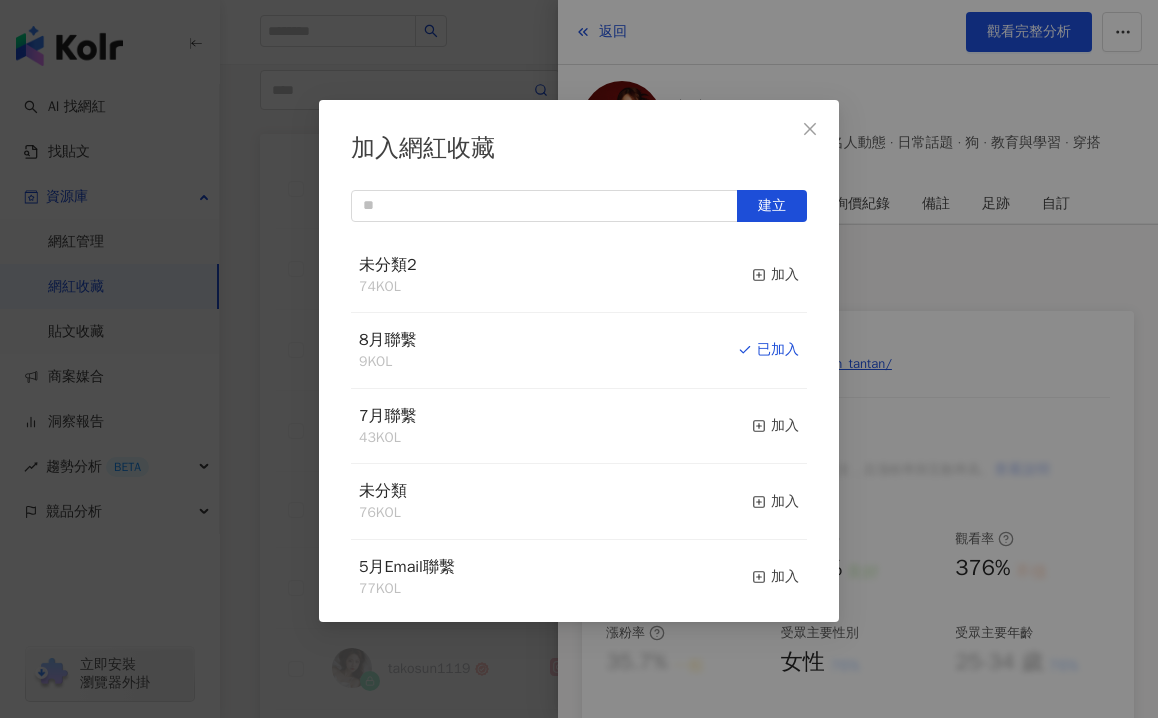 click on "加入網紅收藏 建立 未分類2 74 KOL 加入 8月聯繫 9 KOL 已加入 7月聯繫 43 KOL 加入 未分類 76 KOL 加入 5月Email聯繫 77 KOL 加入 6月Email聯繫 61 KOL 加入 胸部手術 17 KOL 加入" at bounding box center [579, 359] 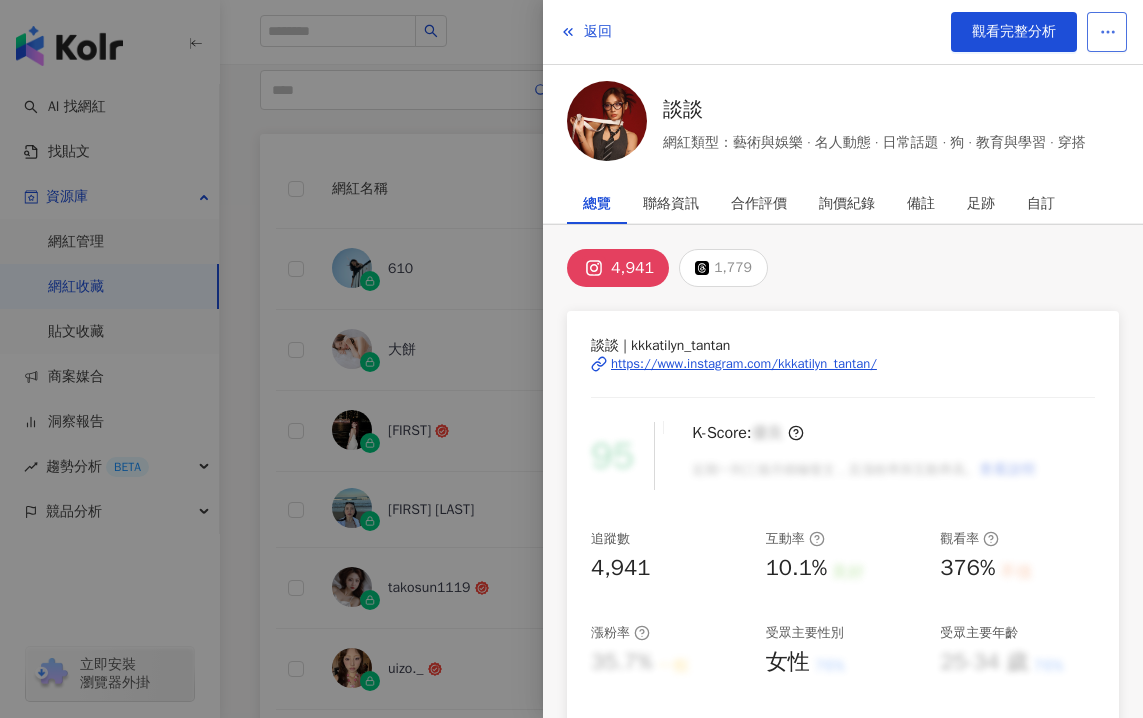 click at bounding box center (1108, 32) 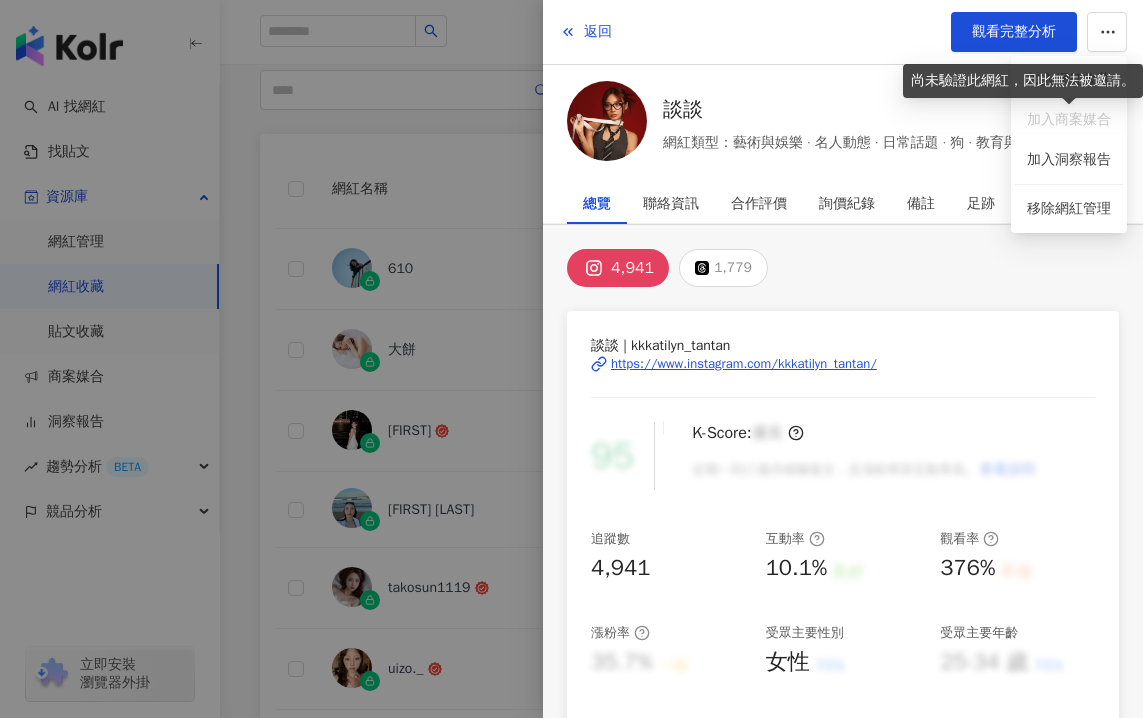 click on "尚未驗證此網紅，因此無法被邀請。" at bounding box center (1023, 81) 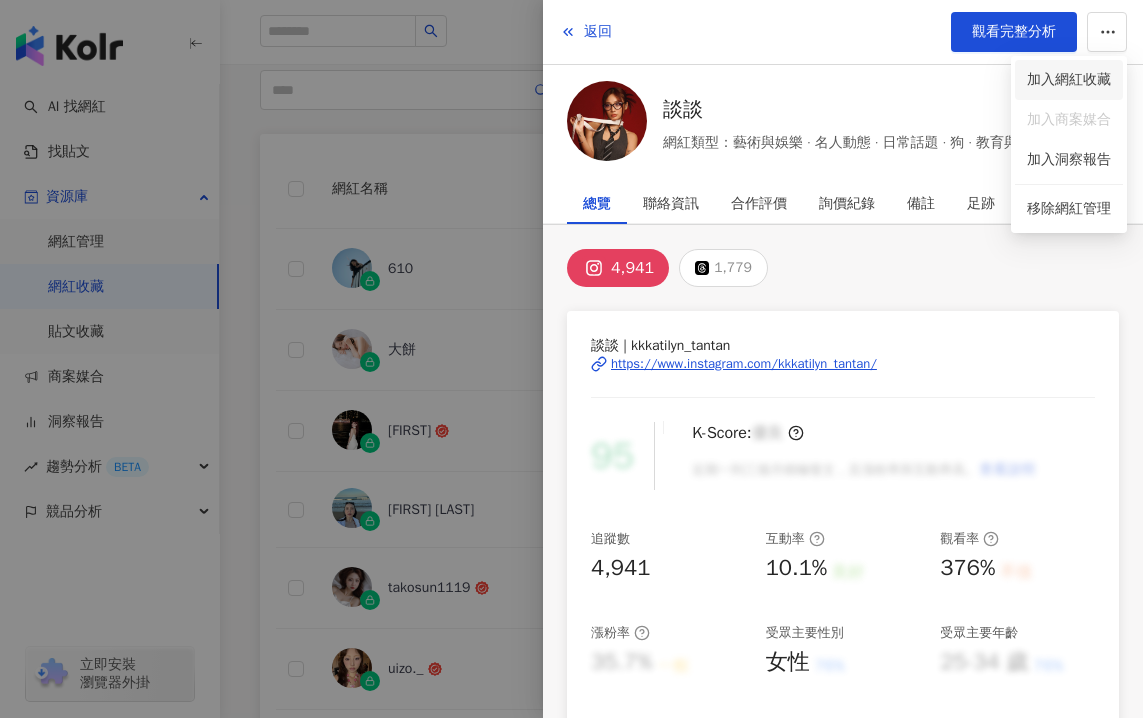 click on "加入網紅收藏" at bounding box center (1069, 80) 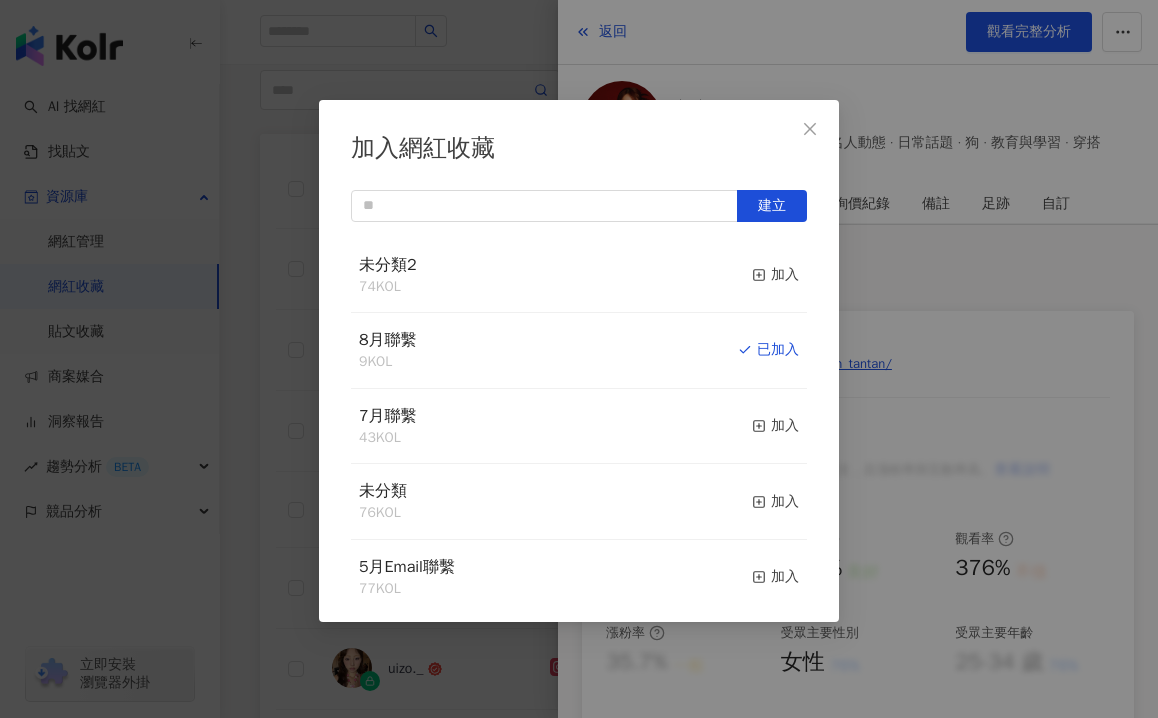 click on "加入網紅收藏 建立 未分類2 74 KOL 加入 8月聯繫 9 KOL 已加入 7月聯繫 43 KOL 加入 未分類 76 KOL 加入 5月Email聯繫 77 KOL 加入 6月Email聯繫 61 KOL 加入 胸部手術 17 KOL 加入" at bounding box center (579, 359) 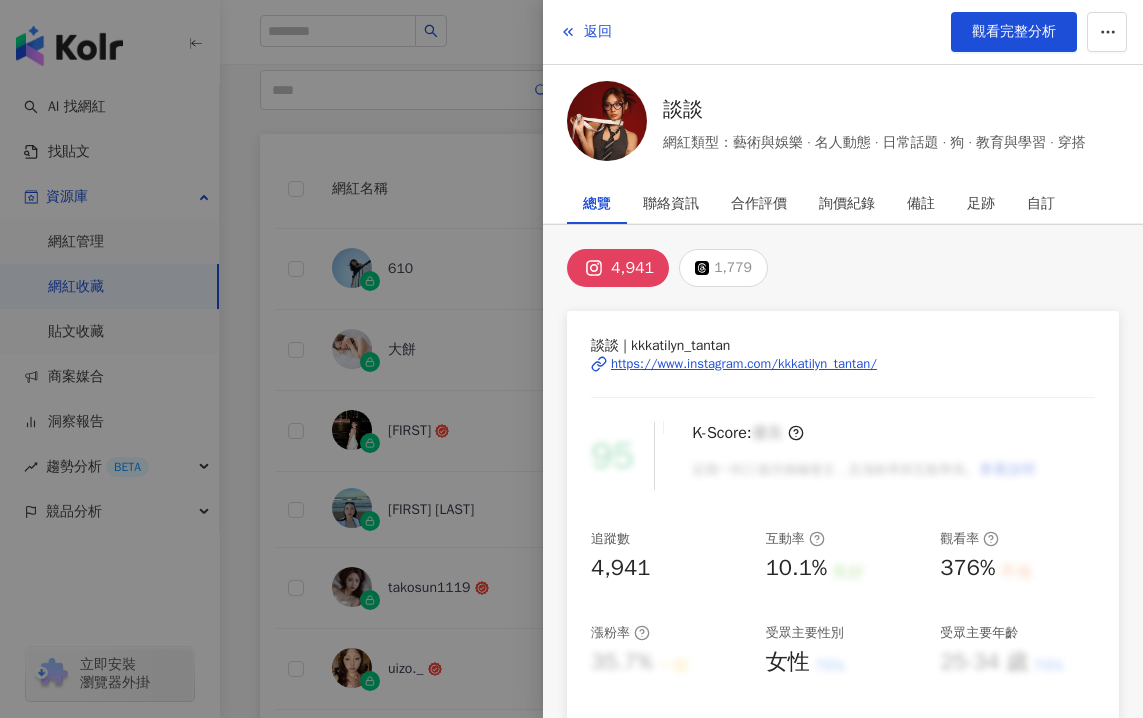 drag, startPoint x: 301, startPoint y: 198, endPoint x: 315, endPoint y: 255, distance: 58.694122 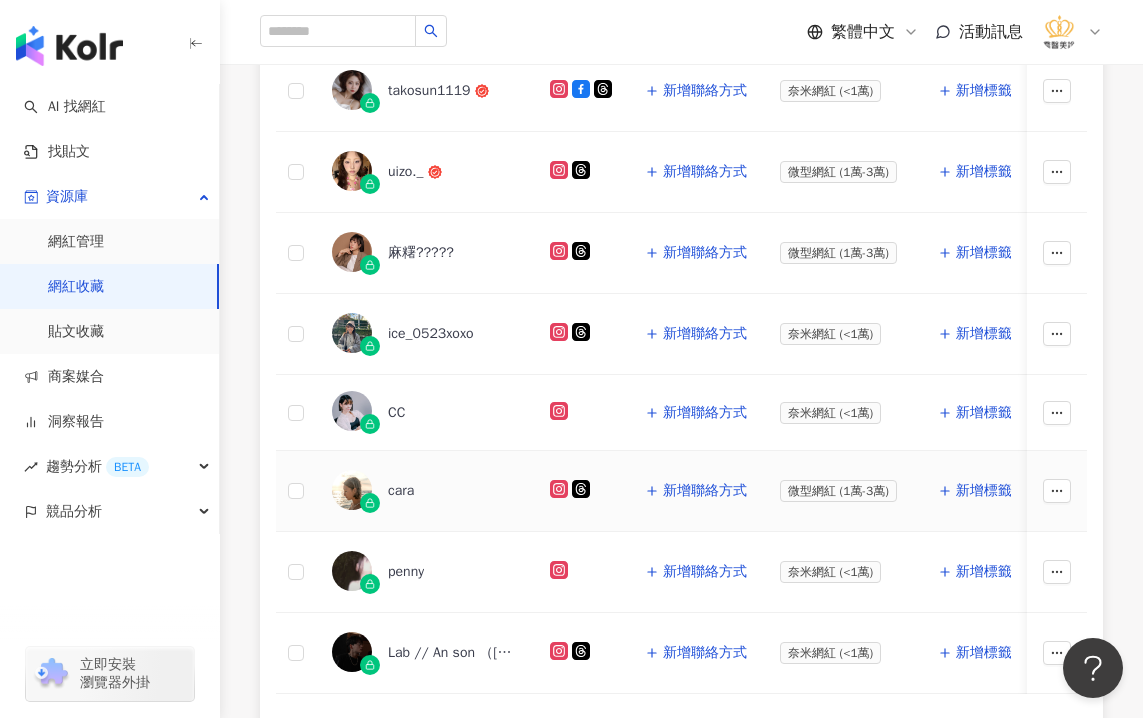 scroll, scrollTop: 700, scrollLeft: 0, axis: vertical 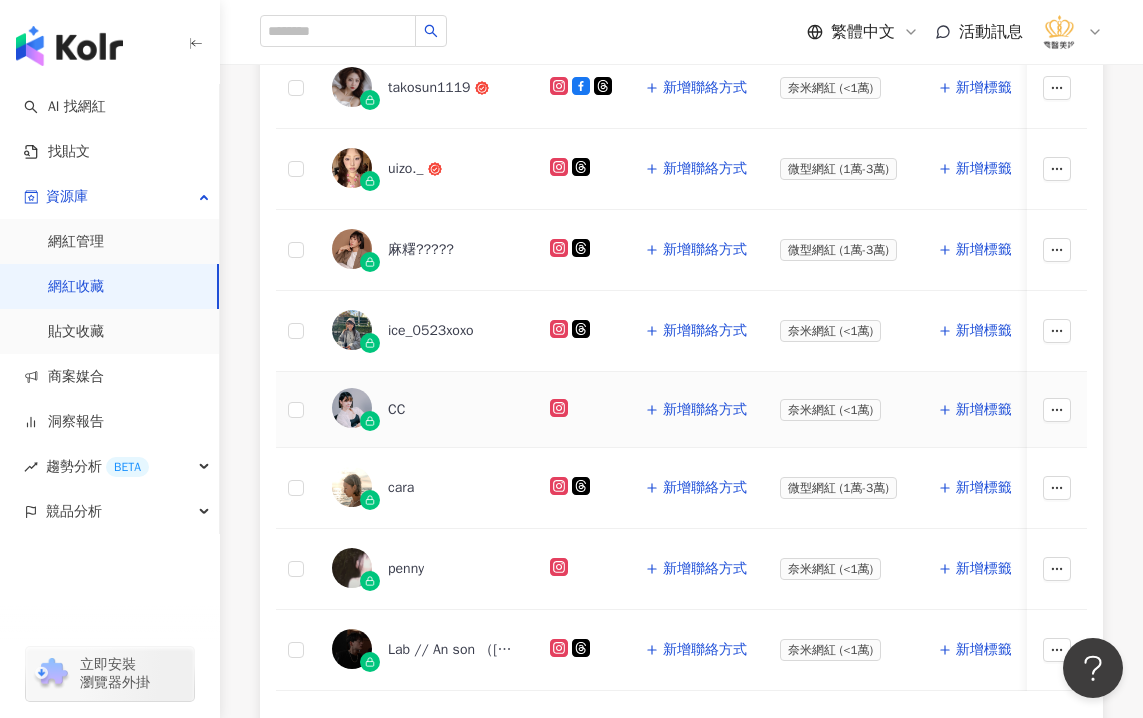 click on "CC" at bounding box center [396, 410] 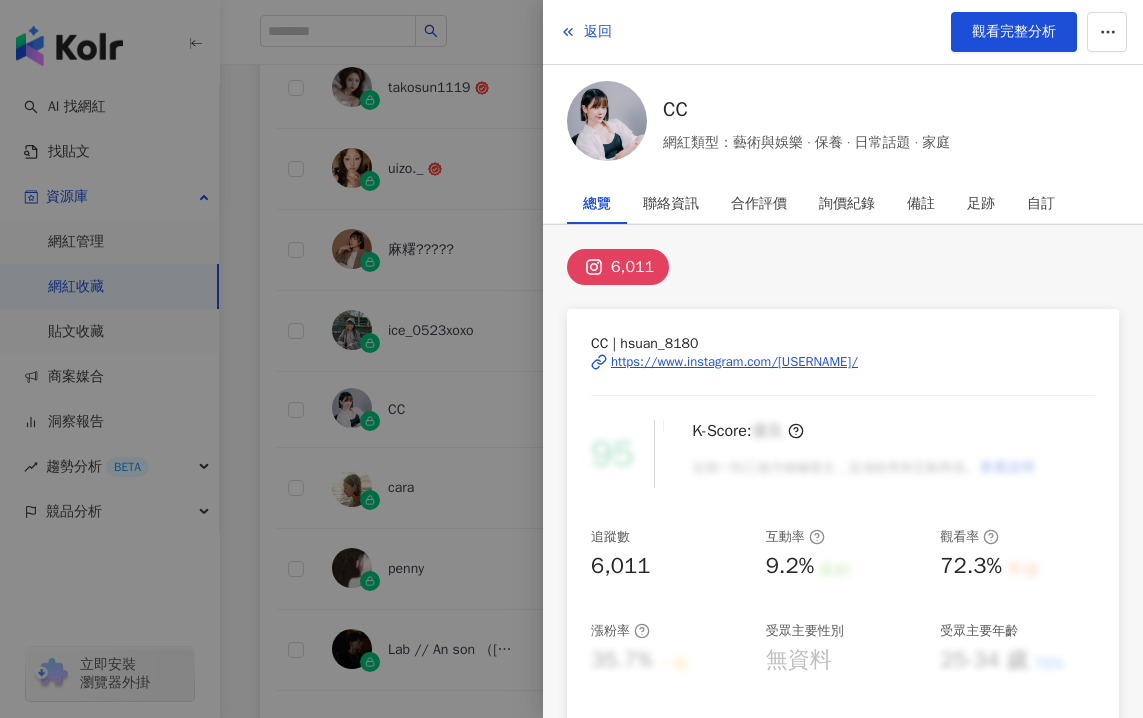 click on "https://www.instagram.com/[USERNAME]/" at bounding box center [734, 362] 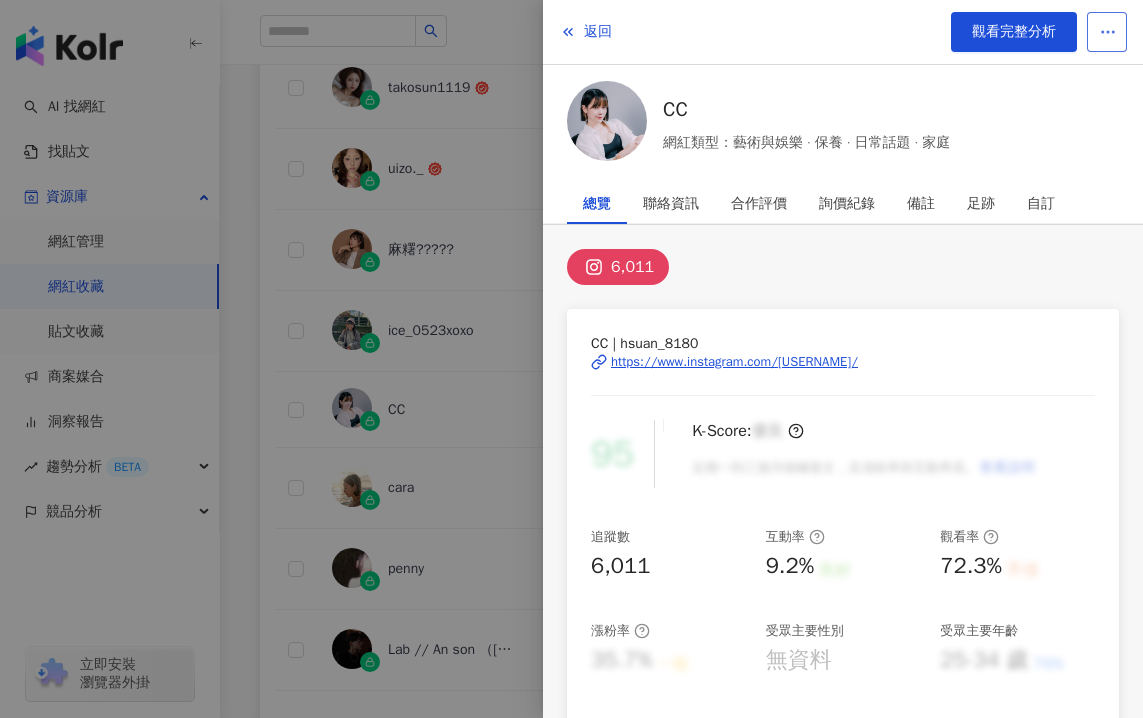 click 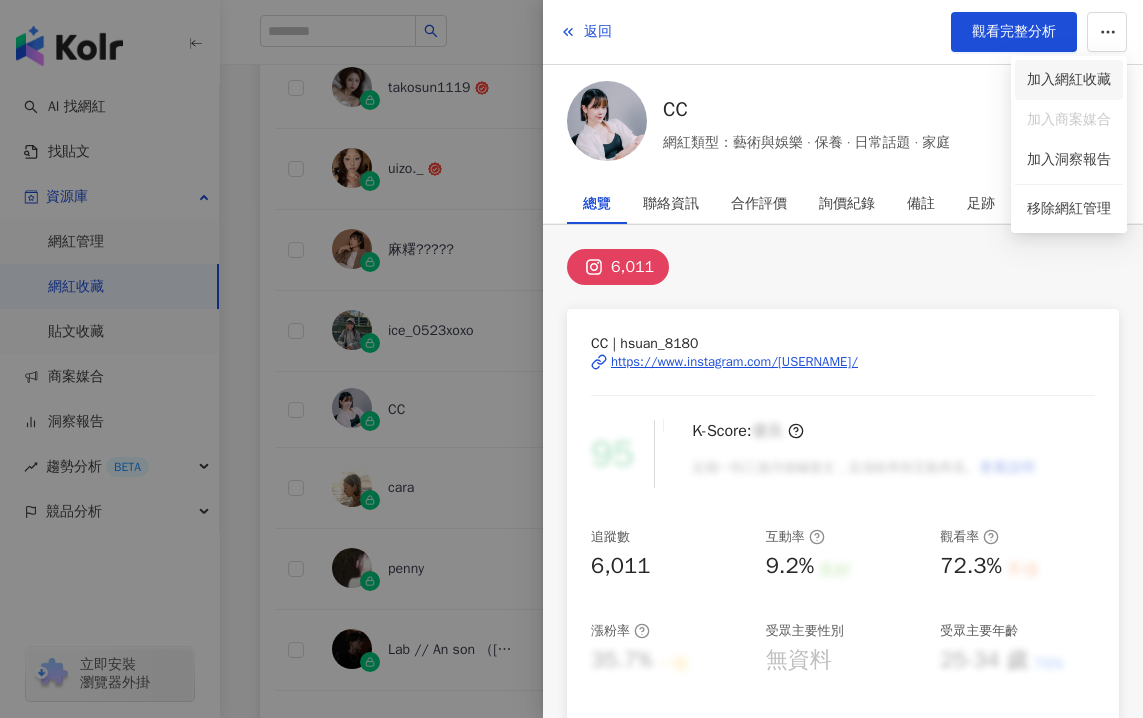 click on "加入網紅收藏" at bounding box center (1069, 80) 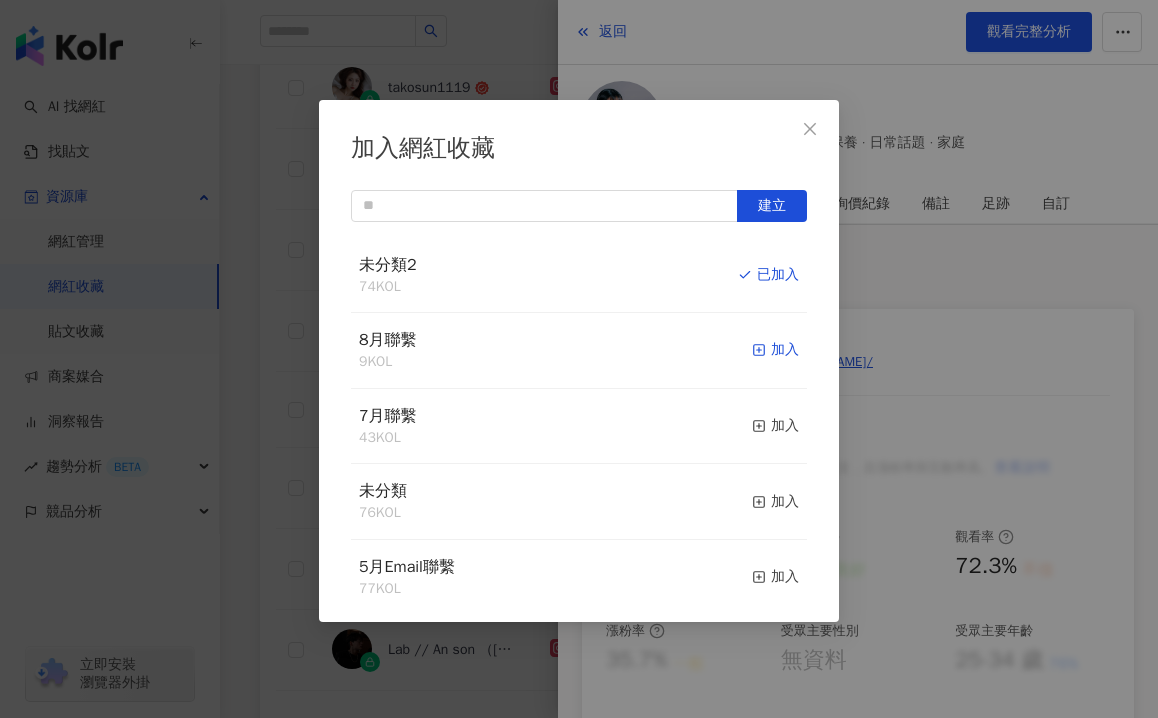 click on "加入" at bounding box center (775, 350) 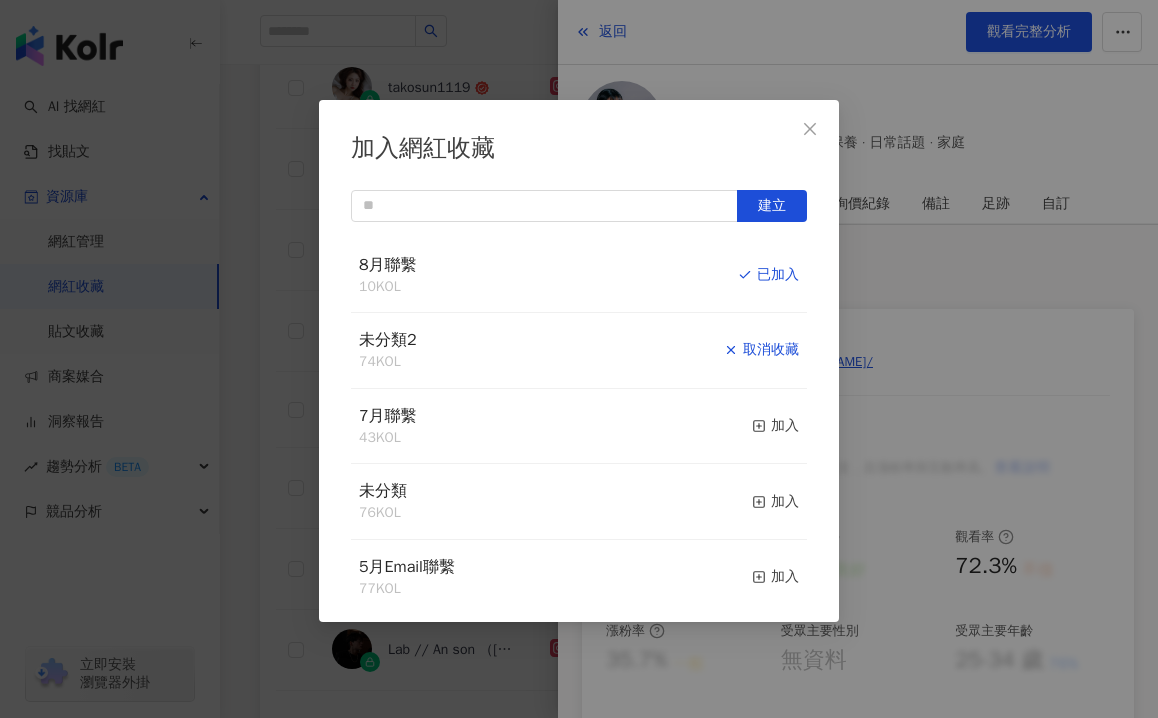 click on "取消收藏" at bounding box center [761, 350] 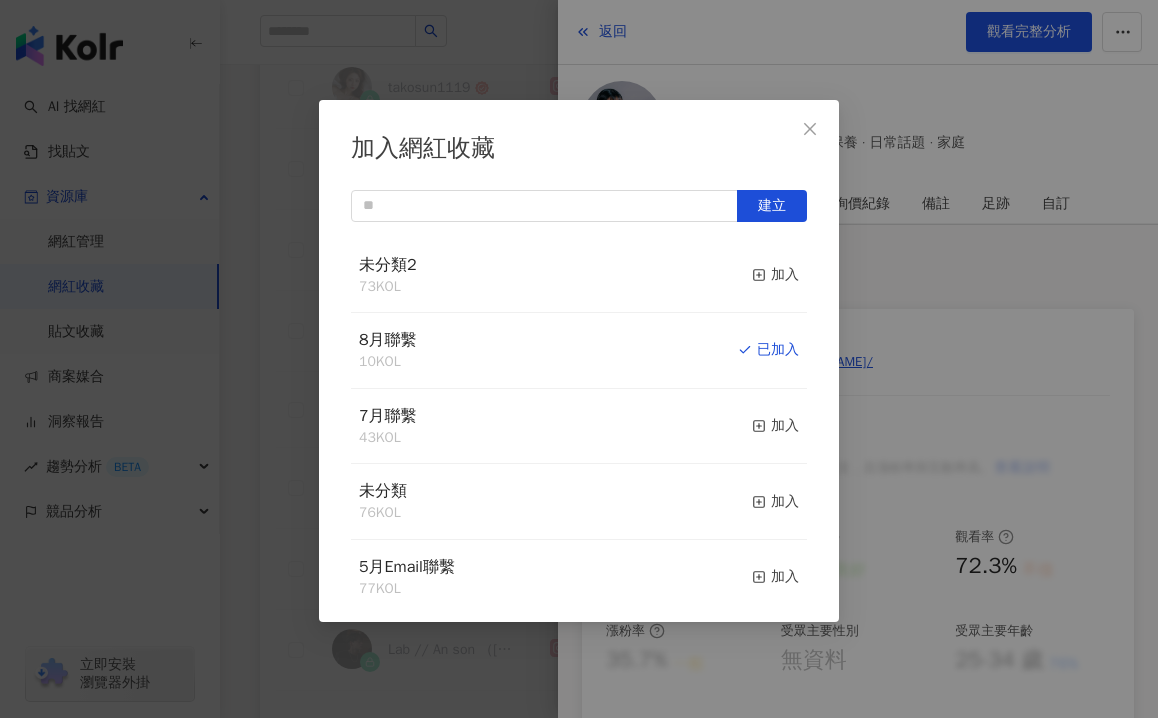 click on "加入網紅收藏 建立 未分類2 73 KOL 加入 8月聯繫 10 KOL 已加入 7月聯繫 43 KOL 加入 未分類 76 KOL 加入 5月Email聯繫 77 KOL 加入 6月Email聯繫 61 KOL 加入 胸部手術 17 KOL 加入" at bounding box center [579, 359] 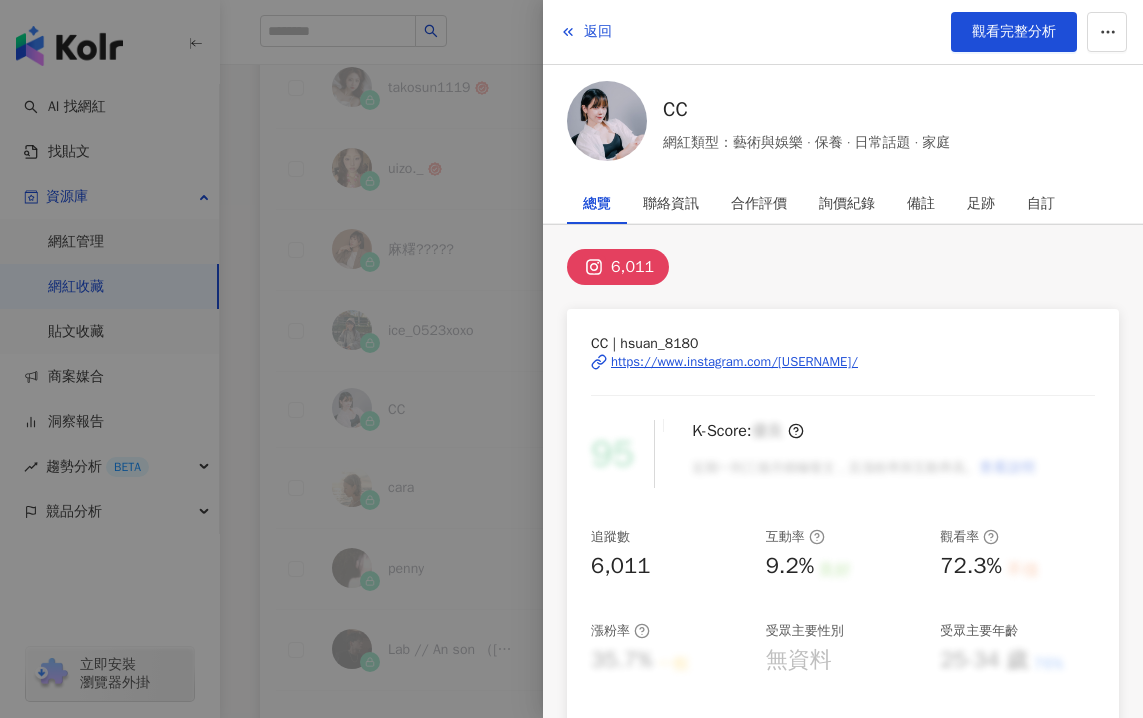 click at bounding box center [571, 359] 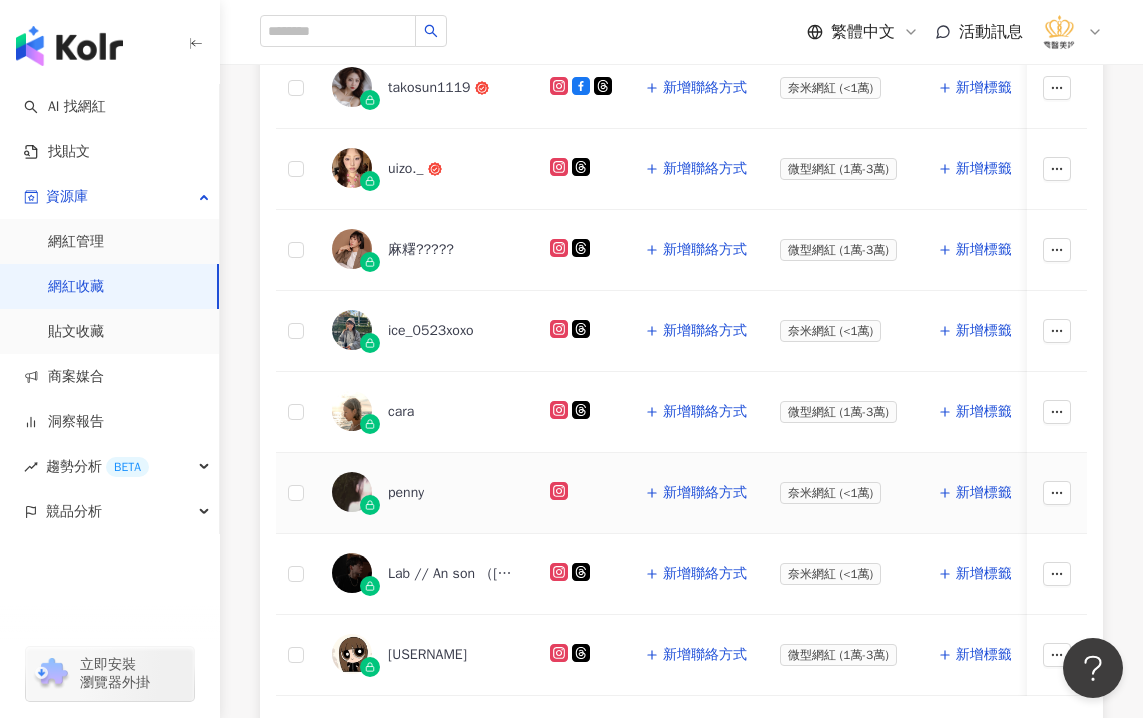 click on "penny" at bounding box center (406, 493) 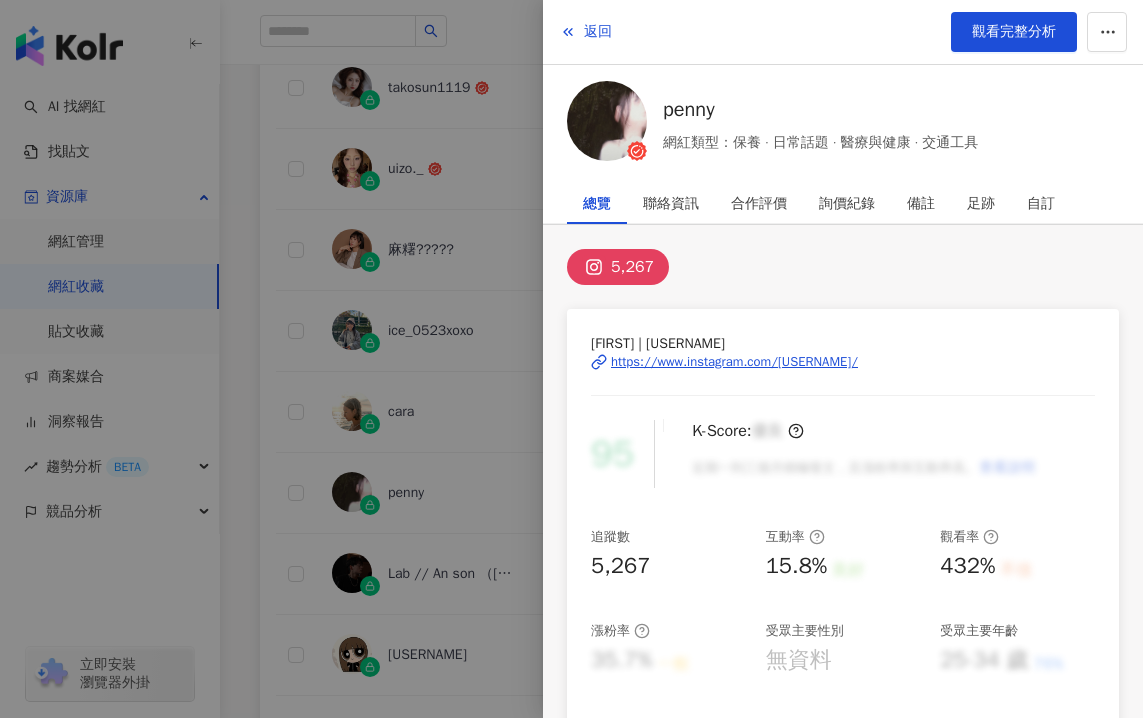 click on "https://www.instagram.com/[USERNAME]/" at bounding box center (734, 362) 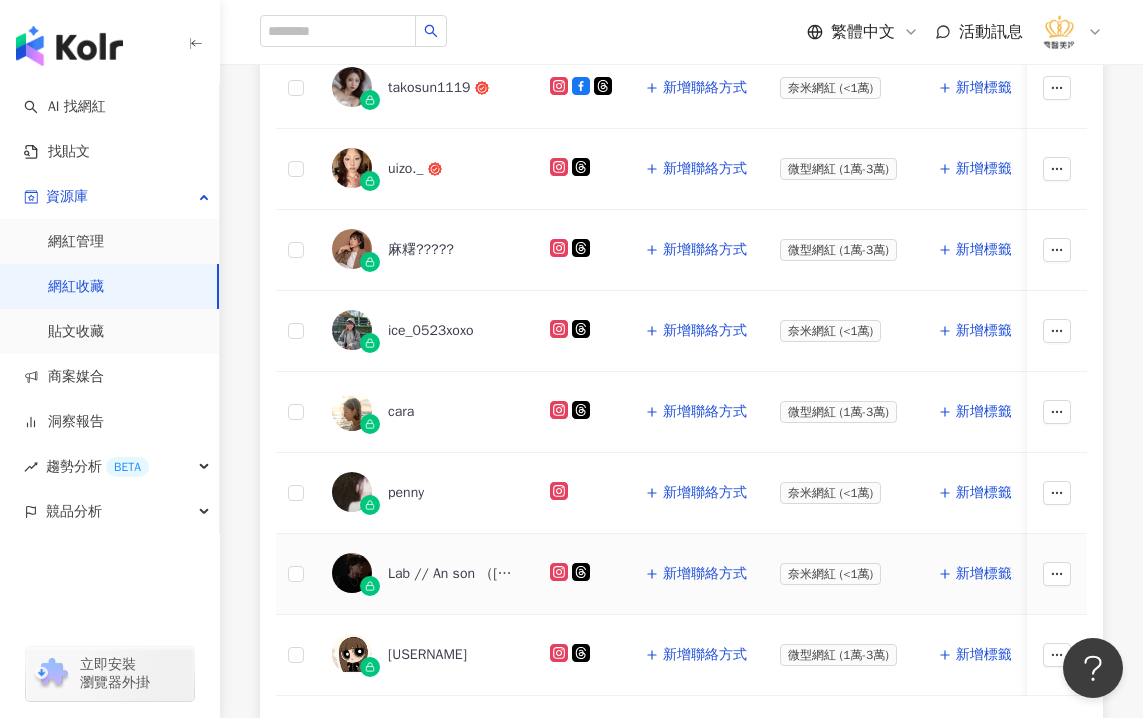 click on "Lab // An son （[FIRST]） 手刷染/光線染專家" at bounding box center (453, 574) 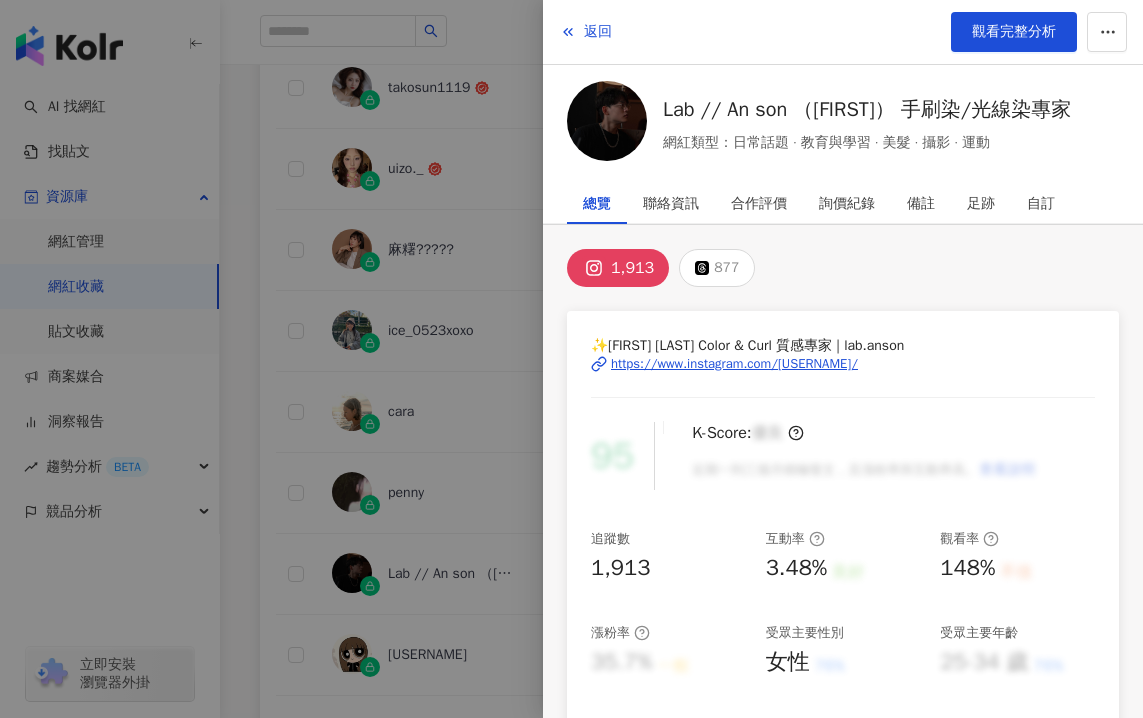 click on "https://www.instagram.com/[USERNAME]/" at bounding box center [734, 364] 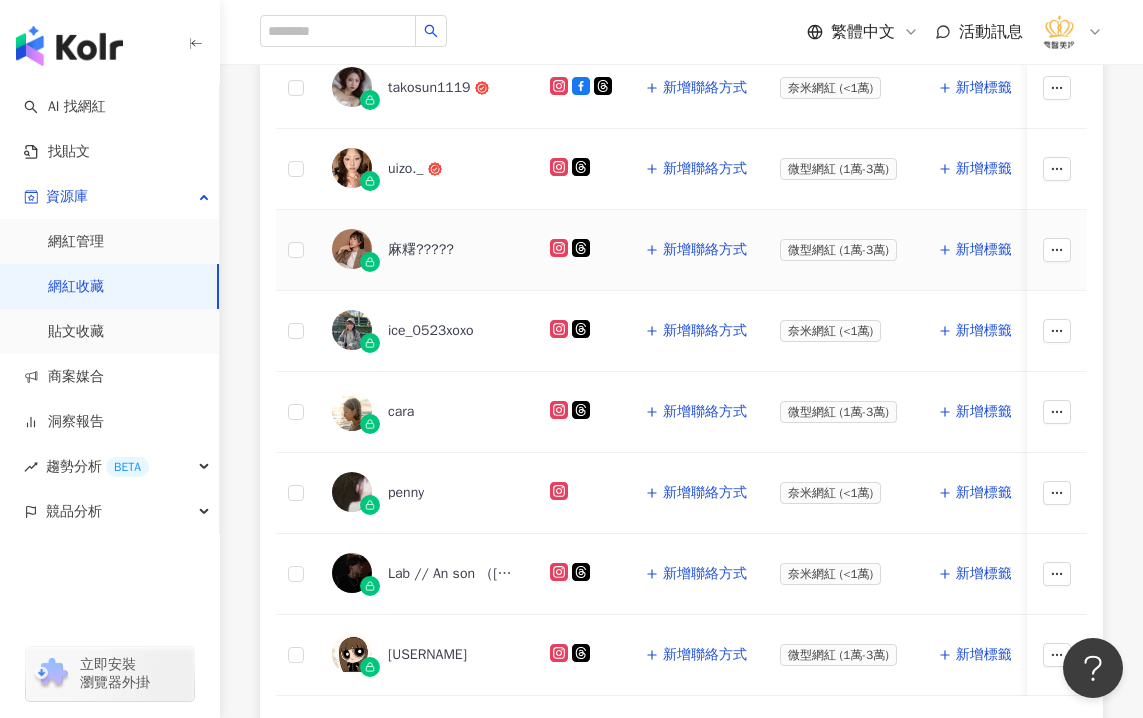 click on "麻糬?????" at bounding box center (421, 250) 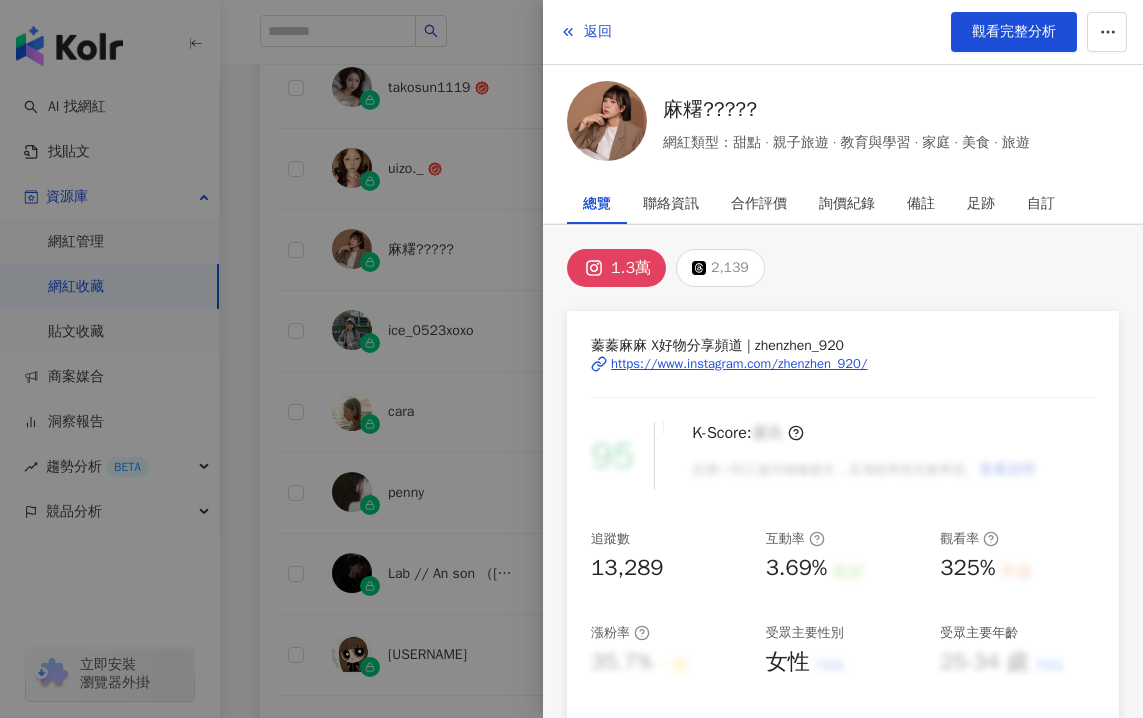 click on "https://www.instagram.com/zhenzhen_920/" at bounding box center [739, 364] 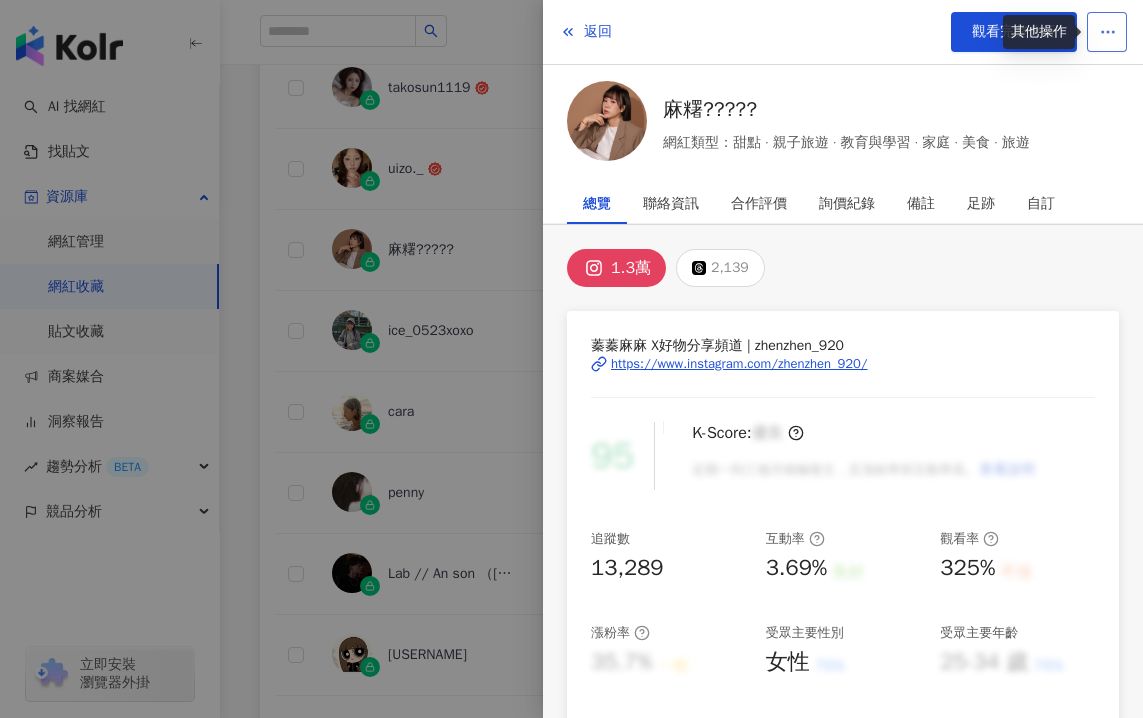 click 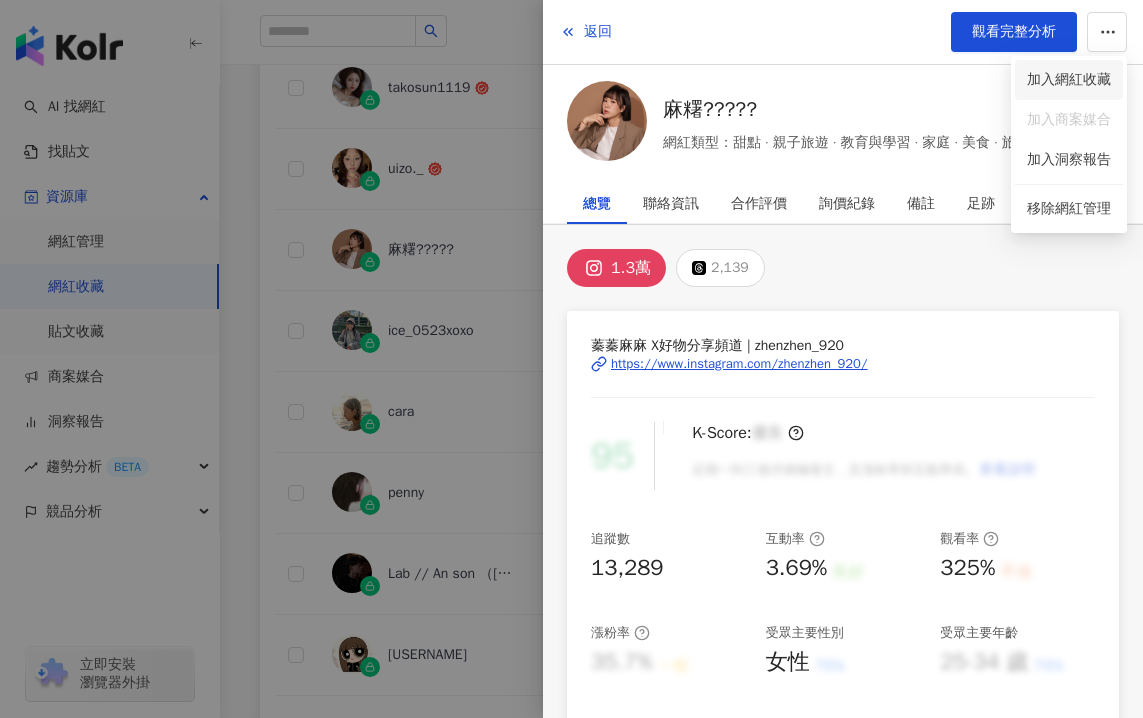click on "加入網紅收藏" at bounding box center (1069, 80) 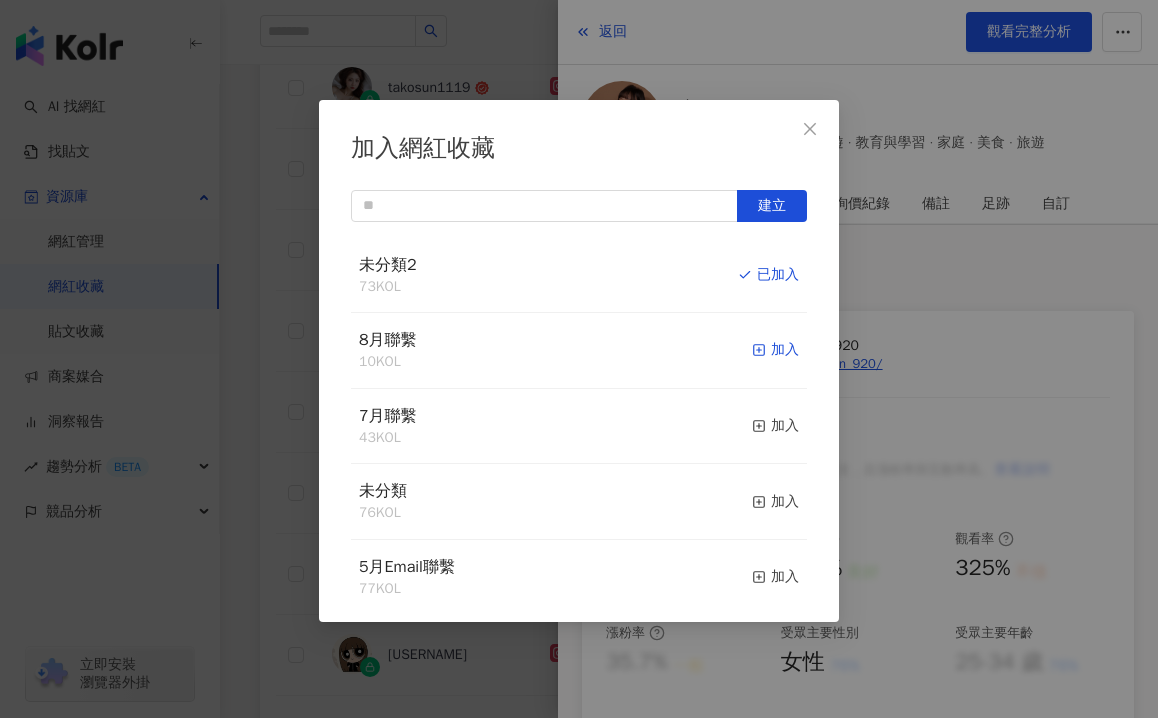 click on "加入" at bounding box center [775, 350] 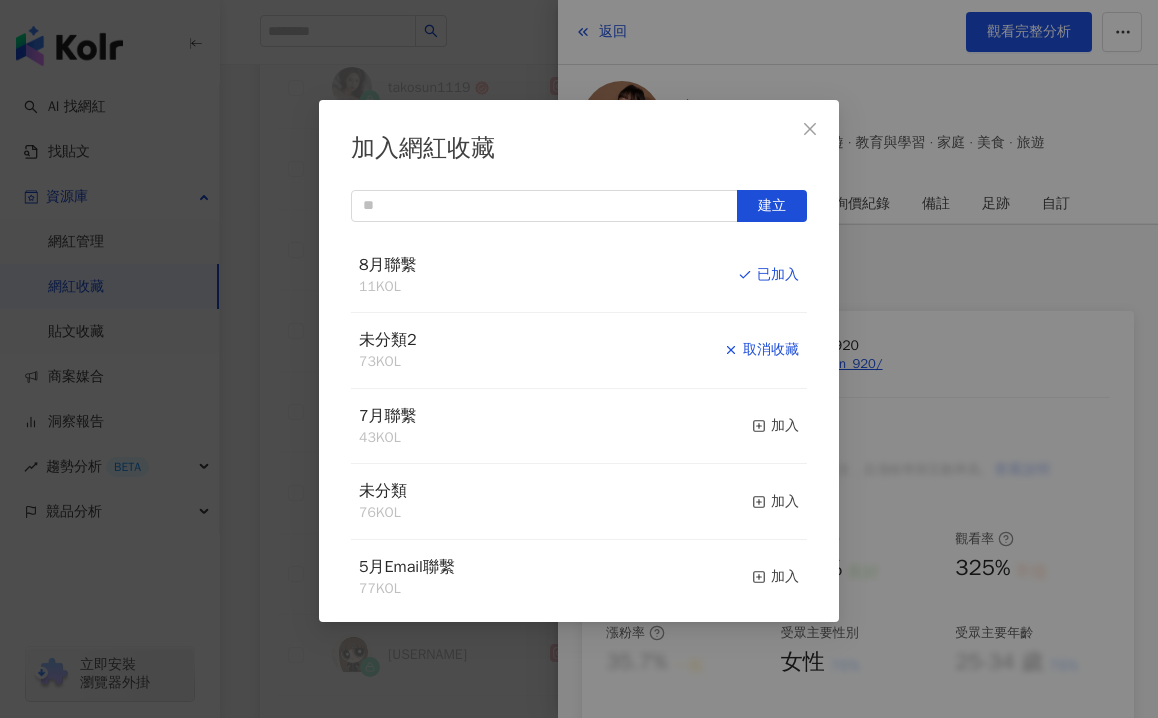 click on "取消收藏" at bounding box center (761, 350) 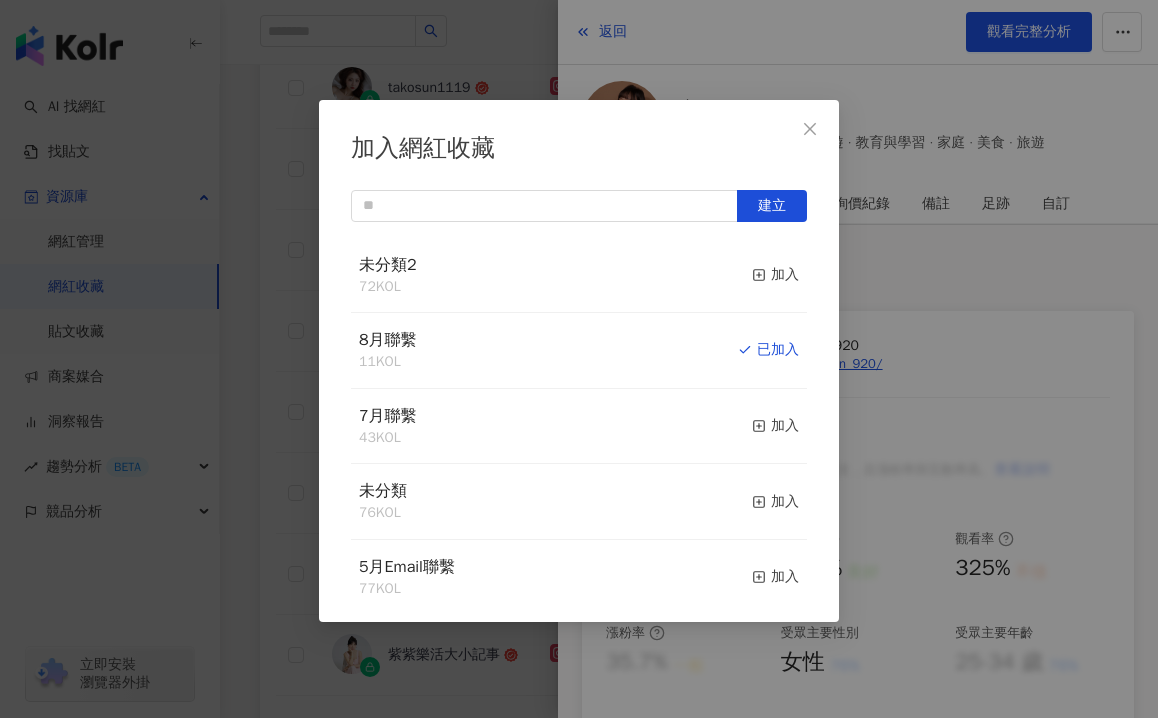 click on "加入網紅收藏 建立 未分類2 72 KOL 加入 8月聯繫 11 KOL 已加入 7月聯繫 43 KOL 加入 未分類 76 KOL 加入 5月Email聯繫 77 KOL 加入 6月Email聯繫 61 KOL 加入 胸部手術 17 KOL 加入" at bounding box center (579, 359) 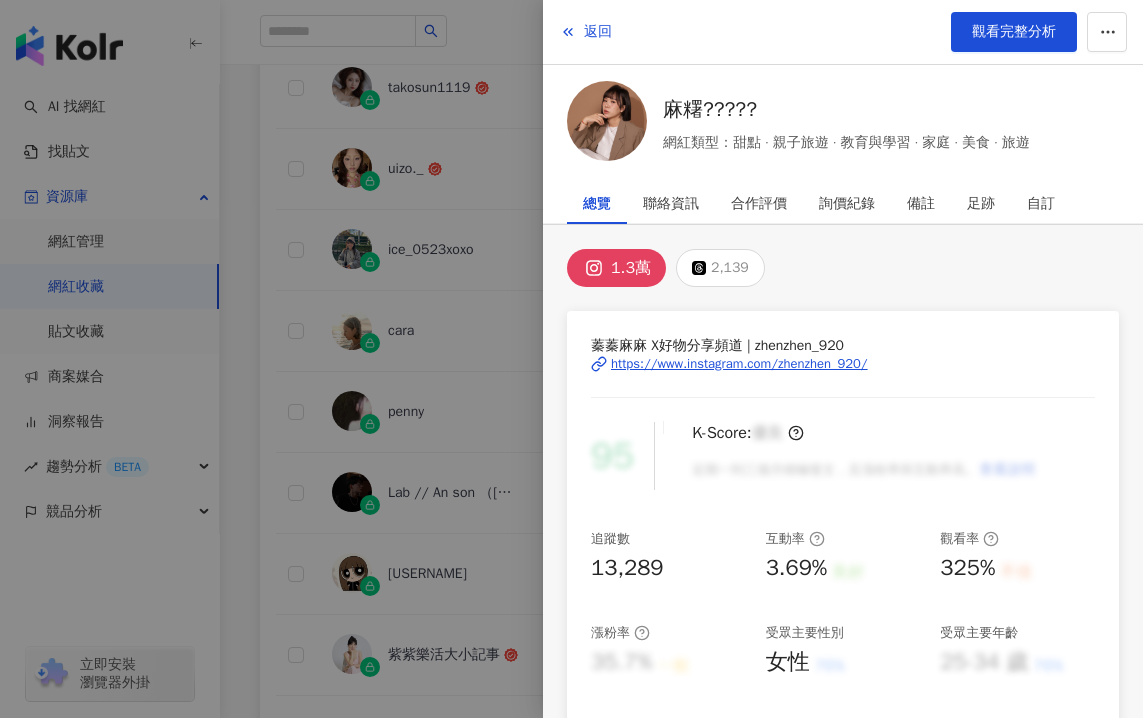 click at bounding box center (571, 359) 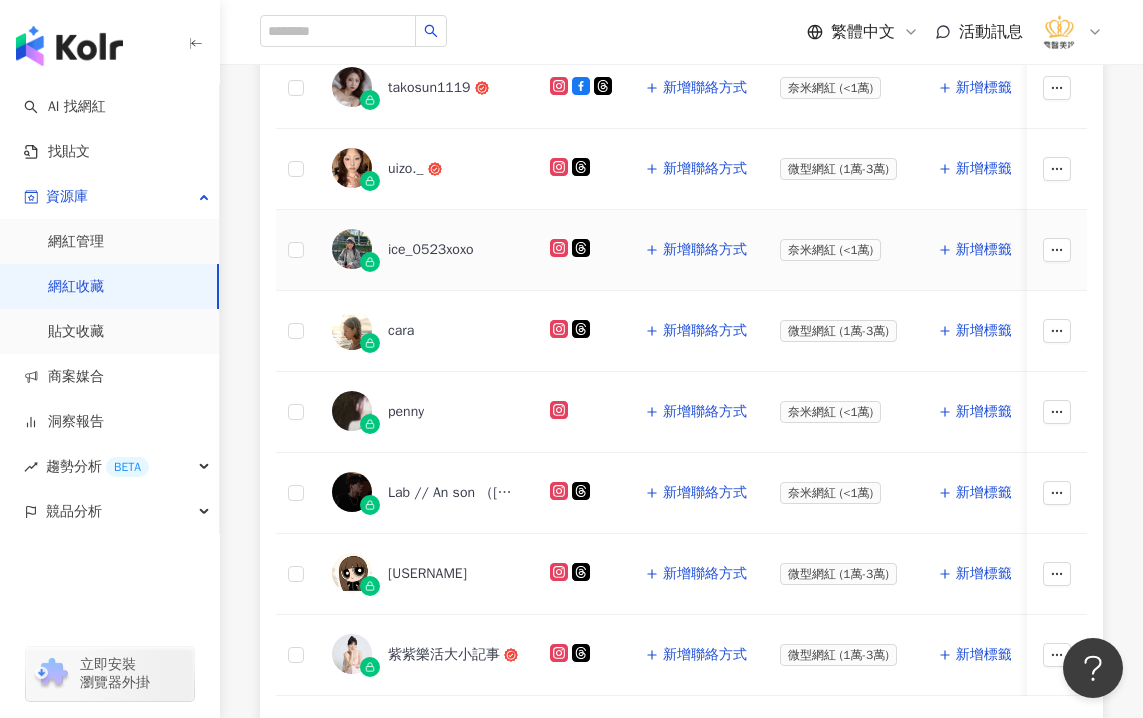 click on "ice_0523xoxo" at bounding box center [431, 250] 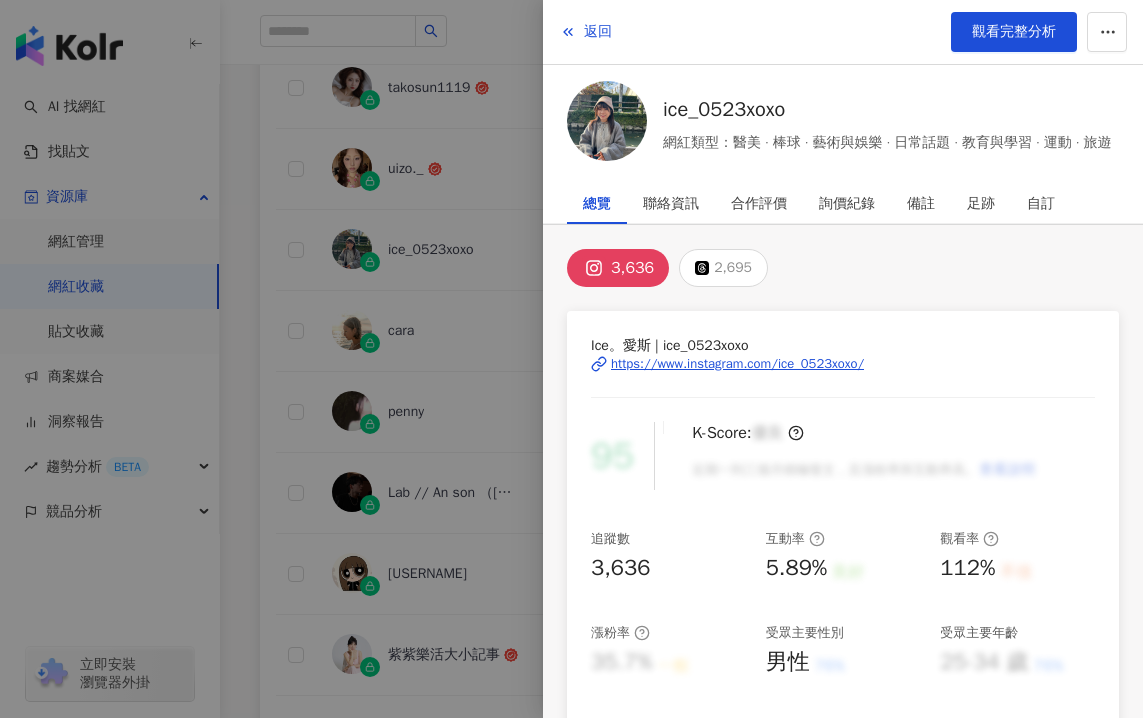 click on "https://www.instagram.com/ice_0523xoxo/" at bounding box center [737, 364] 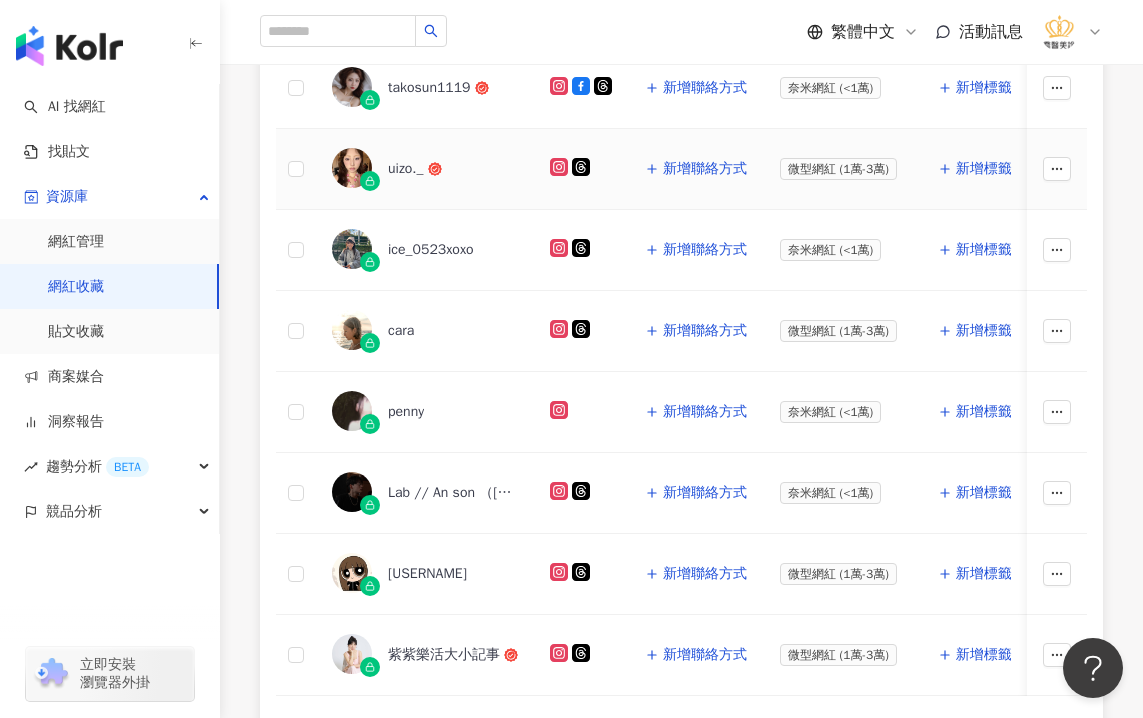 click on "uizo._" at bounding box center [406, 169] 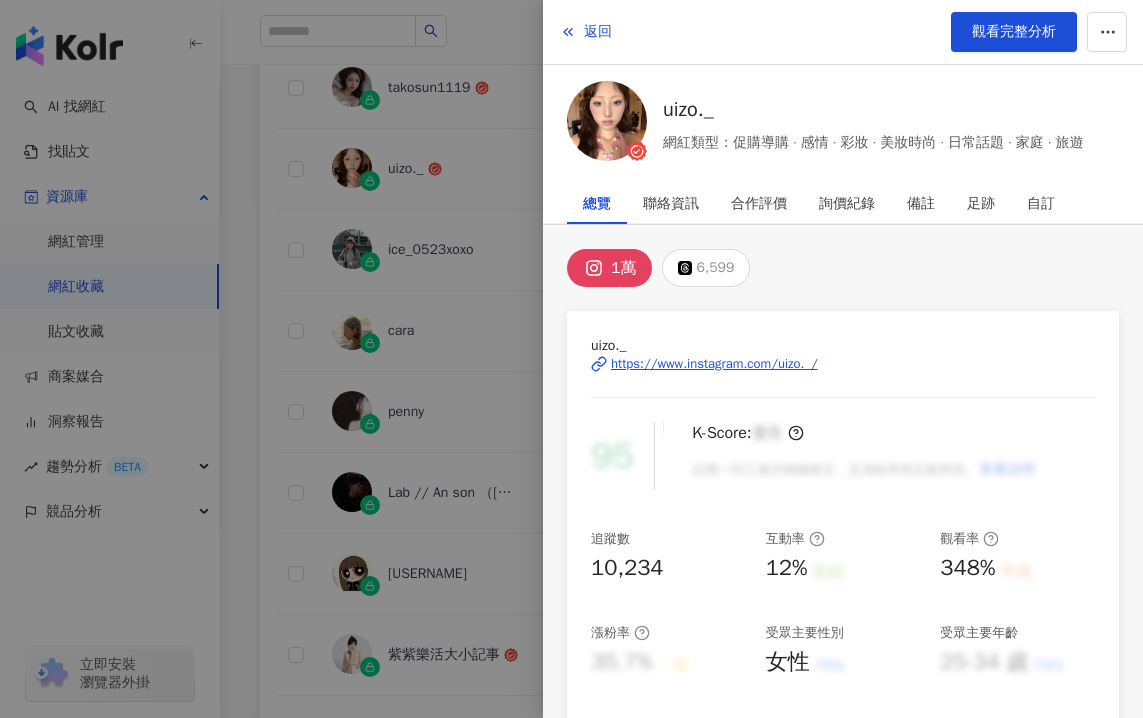 click on "https://www.instagram.com/uizo._/" at bounding box center [714, 364] 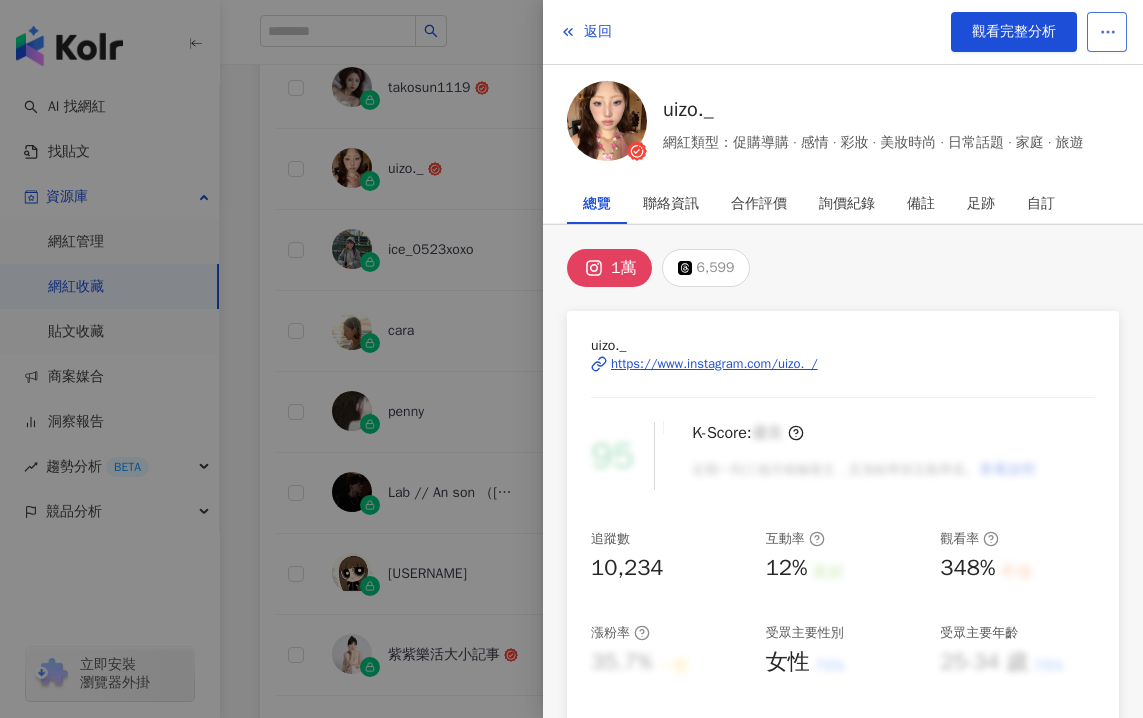 click at bounding box center [1107, 32] 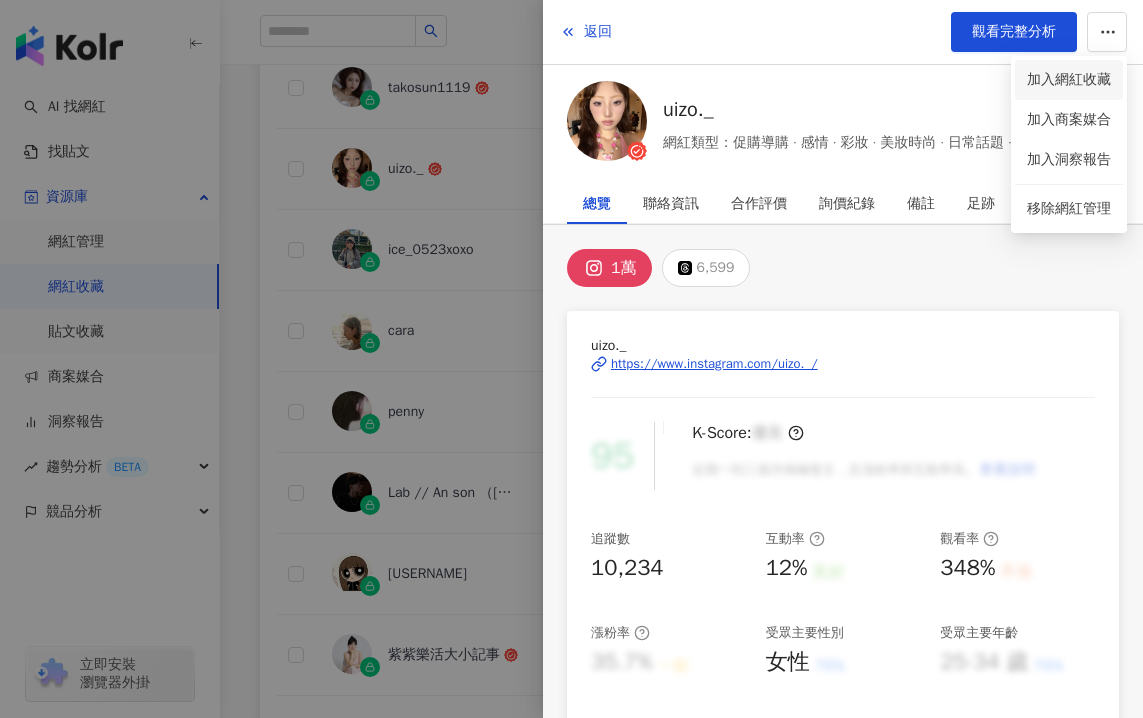 click on "加入網紅收藏" at bounding box center (1069, 80) 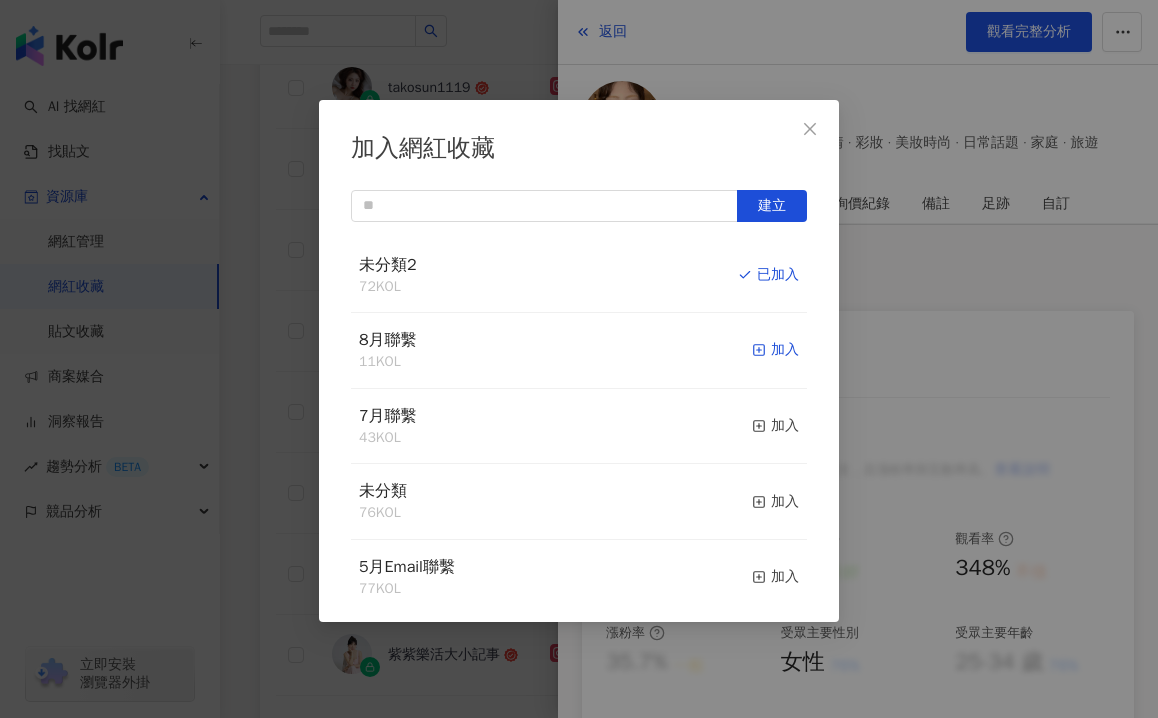 click on "加入" at bounding box center [775, 350] 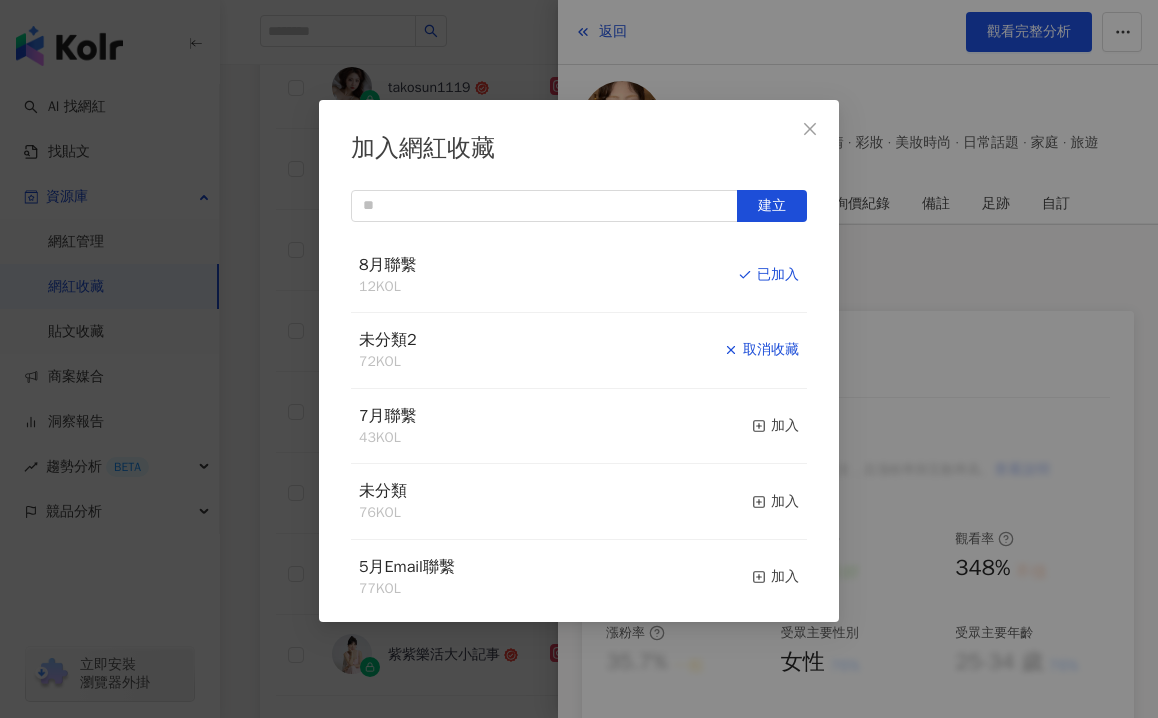 click on "取消收藏" at bounding box center (761, 350) 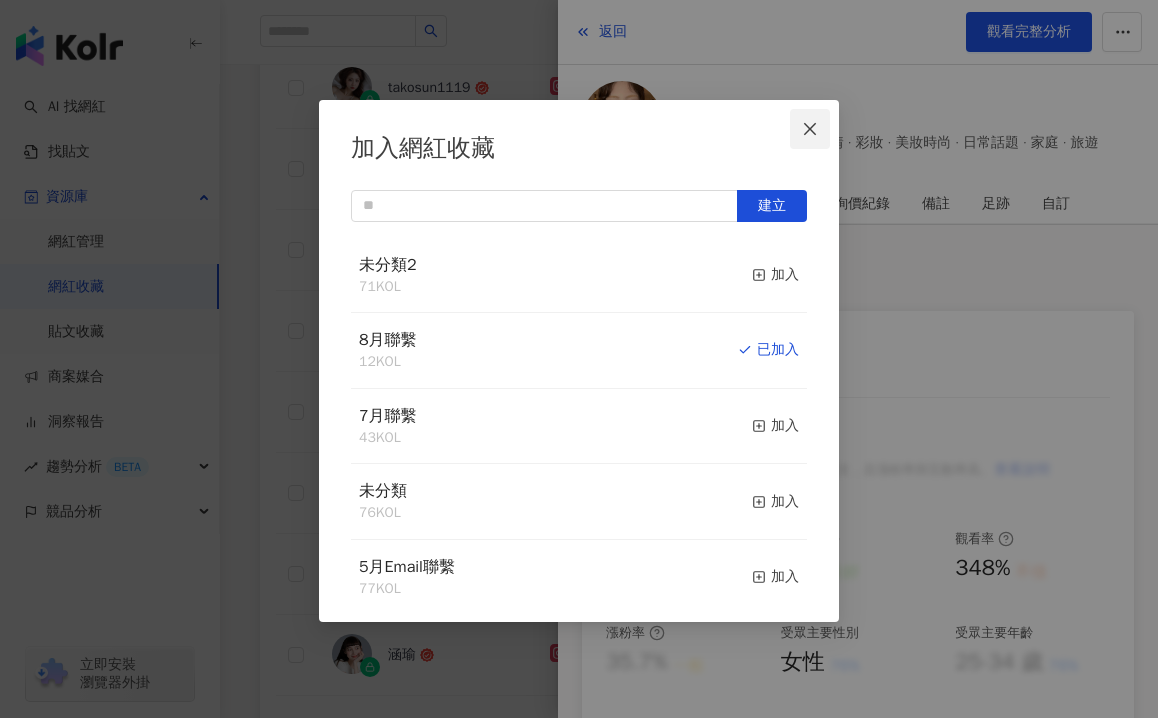 click 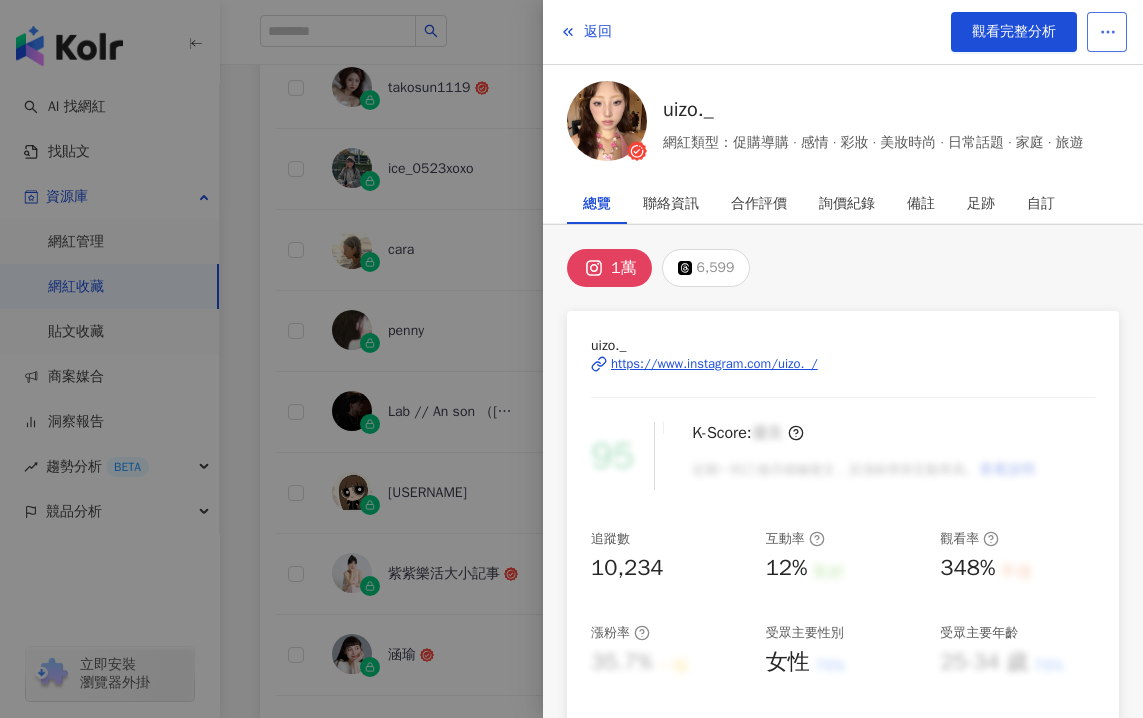 click 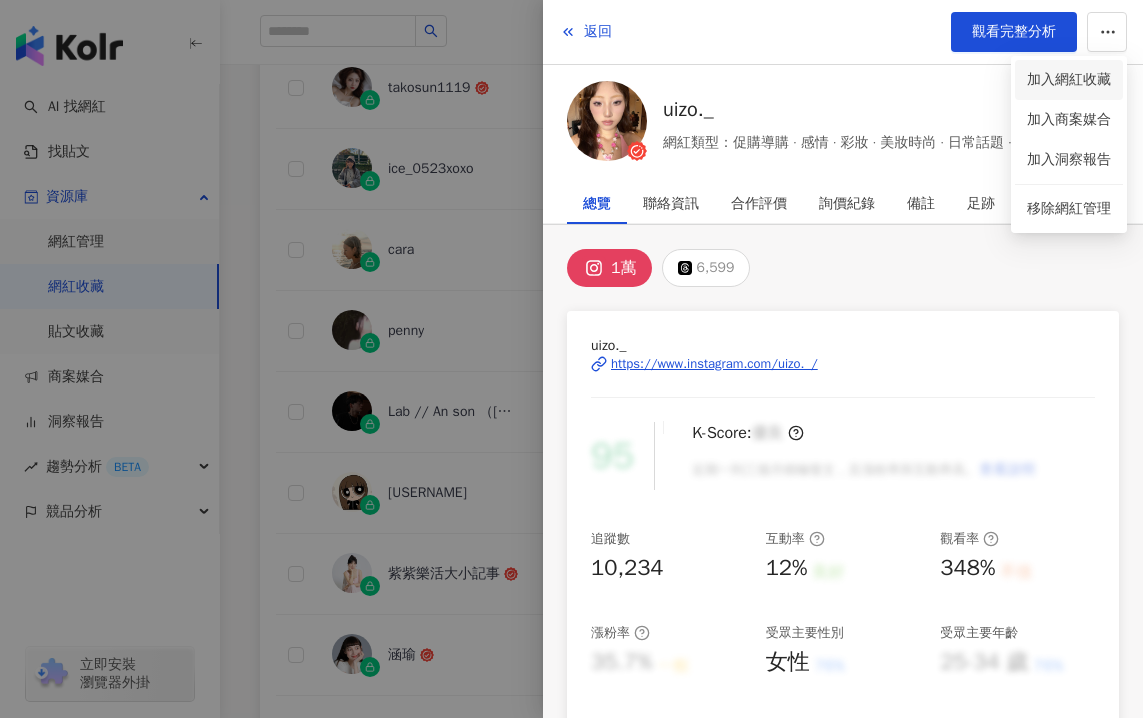 click on "加入網紅收藏" at bounding box center [1069, 80] 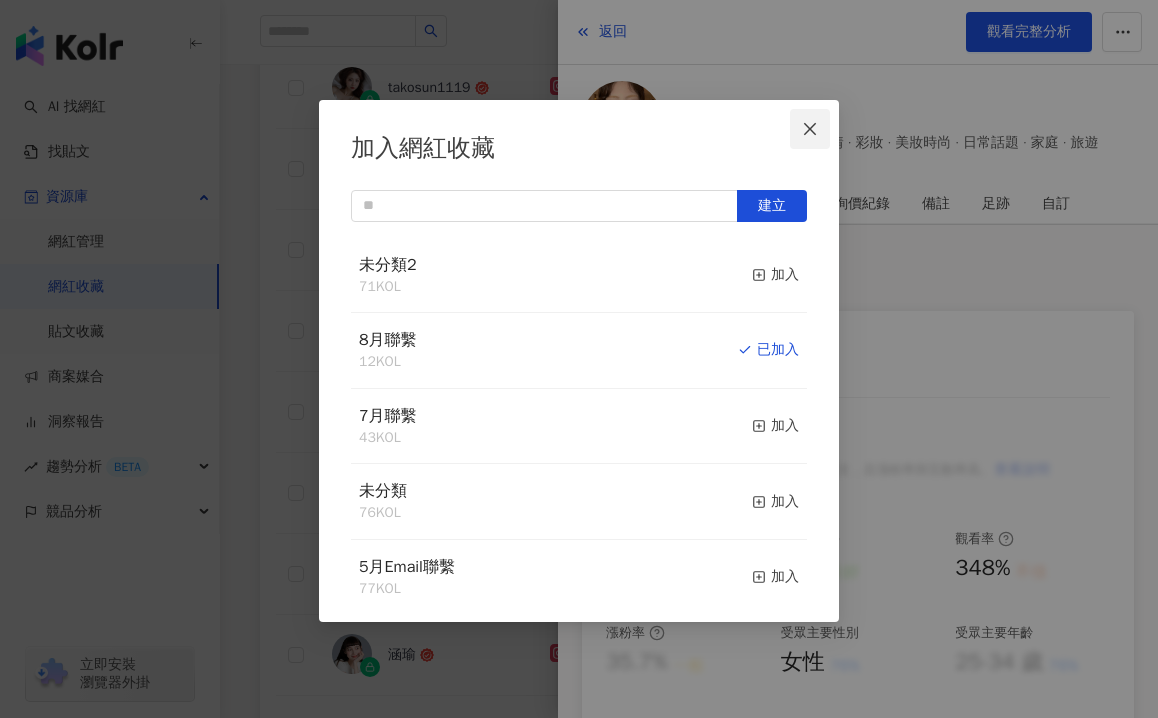 click 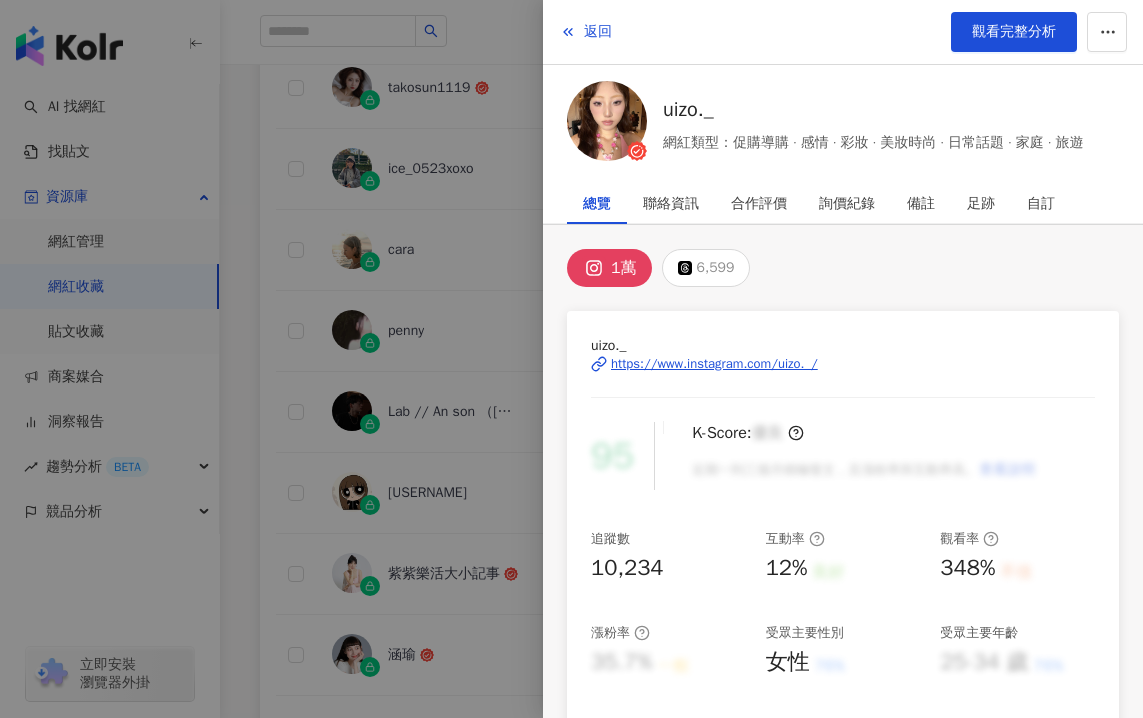 click at bounding box center [571, 359] 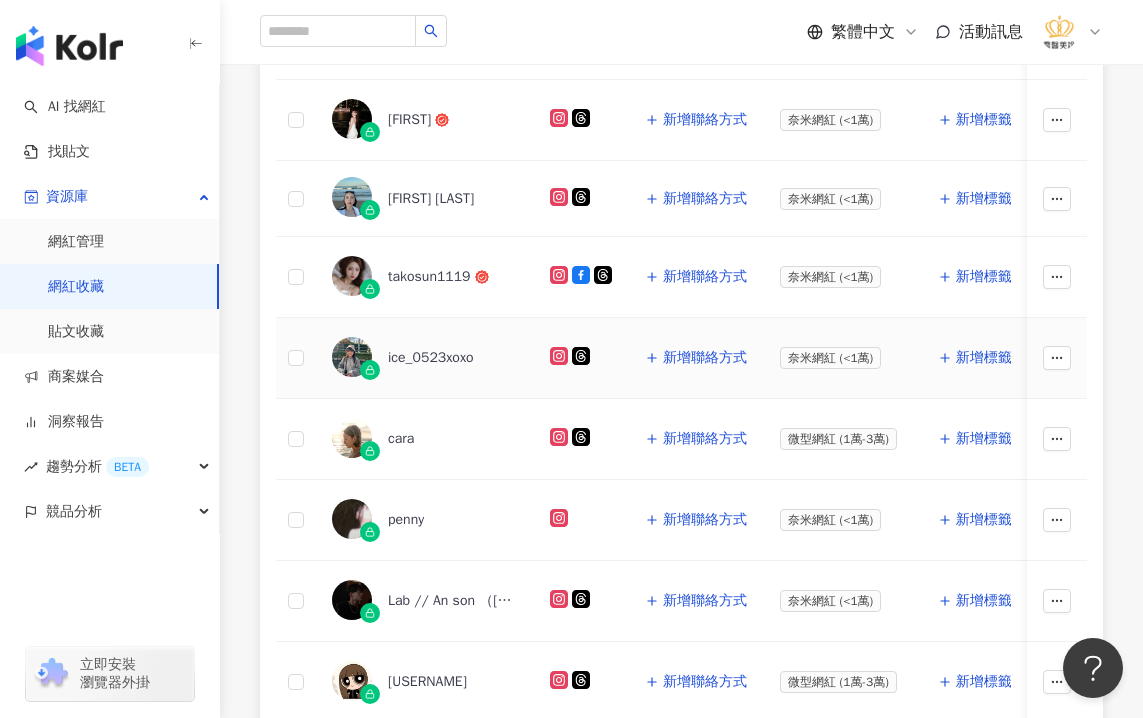 scroll, scrollTop: 500, scrollLeft: 0, axis: vertical 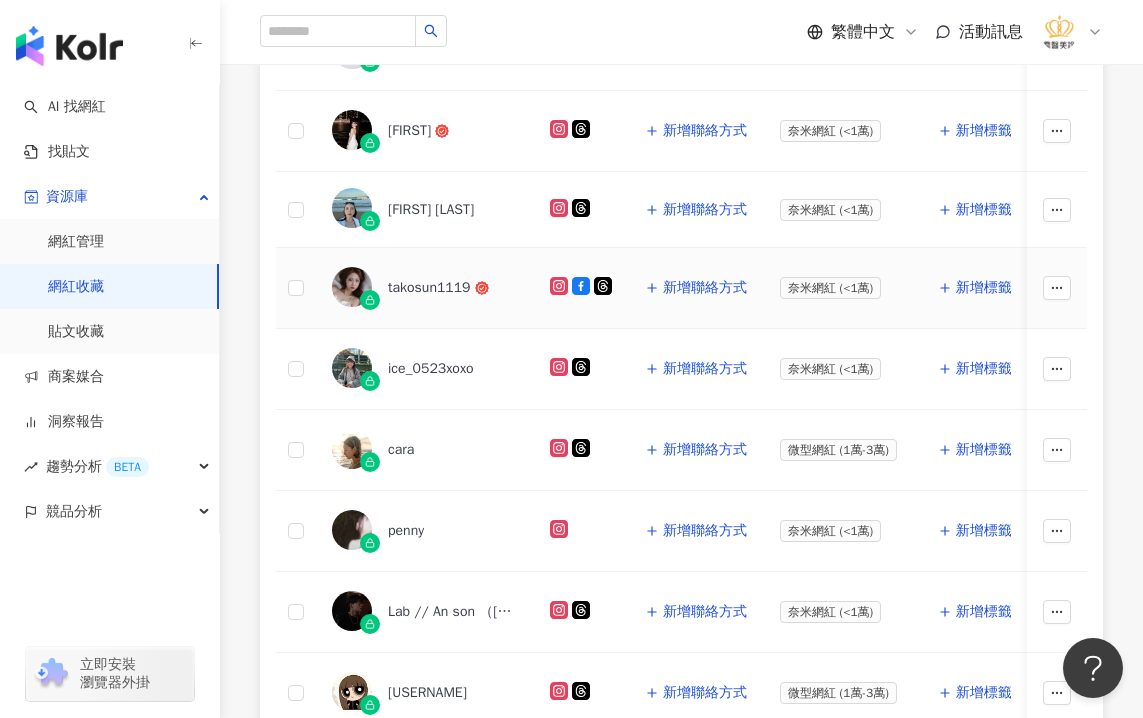 click on "takosun1119" at bounding box center [429, 288] 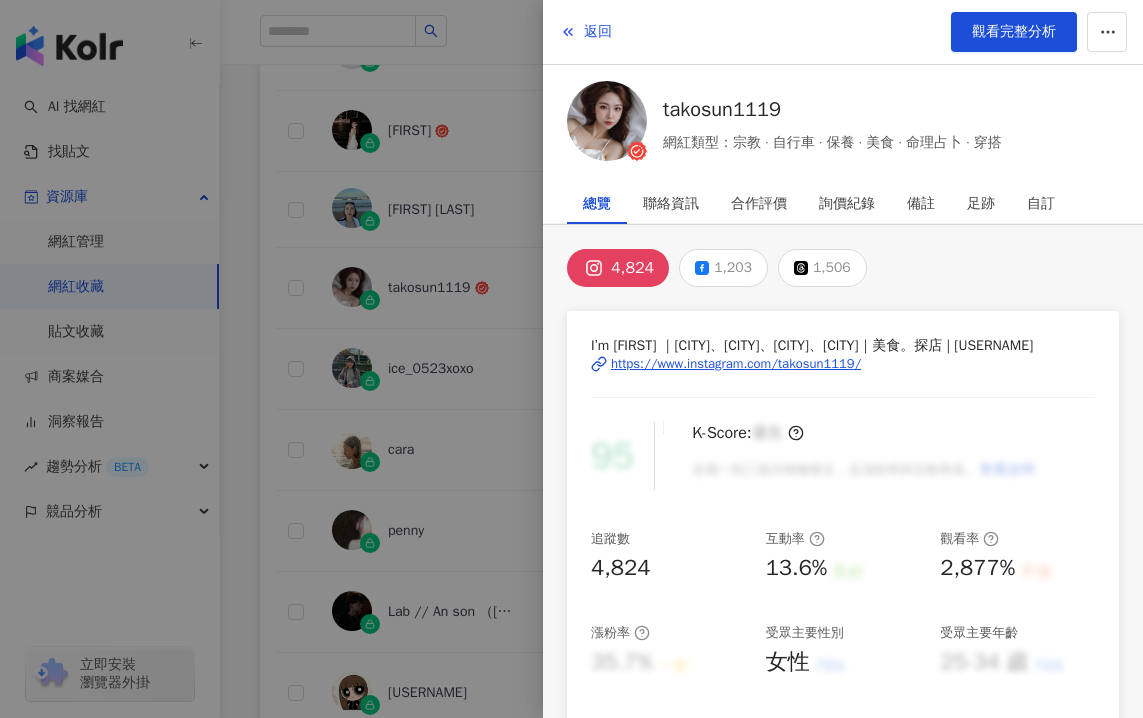 click on "https://www.instagram.com/takosun1119/" at bounding box center (736, 364) 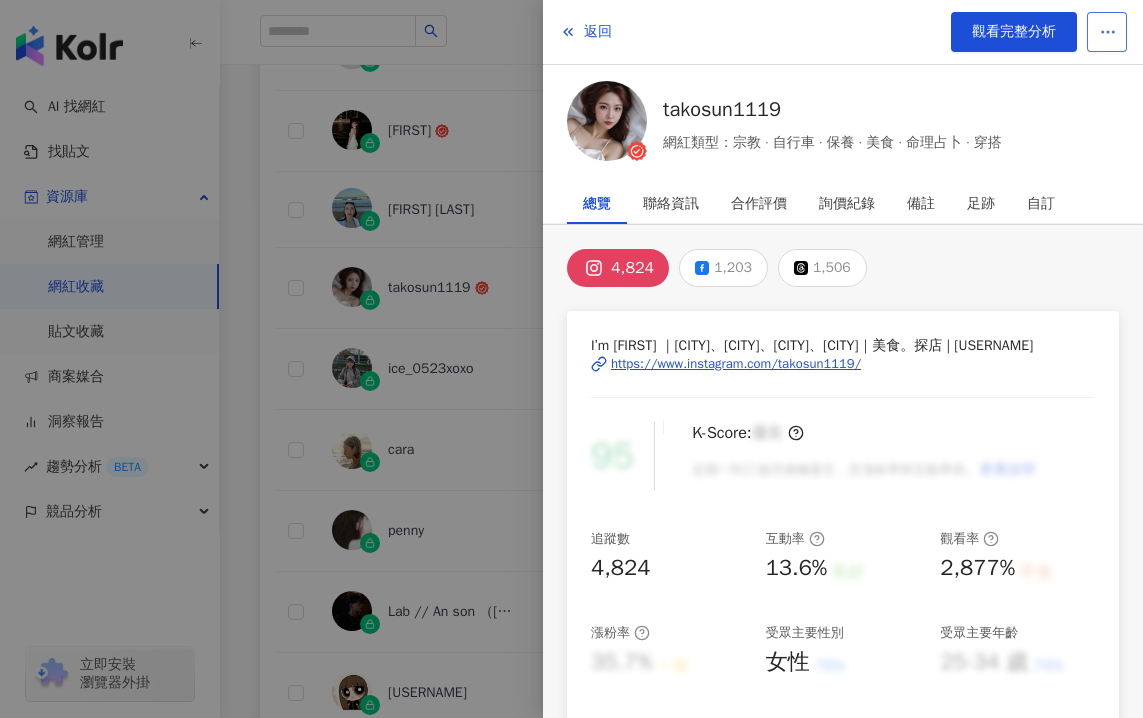 click at bounding box center [1107, 32] 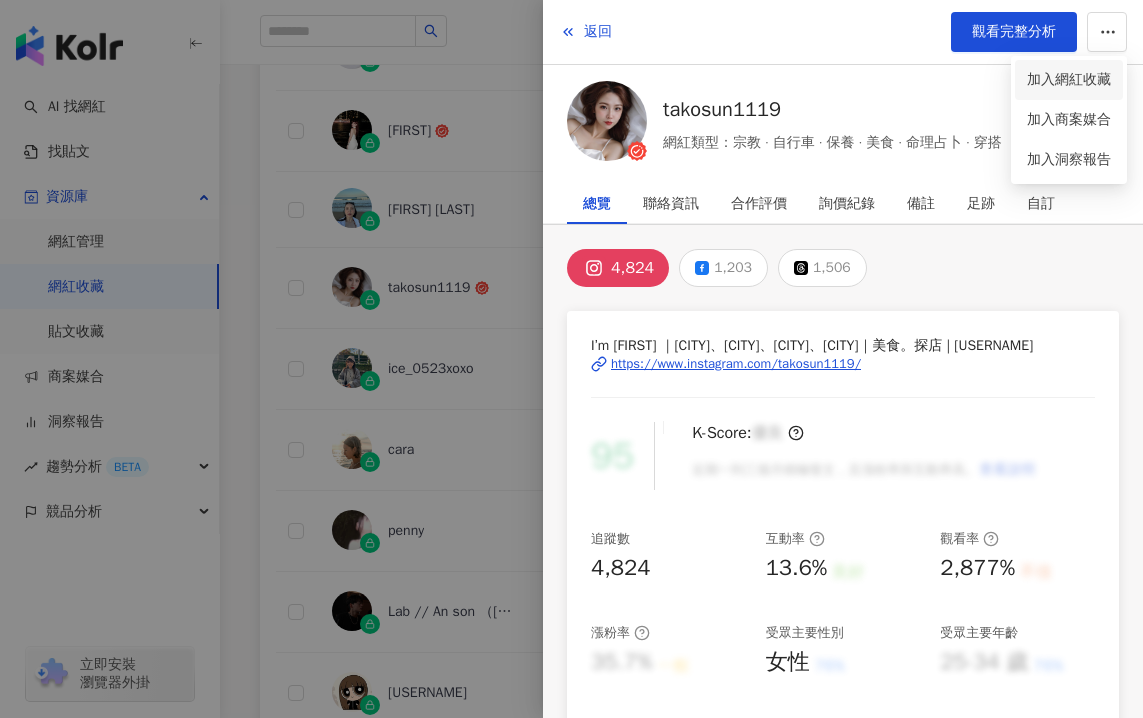 click on "加入網紅收藏" at bounding box center (1069, 80) 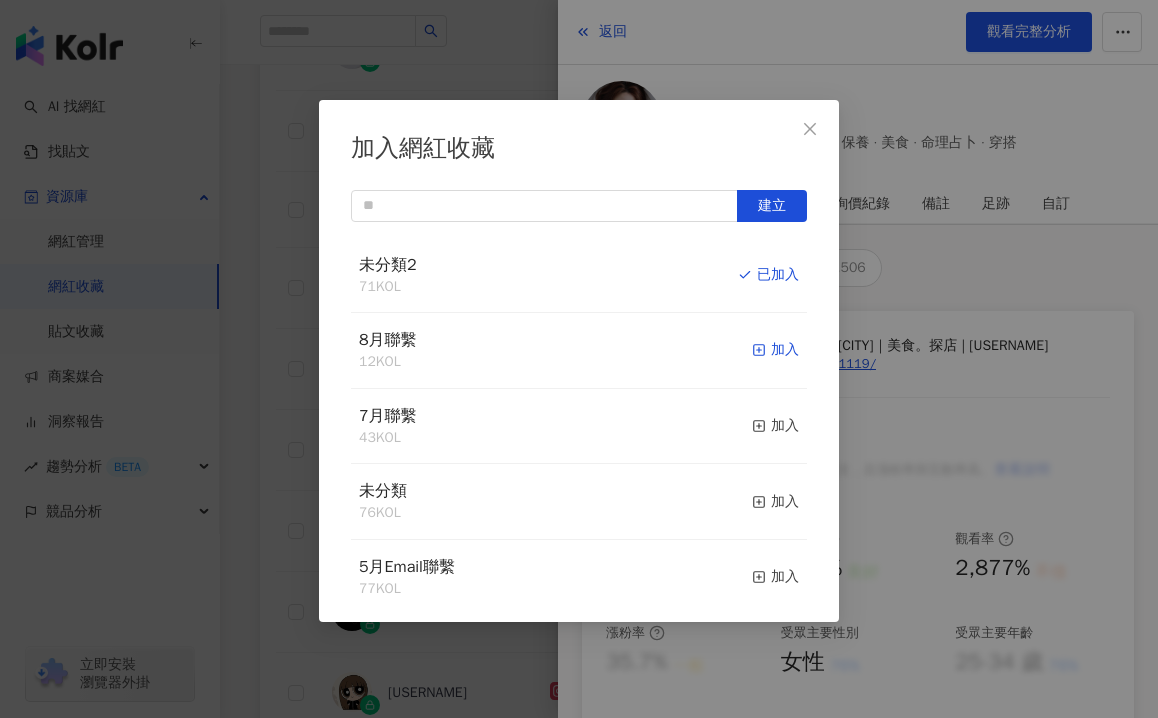 click on "加入" at bounding box center (775, 350) 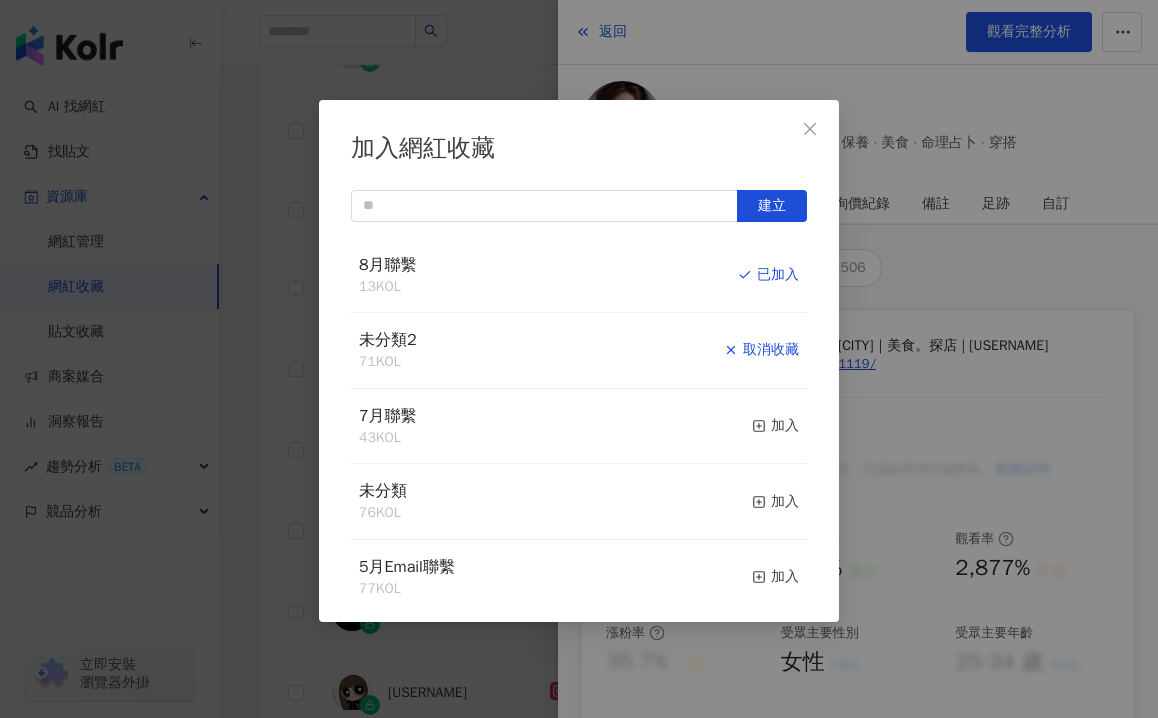 click on "取消收藏" at bounding box center [761, 350] 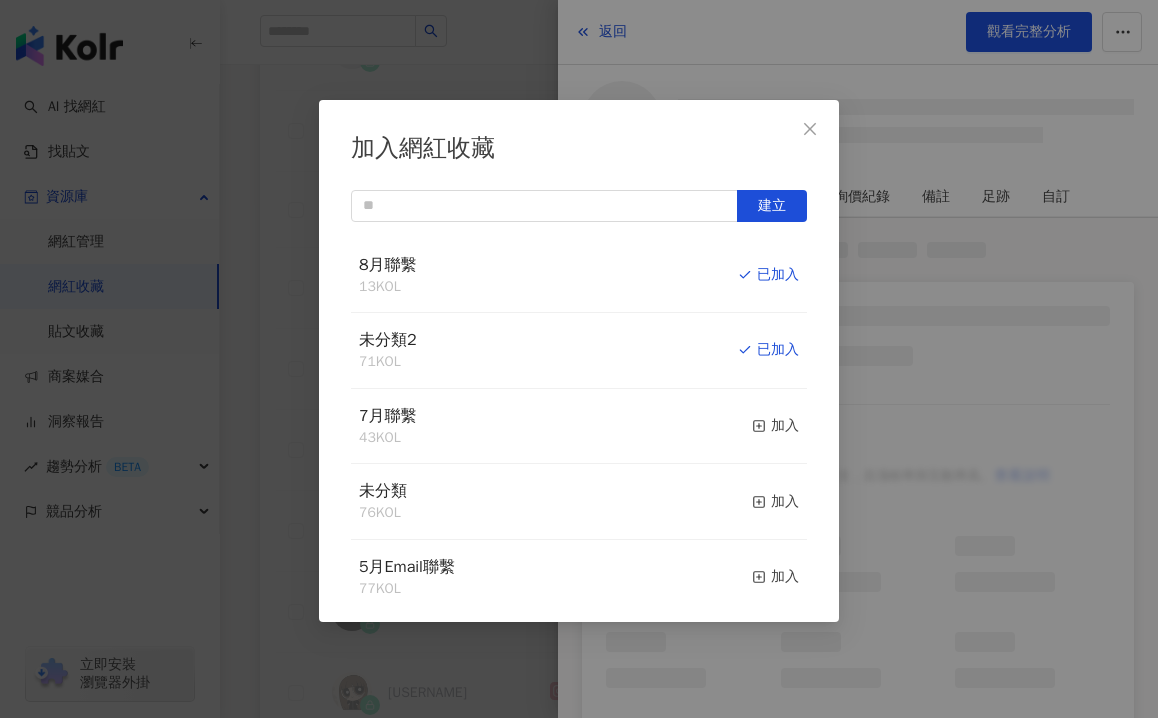 click on "加入網紅收藏 建立 8月聯繫 13  KOL 已加入 未分類2 71  KOL 已加入 7月聯繫 43  KOL 加入 未分類 76  KOL 加入 5月Email聯繫 77  KOL 加入 6月Email聯繫 61  KOL 加入 胸部手術 17  KOL 加入" at bounding box center (579, 359) 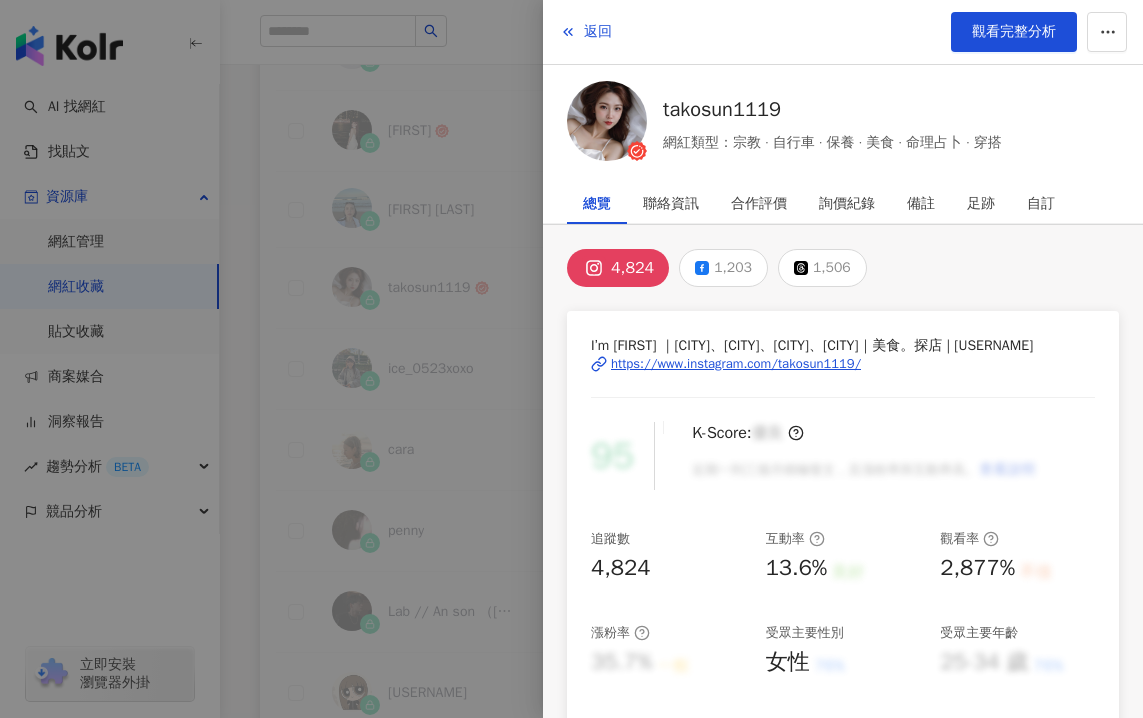 click at bounding box center [571, 359] 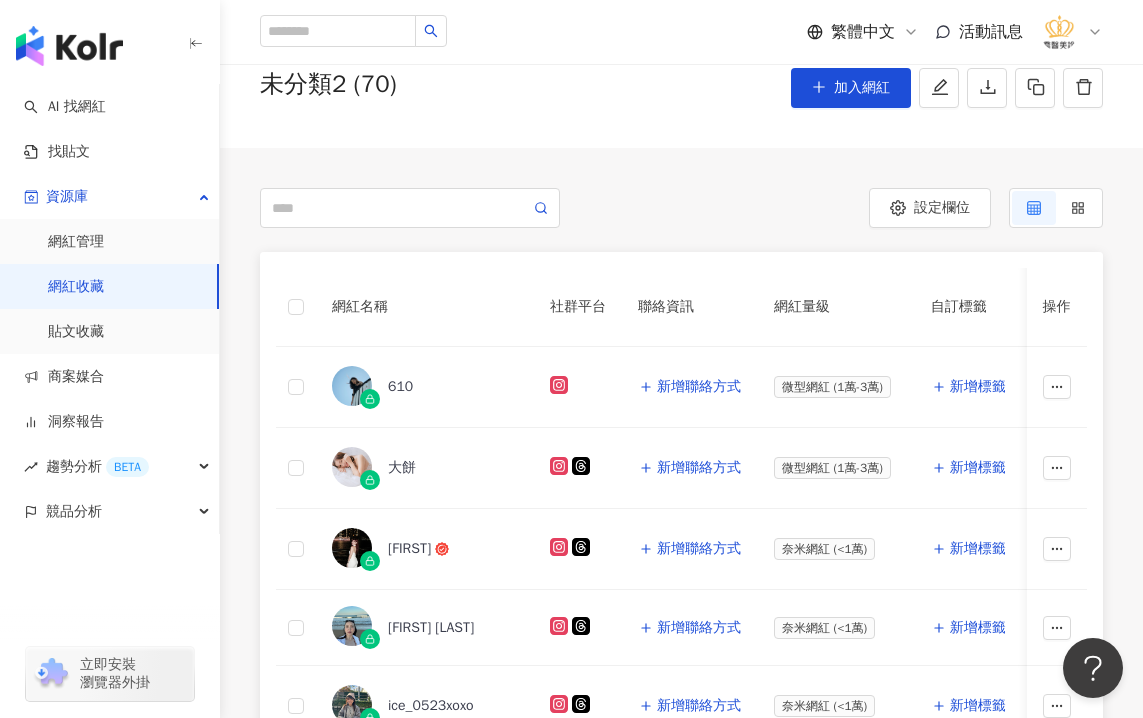 scroll, scrollTop: 0, scrollLeft: 0, axis: both 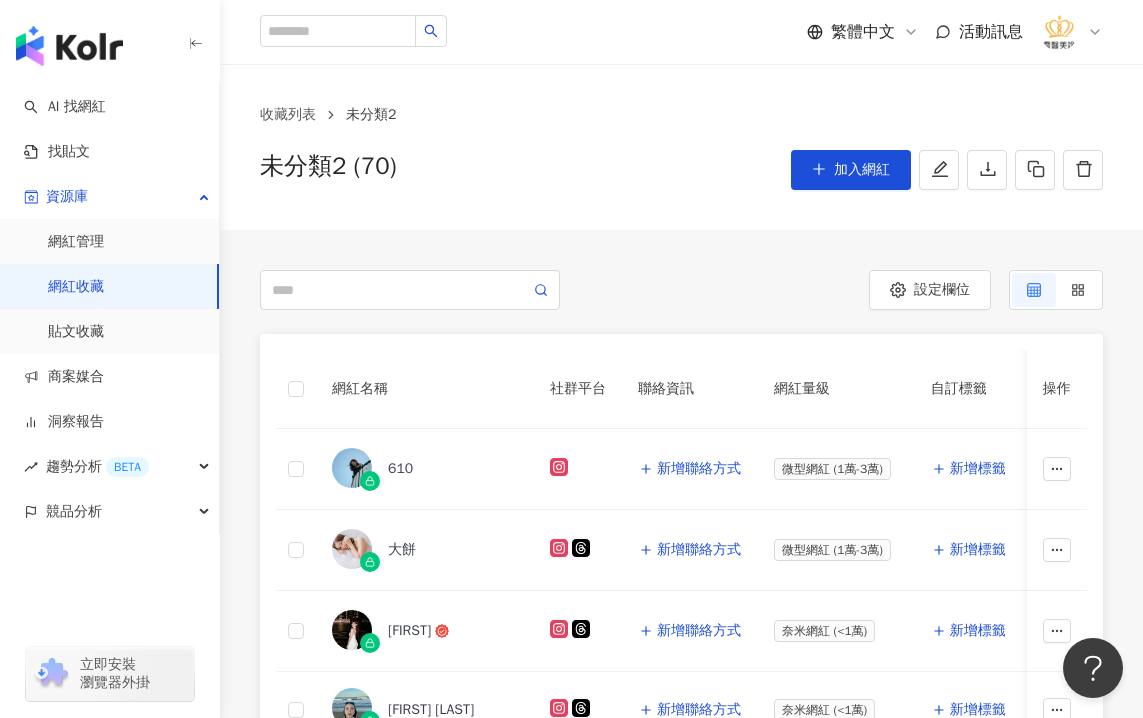 click on "網紅收藏" at bounding box center (76, 287) 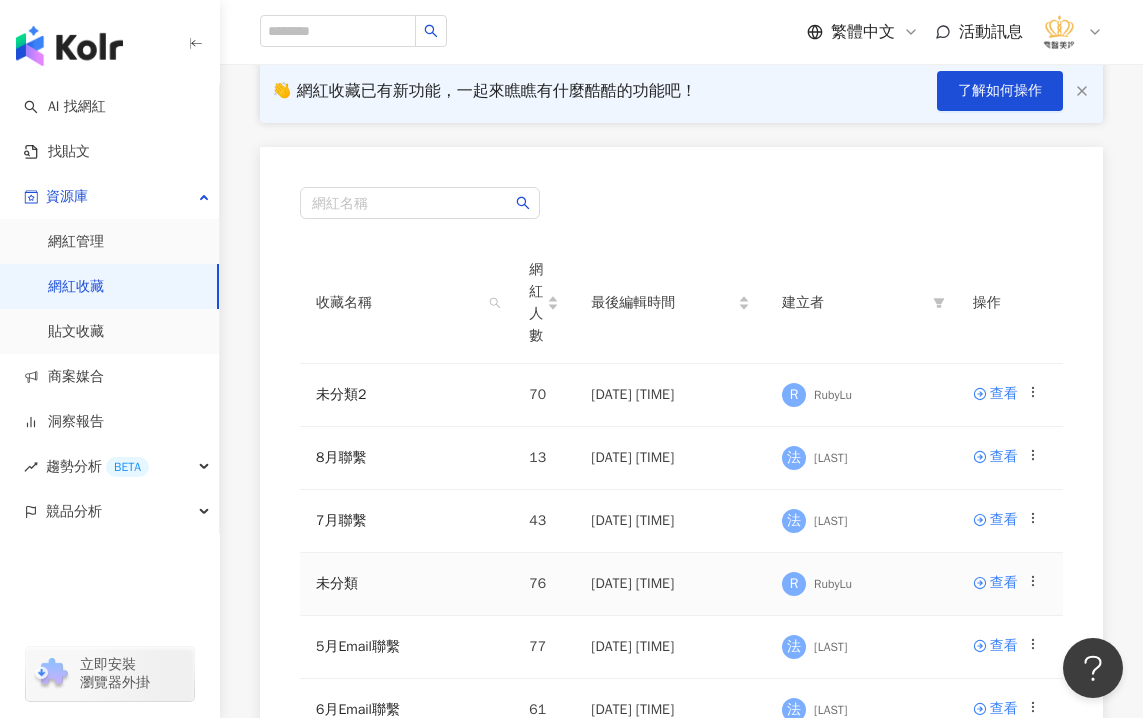 scroll, scrollTop: 100, scrollLeft: 0, axis: vertical 